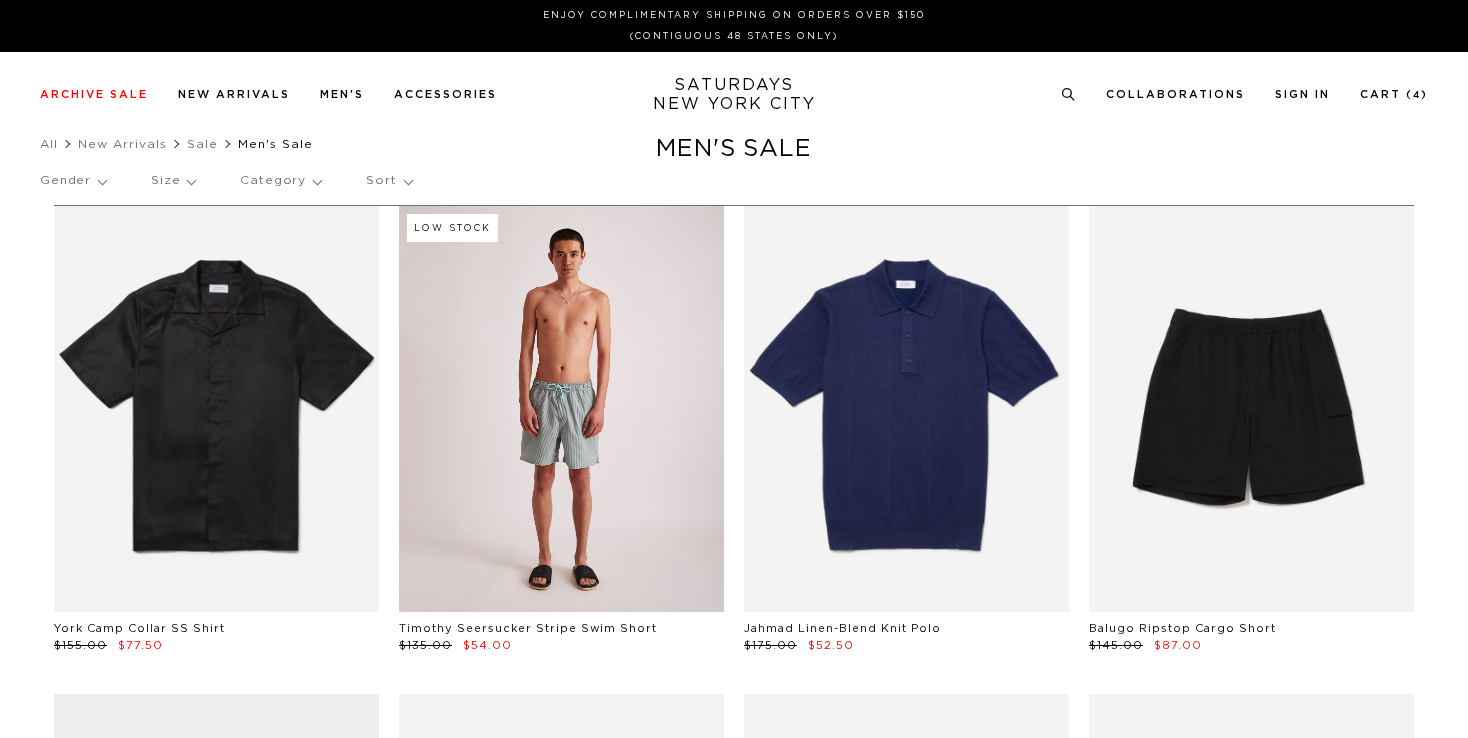 scroll, scrollTop: 0, scrollLeft: 0, axis: both 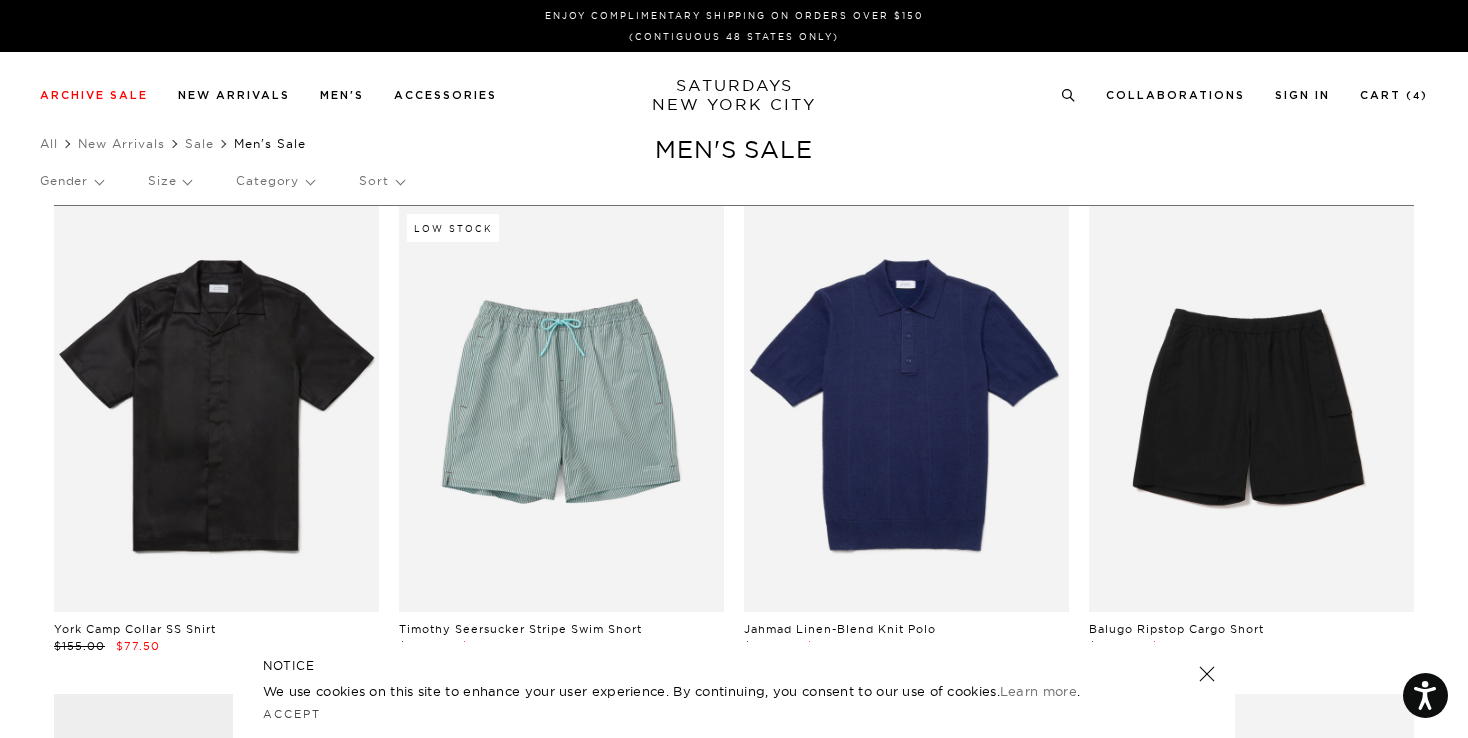 click on "Size" at bounding box center [169, 181] 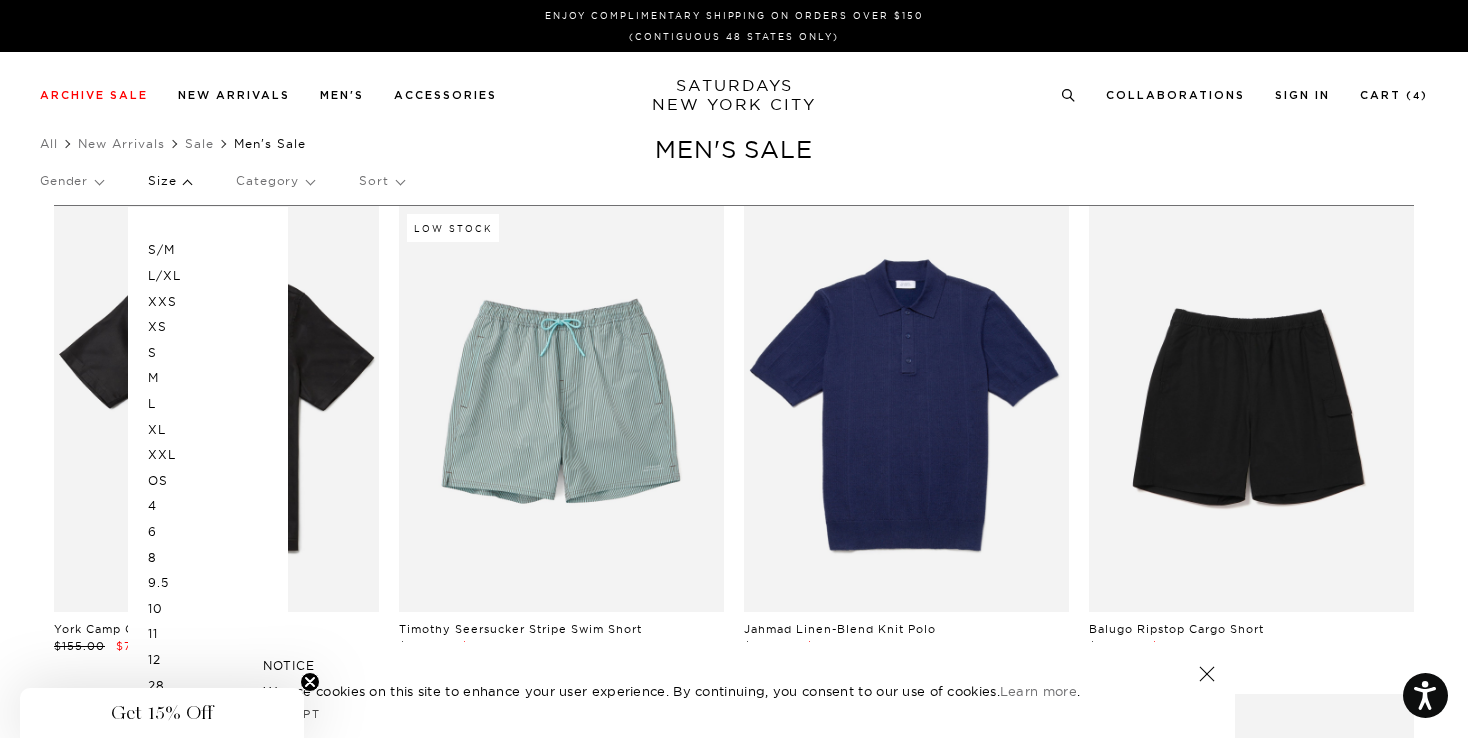click on "L" at bounding box center [208, 404] 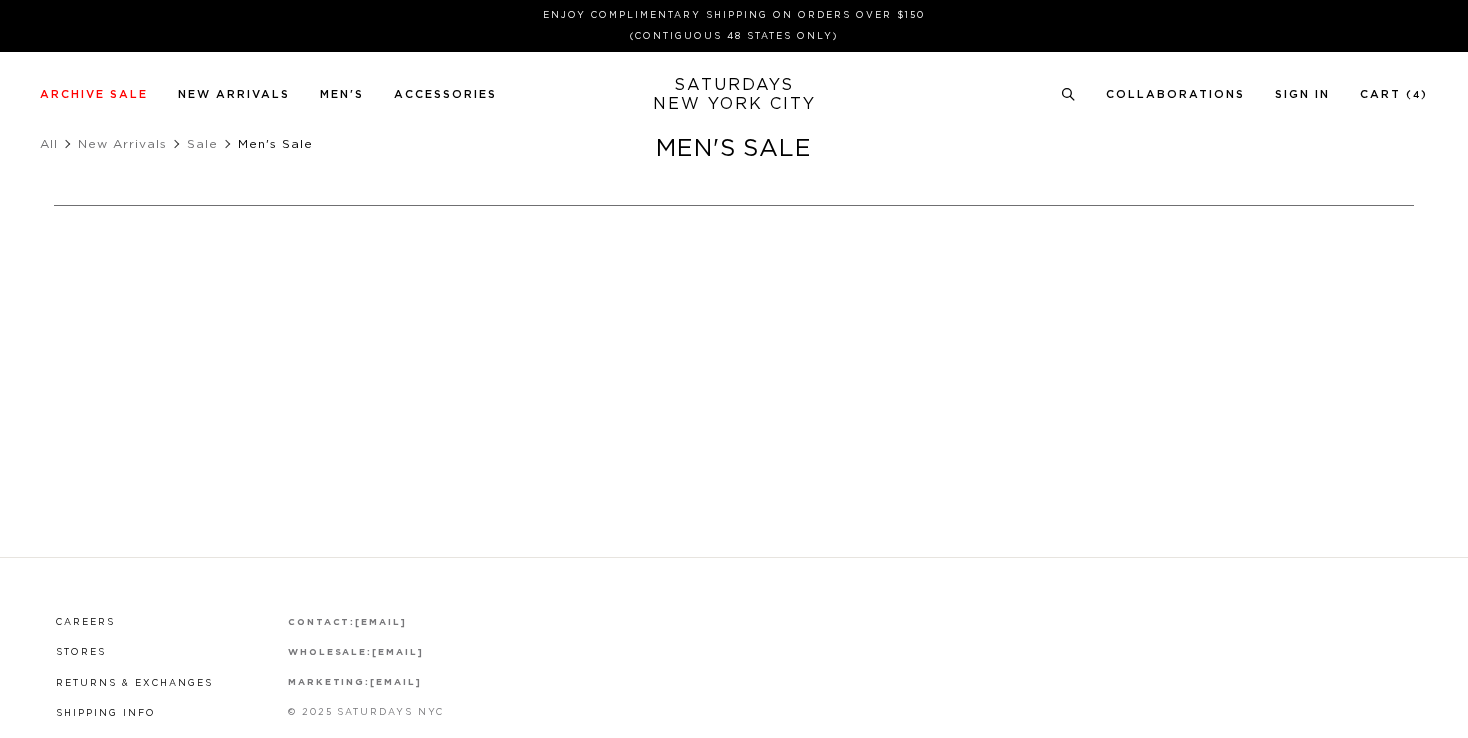 scroll, scrollTop: 0, scrollLeft: 0, axis: both 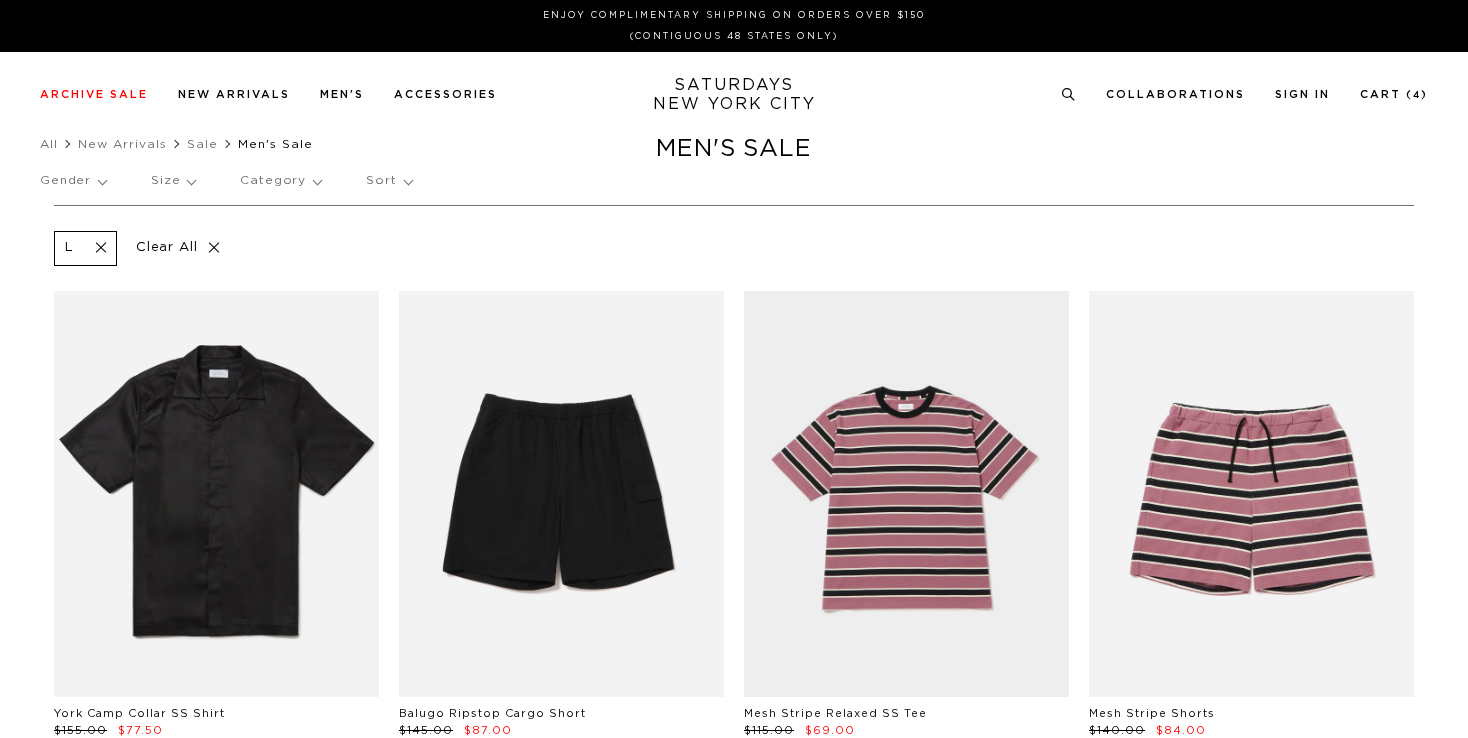 click on "Size" at bounding box center [173, 181] 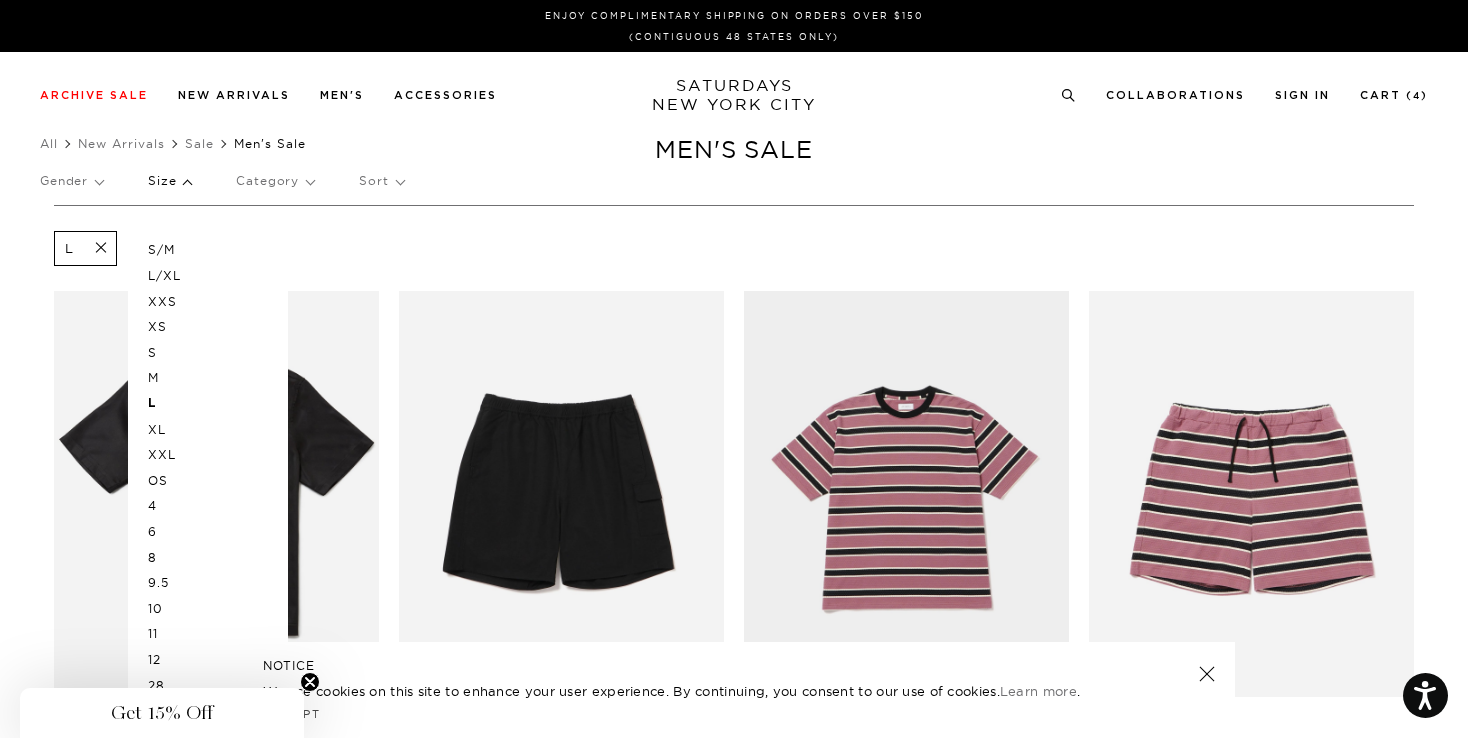 click on "XL" at bounding box center [208, 430] 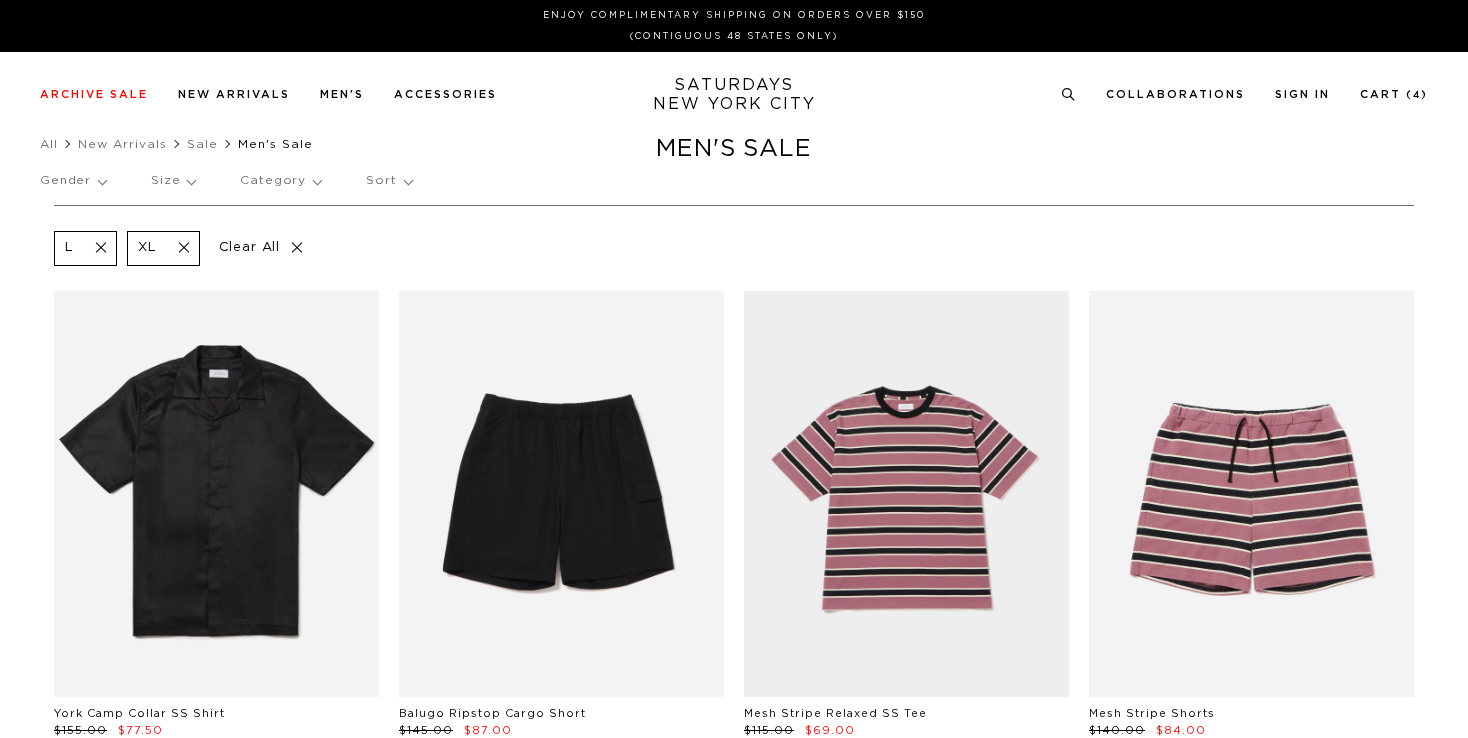 scroll, scrollTop: 0, scrollLeft: 0, axis: both 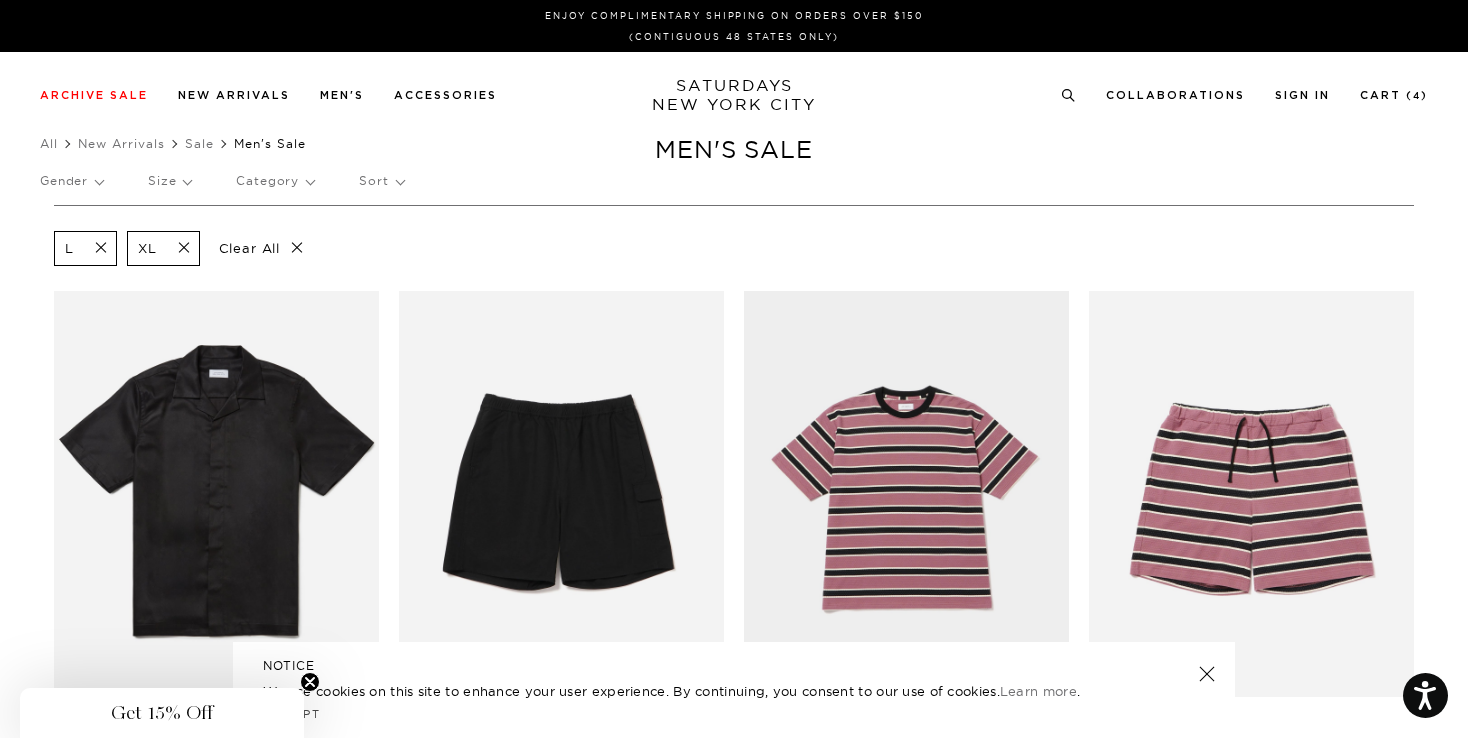 click on "Size" at bounding box center [169, 181] 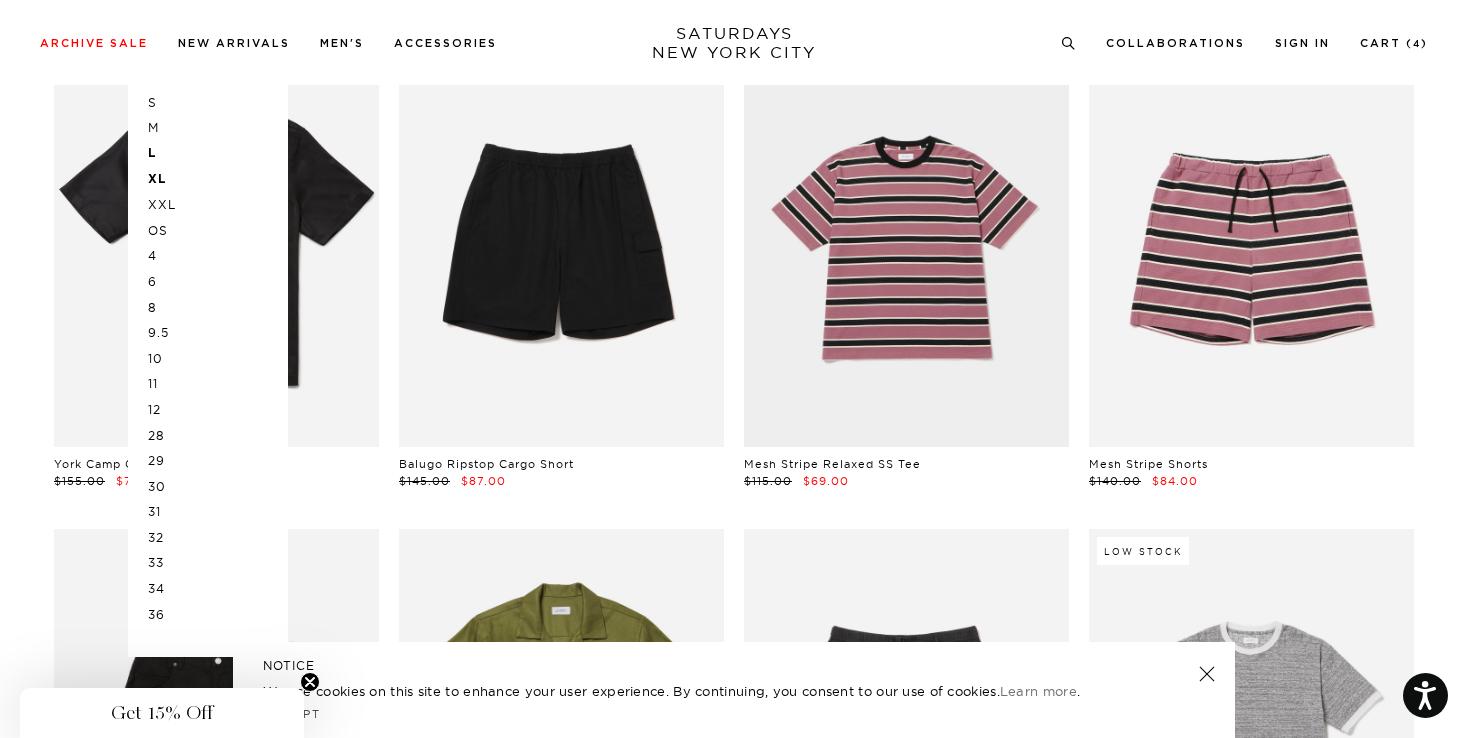 scroll, scrollTop: 257, scrollLeft: 0, axis: vertical 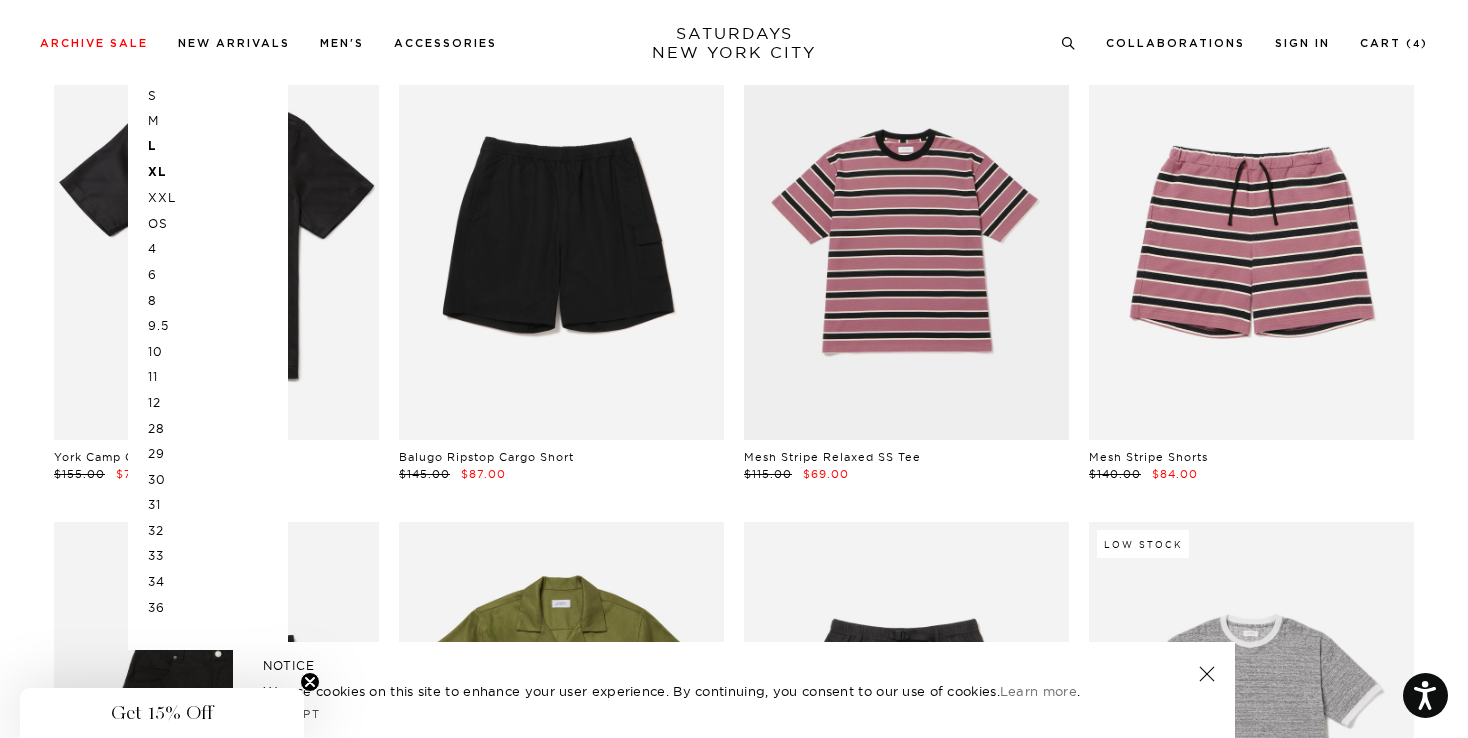 click on "33" at bounding box center (208, 556) 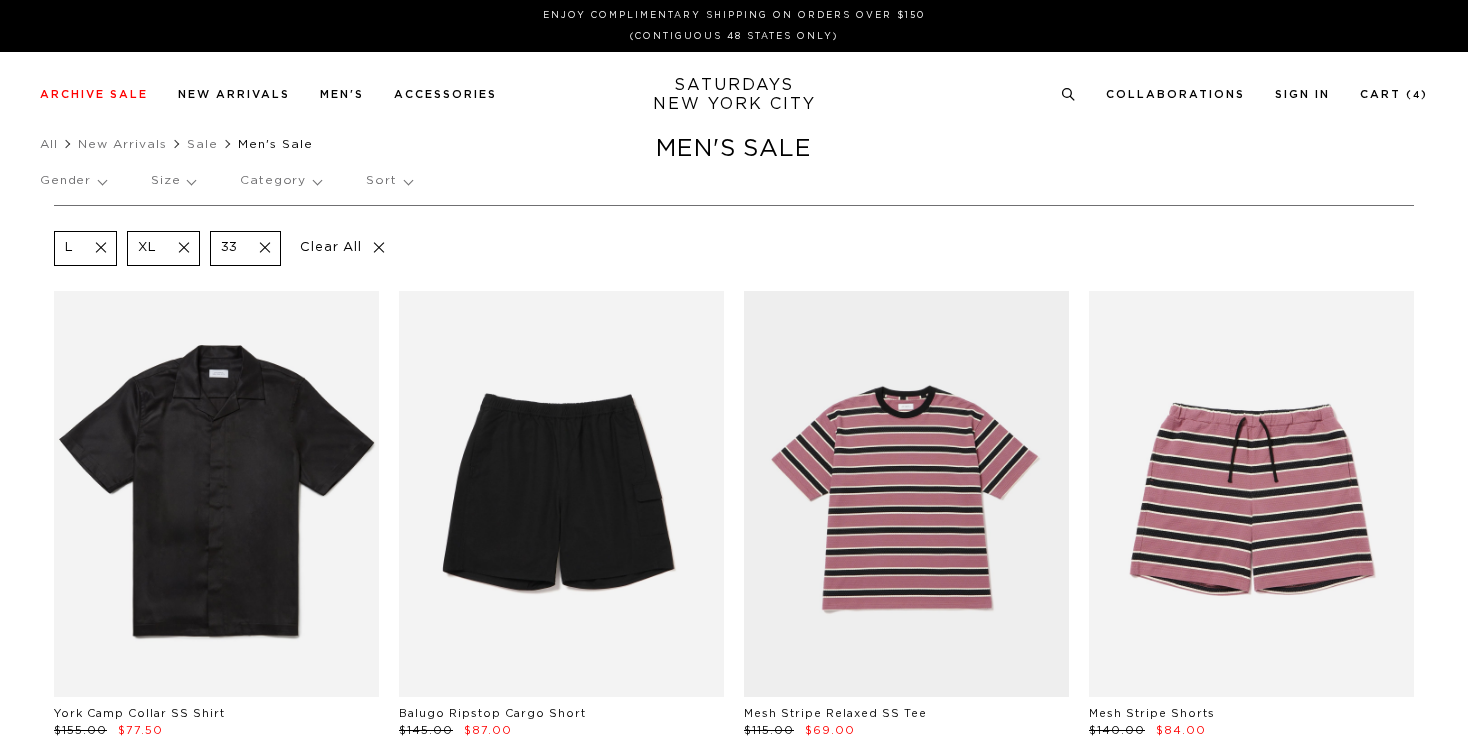 scroll, scrollTop: 0, scrollLeft: 0, axis: both 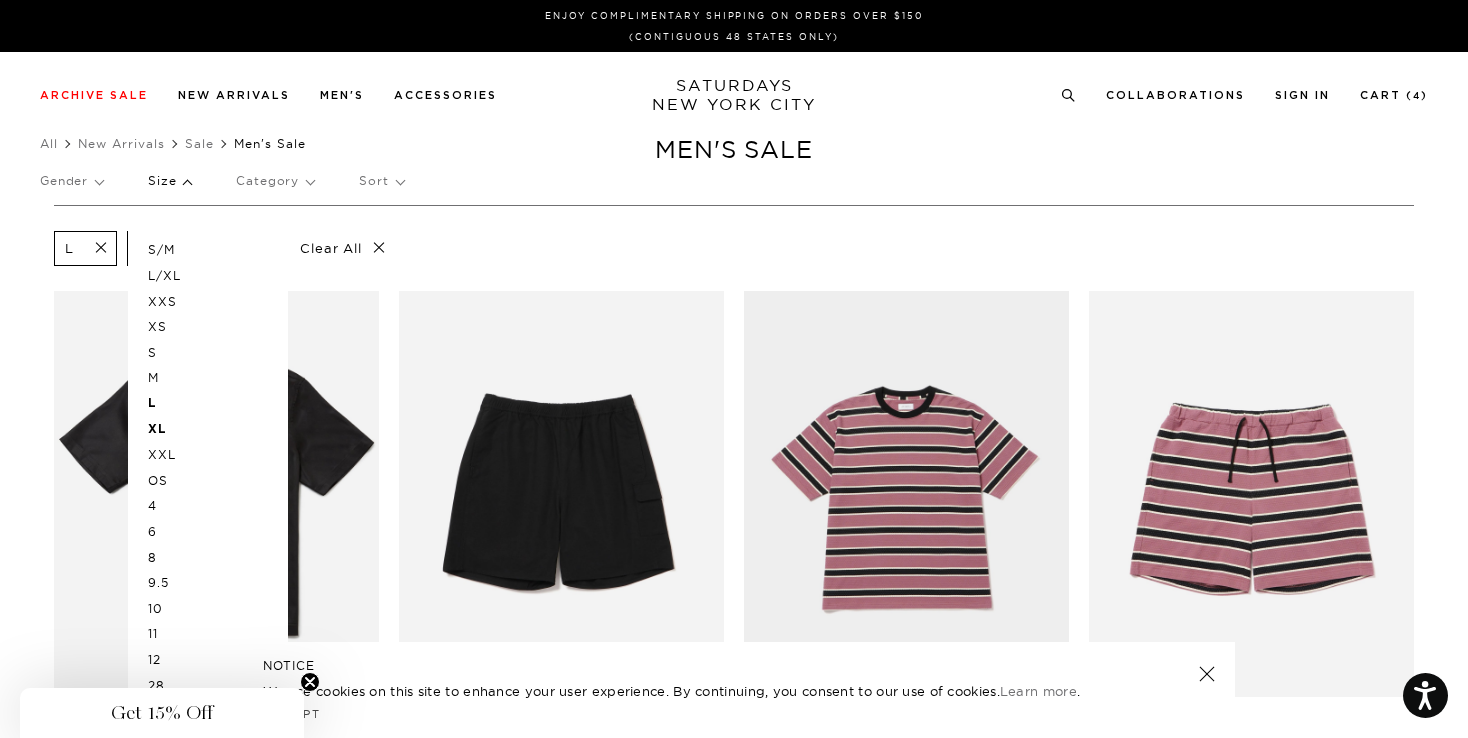 click on "L/XL" at bounding box center (208, 276) 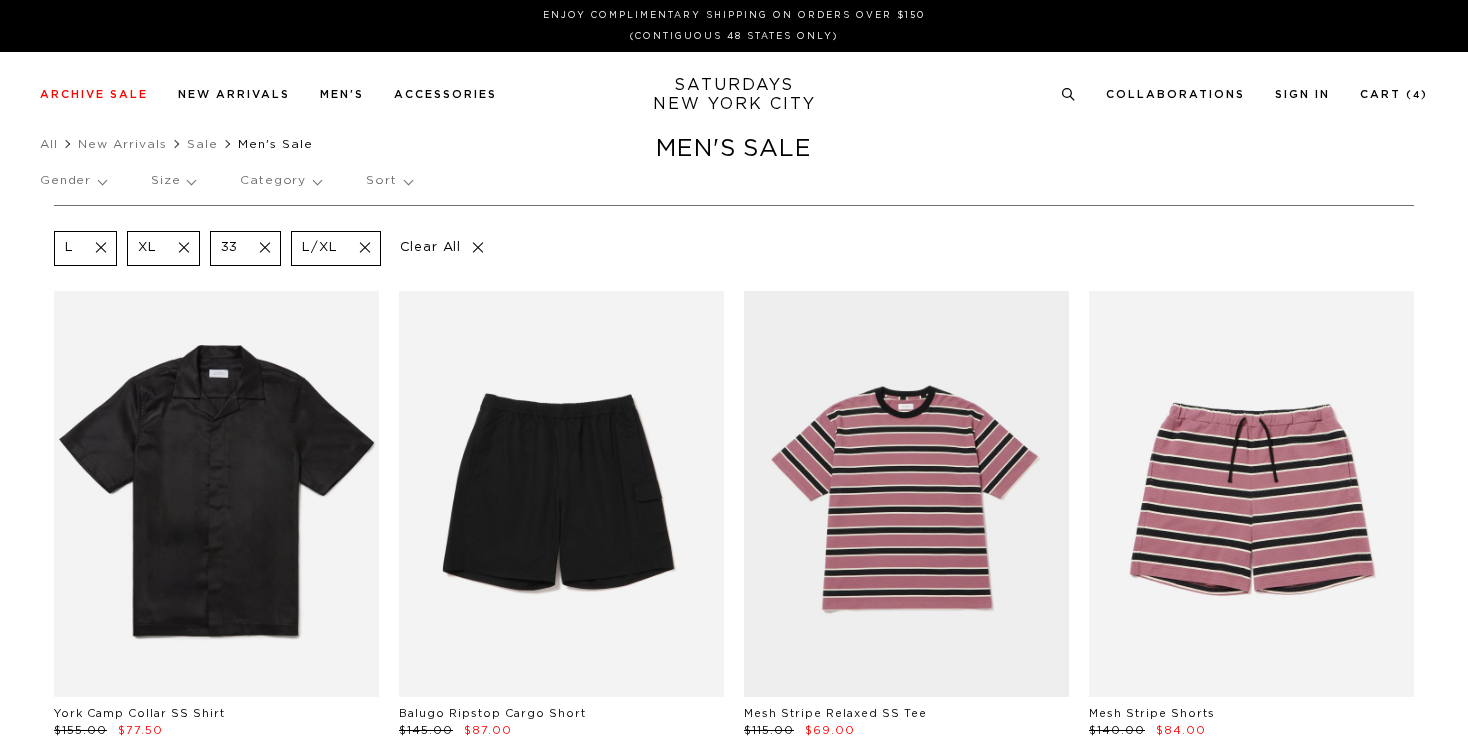 scroll, scrollTop: 0, scrollLeft: 0, axis: both 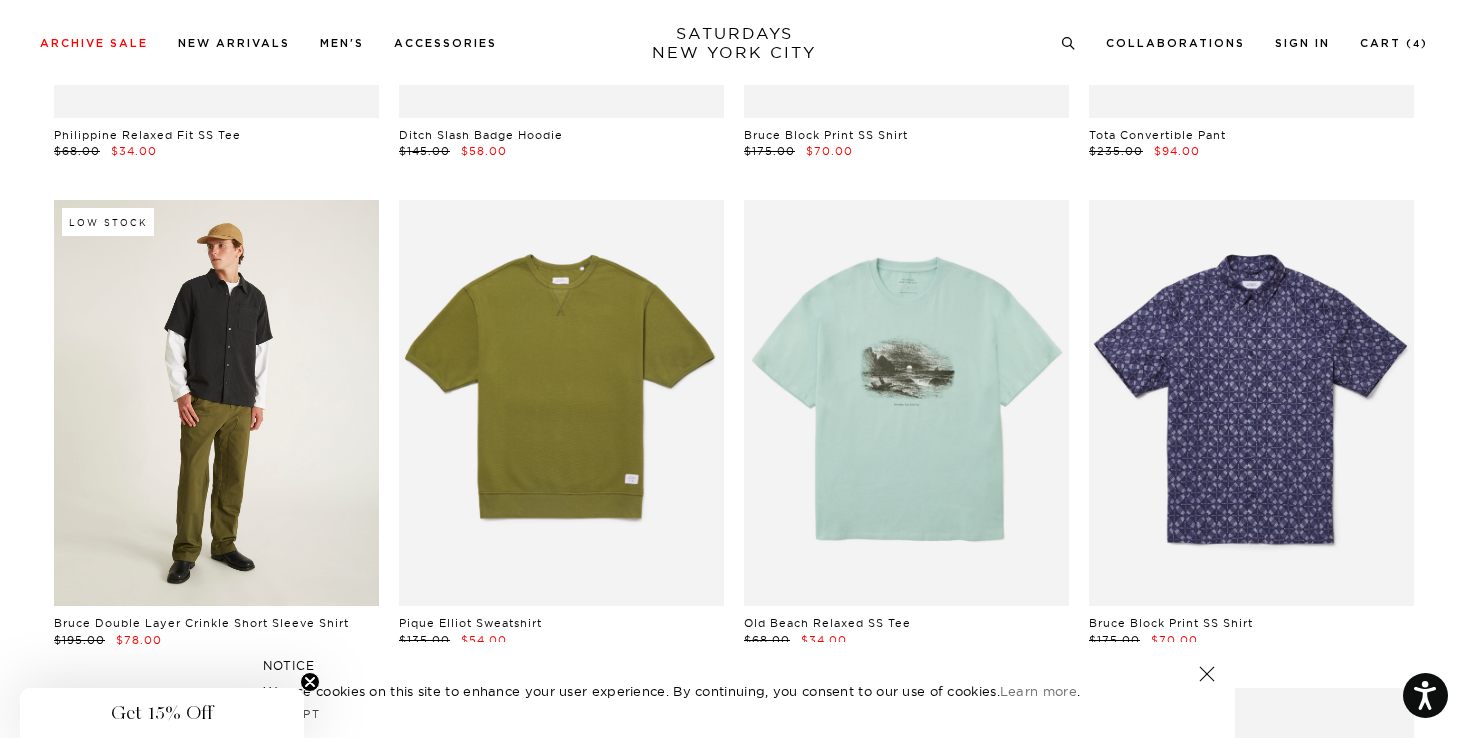 click at bounding box center (216, 403) 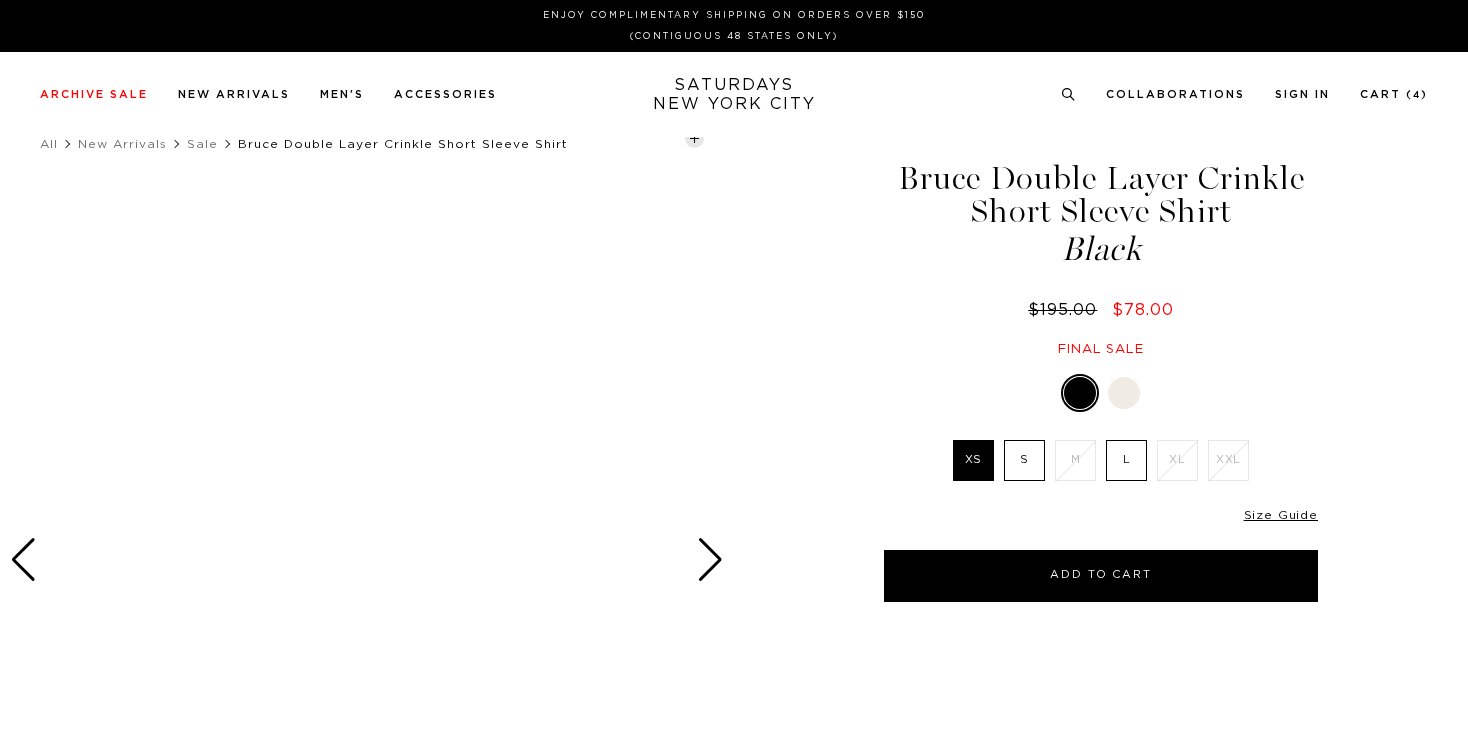 scroll, scrollTop: 0, scrollLeft: 0, axis: both 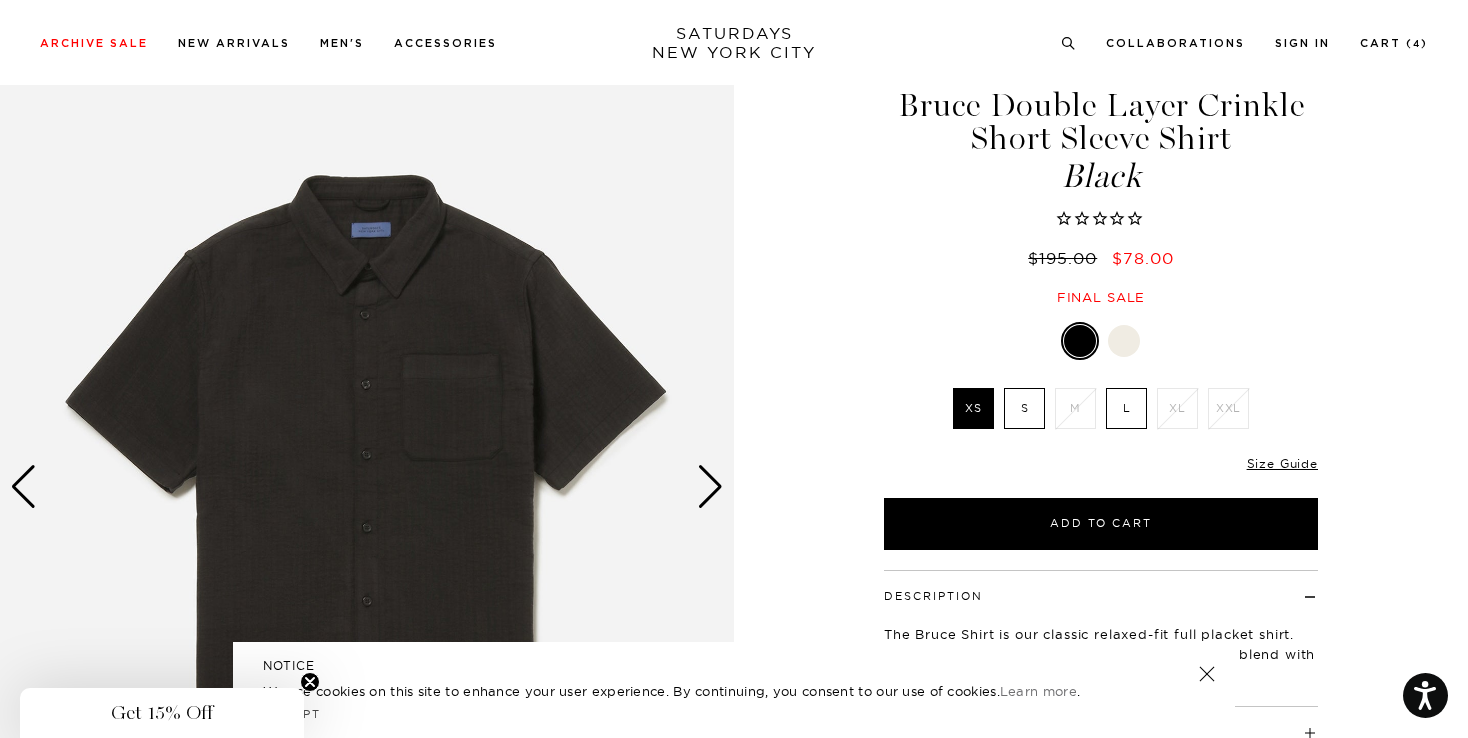 click at bounding box center (1124, 341) 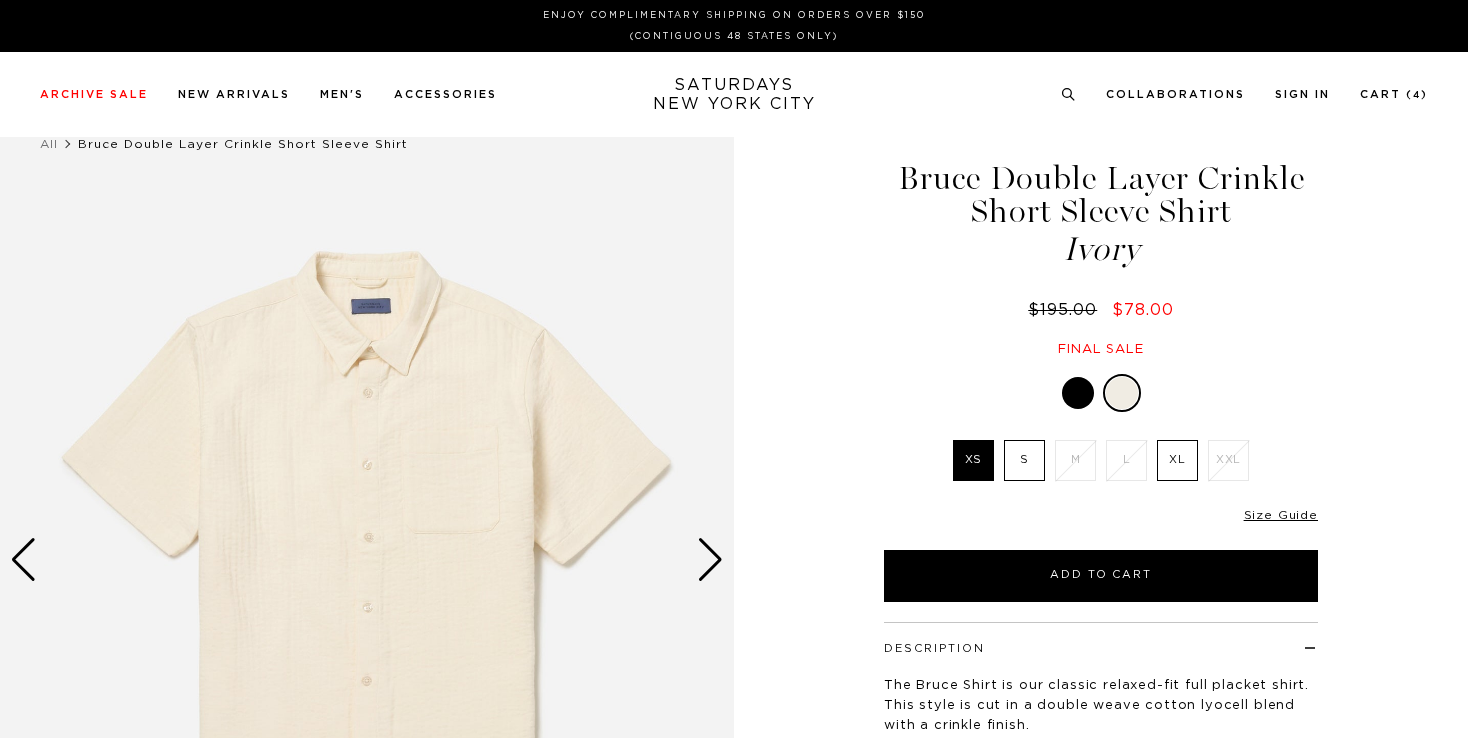 scroll, scrollTop: 0, scrollLeft: 0, axis: both 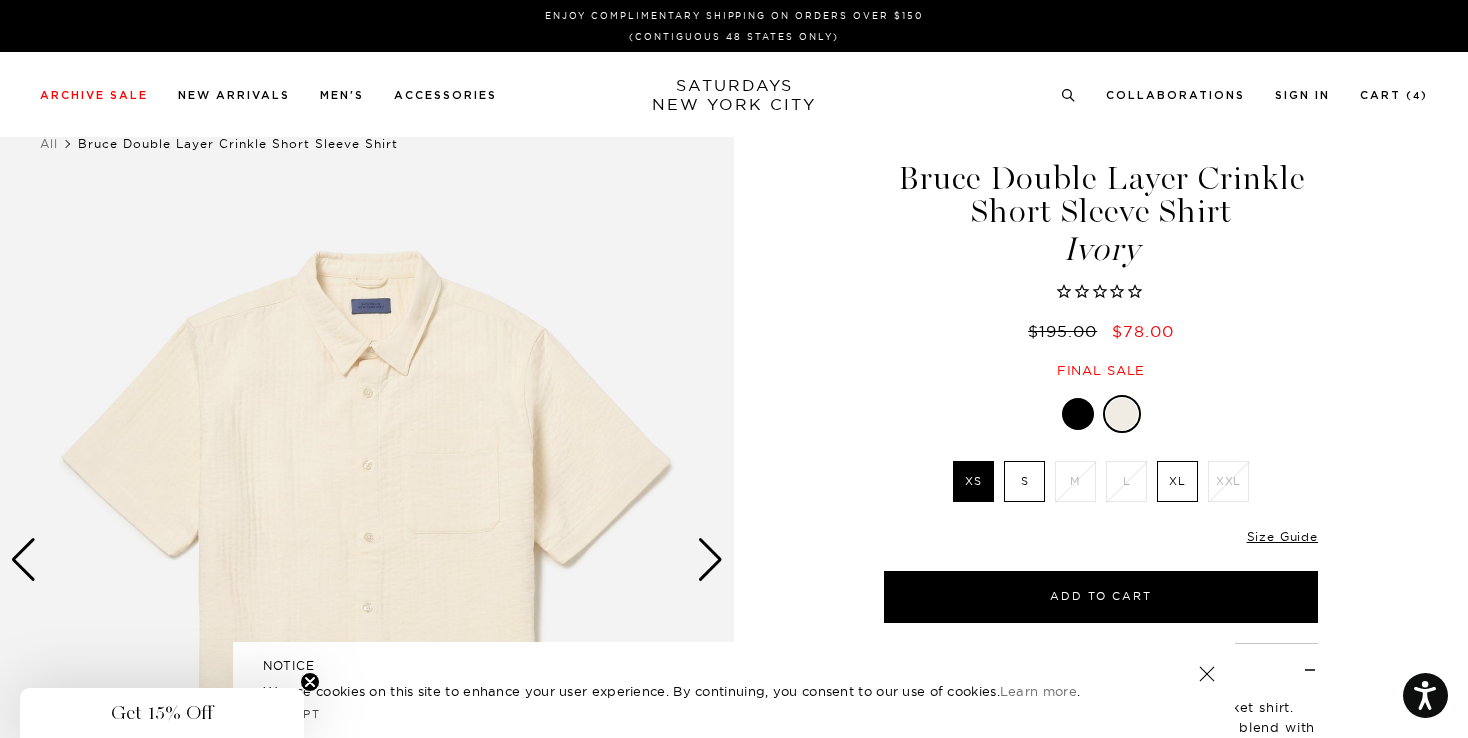 click at bounding box center (1078, 414) 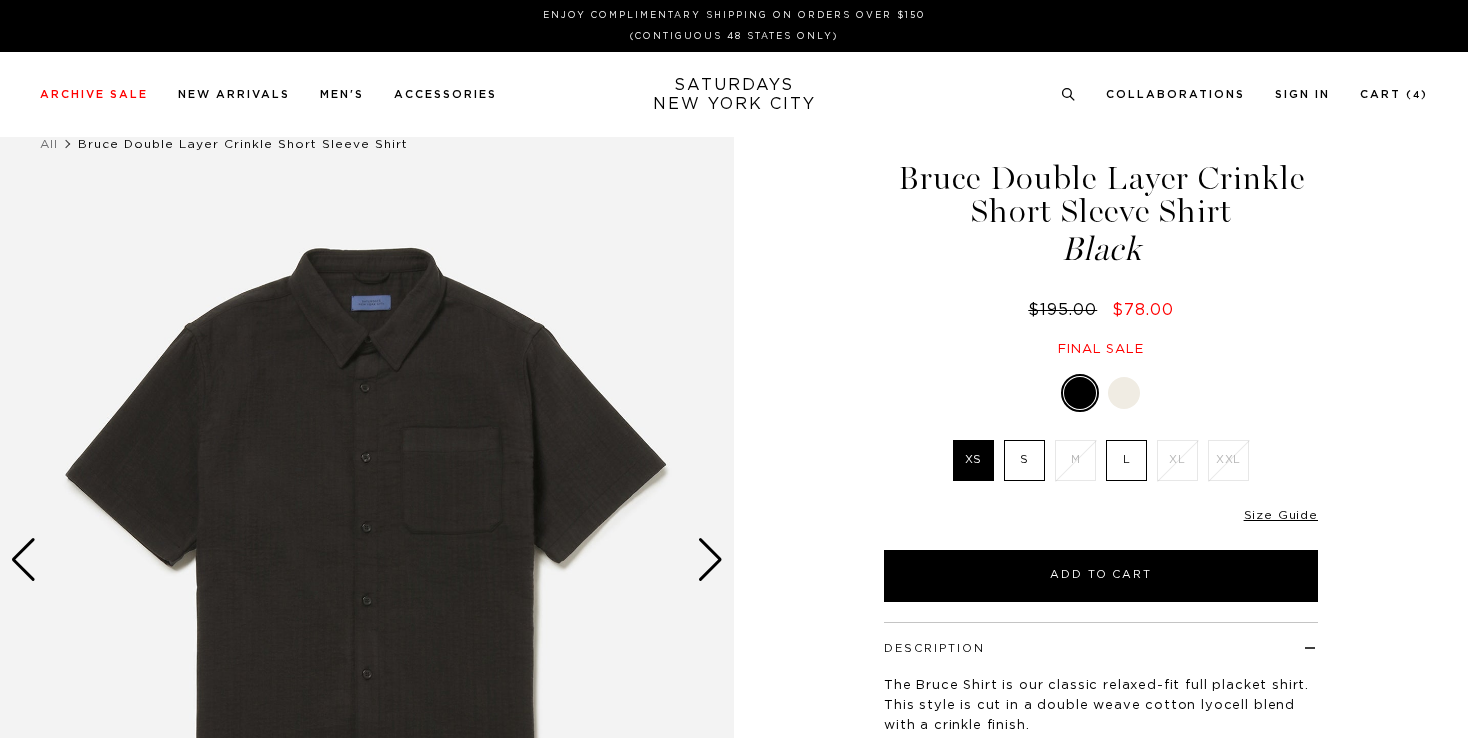 scroll, scrollTop: 0, scrollLeft: 0, axis: both 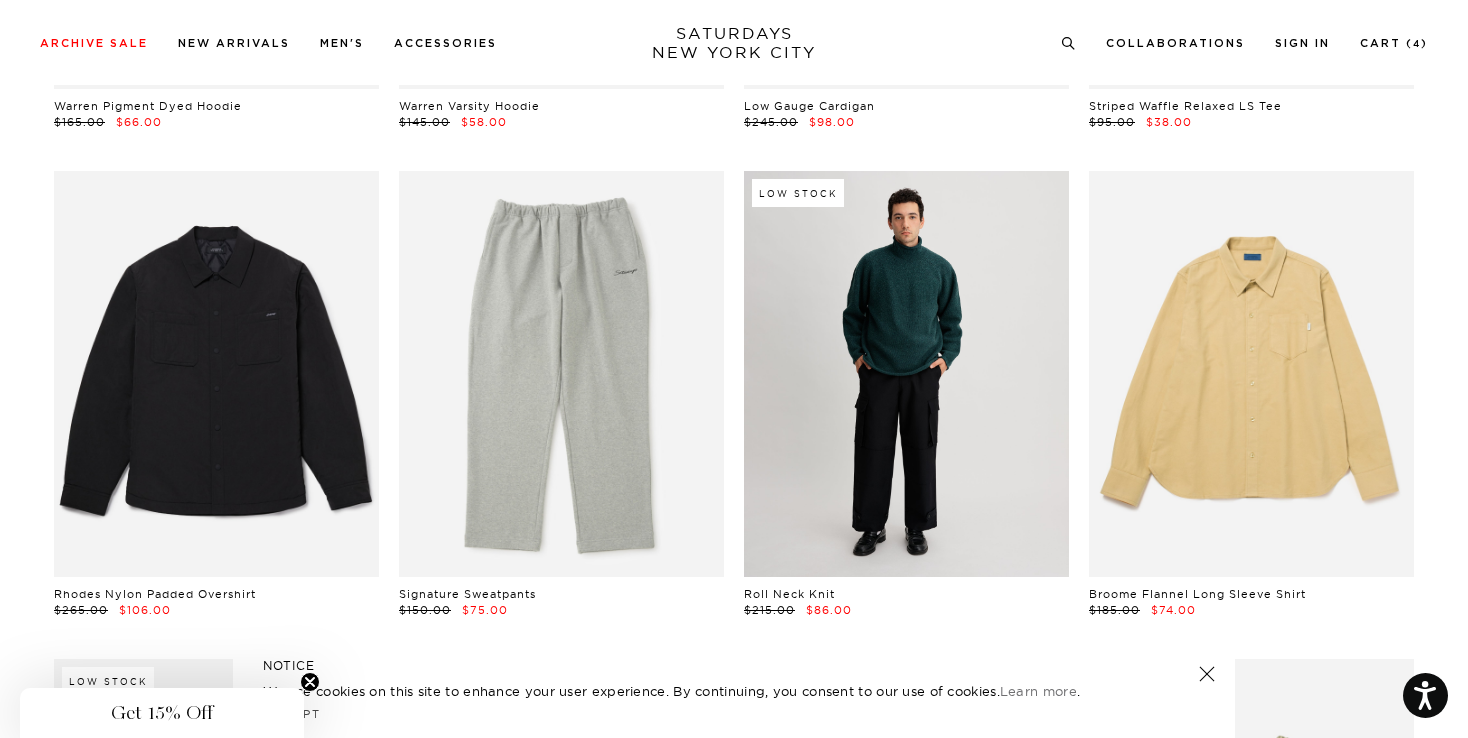 click at bounding box center (906, 374) 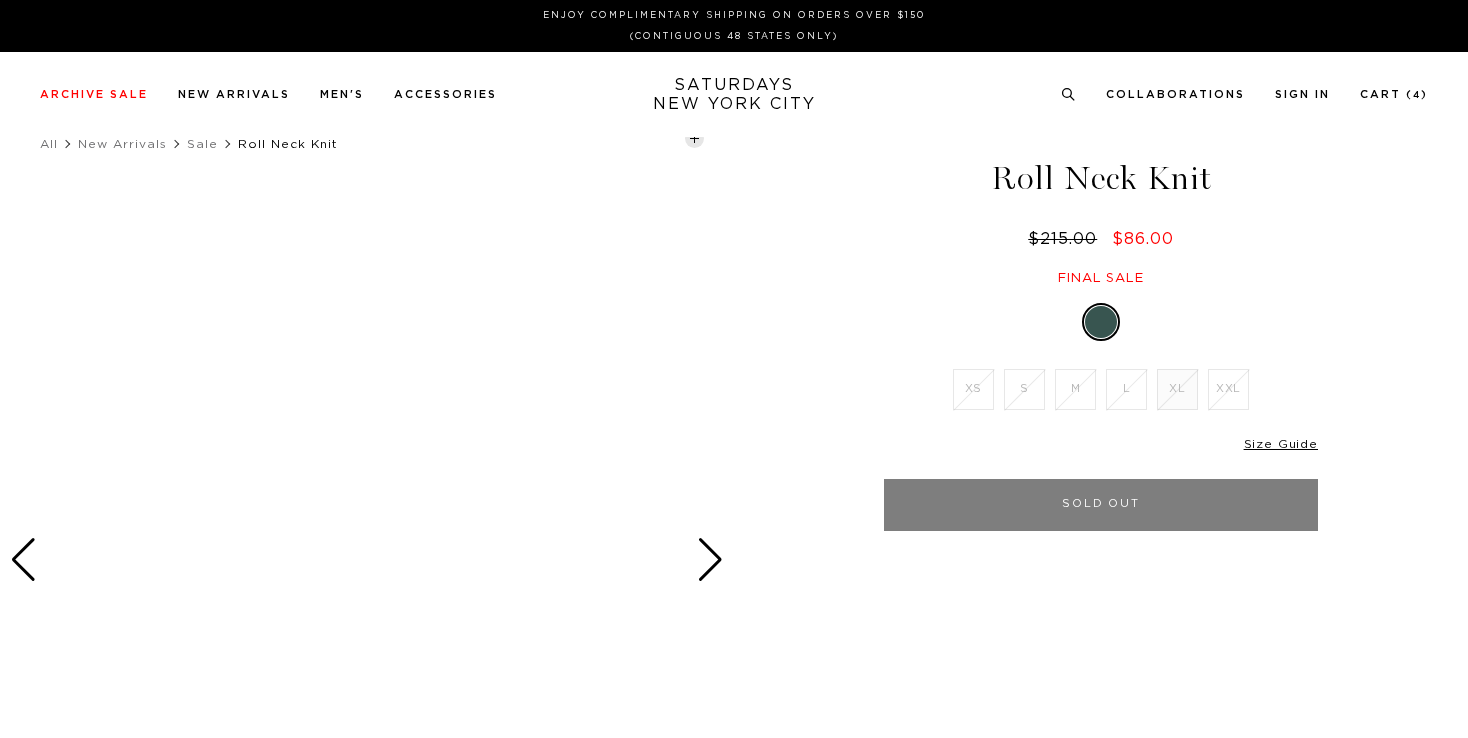 scroll, scrollTop: 0, scrollLeft: 0, axis: both 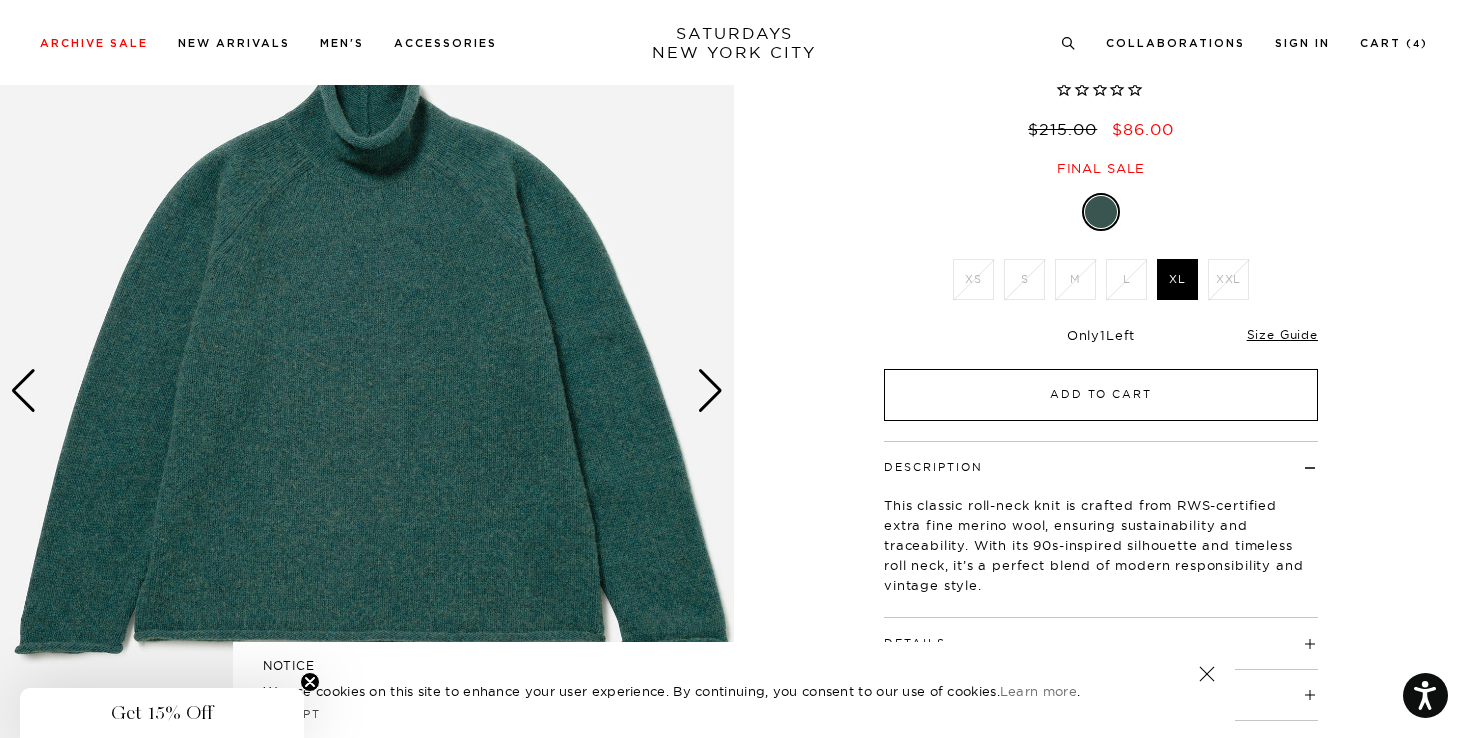 click on "Add to Cart" at bounding box center (1101, 395) 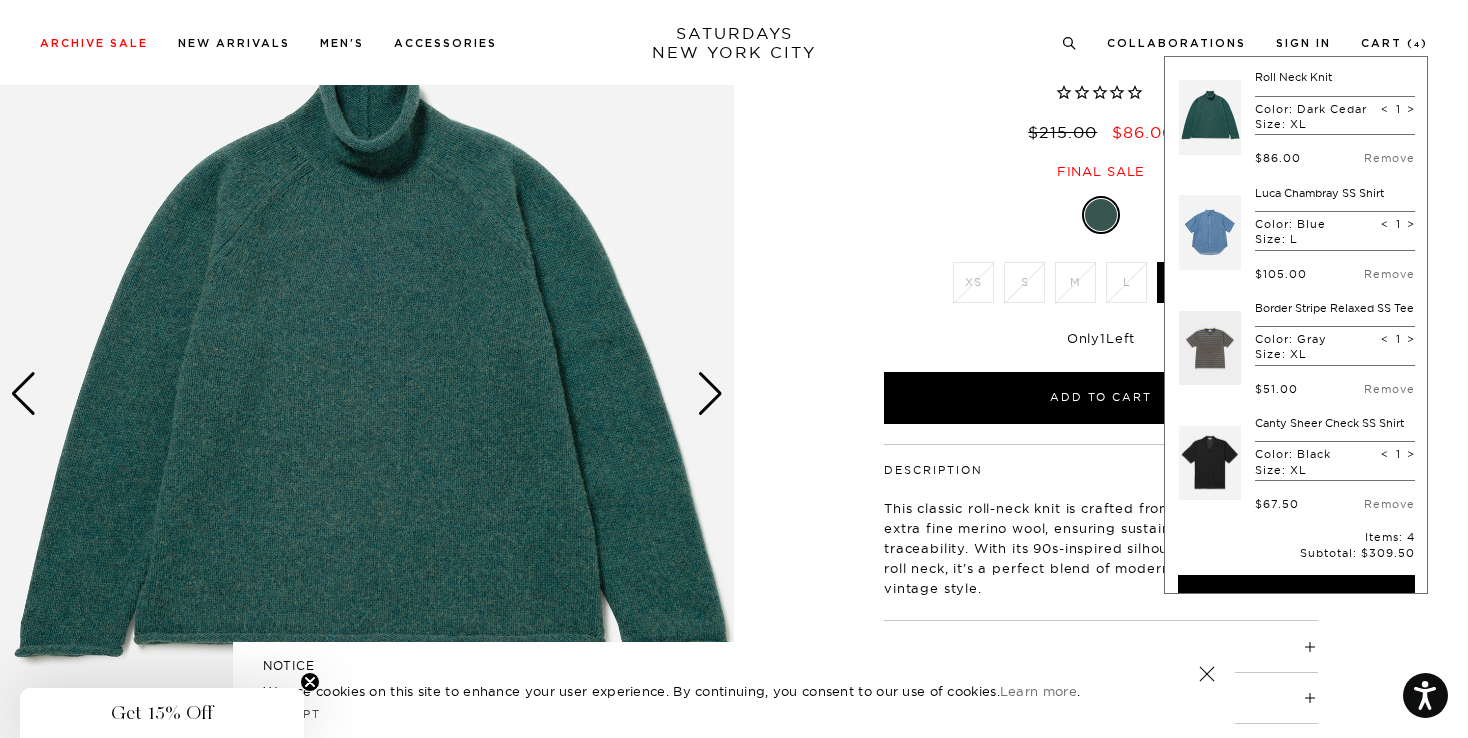 scroll, scrollTop: 0, scrollLeft: 0, axis: both 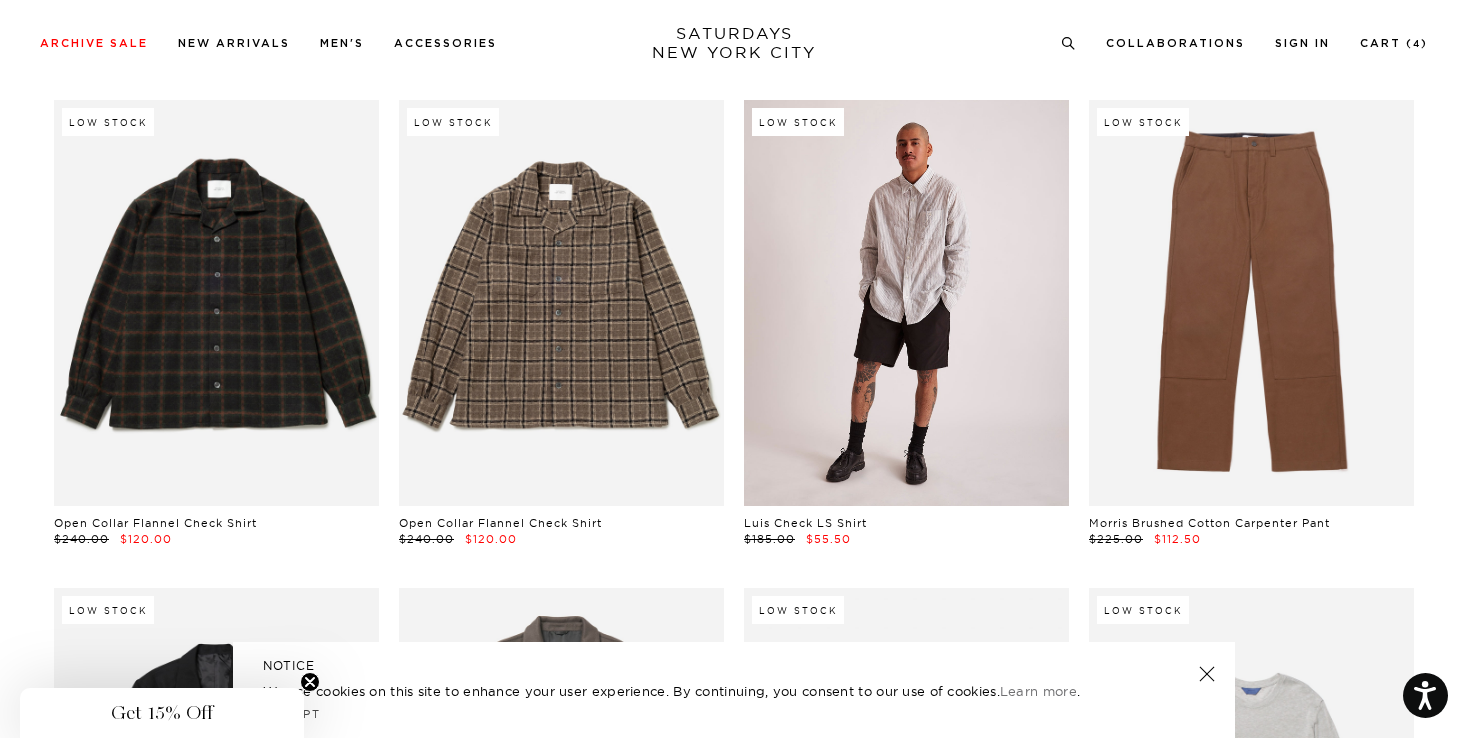 click at bounding box center (906, 303) 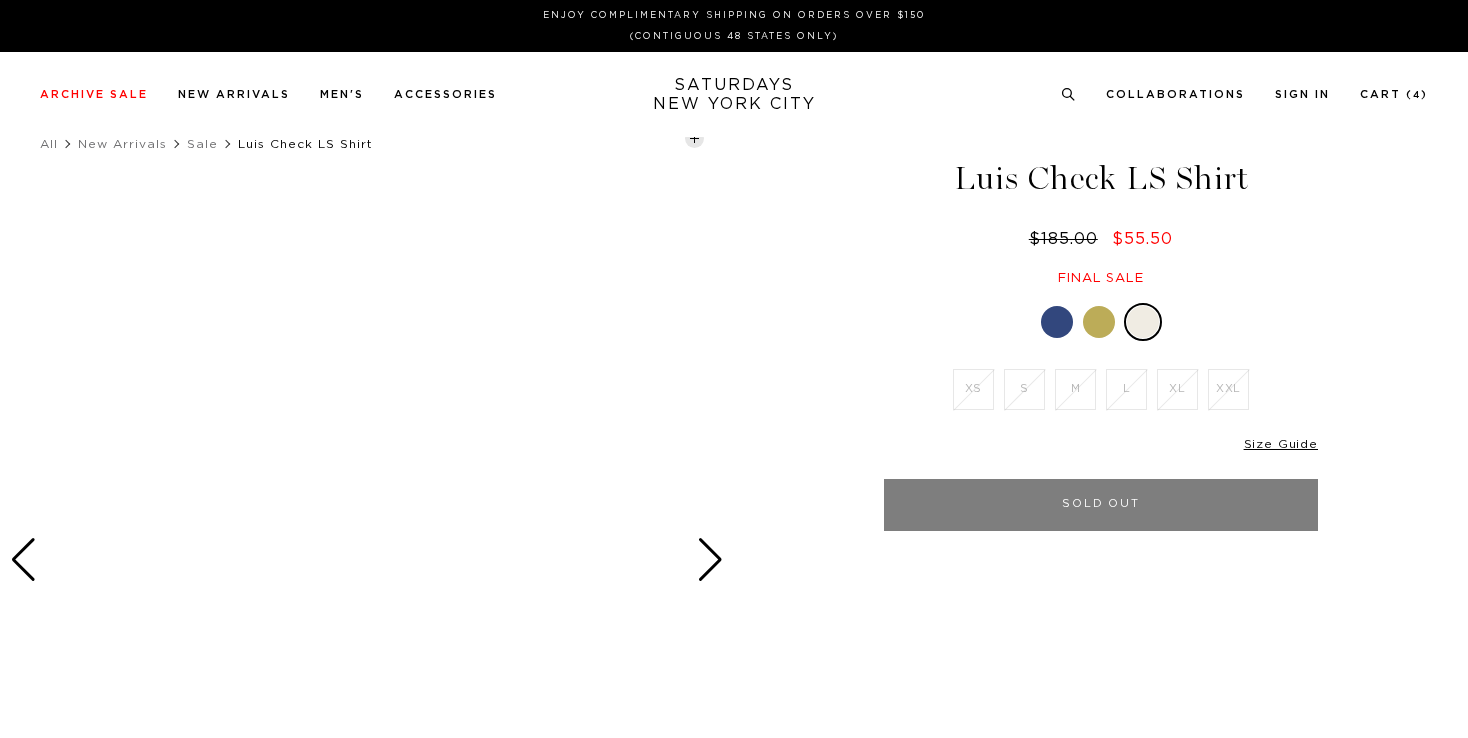 scroll, scrollTop: 0, scrollLeft: 0, axis: both 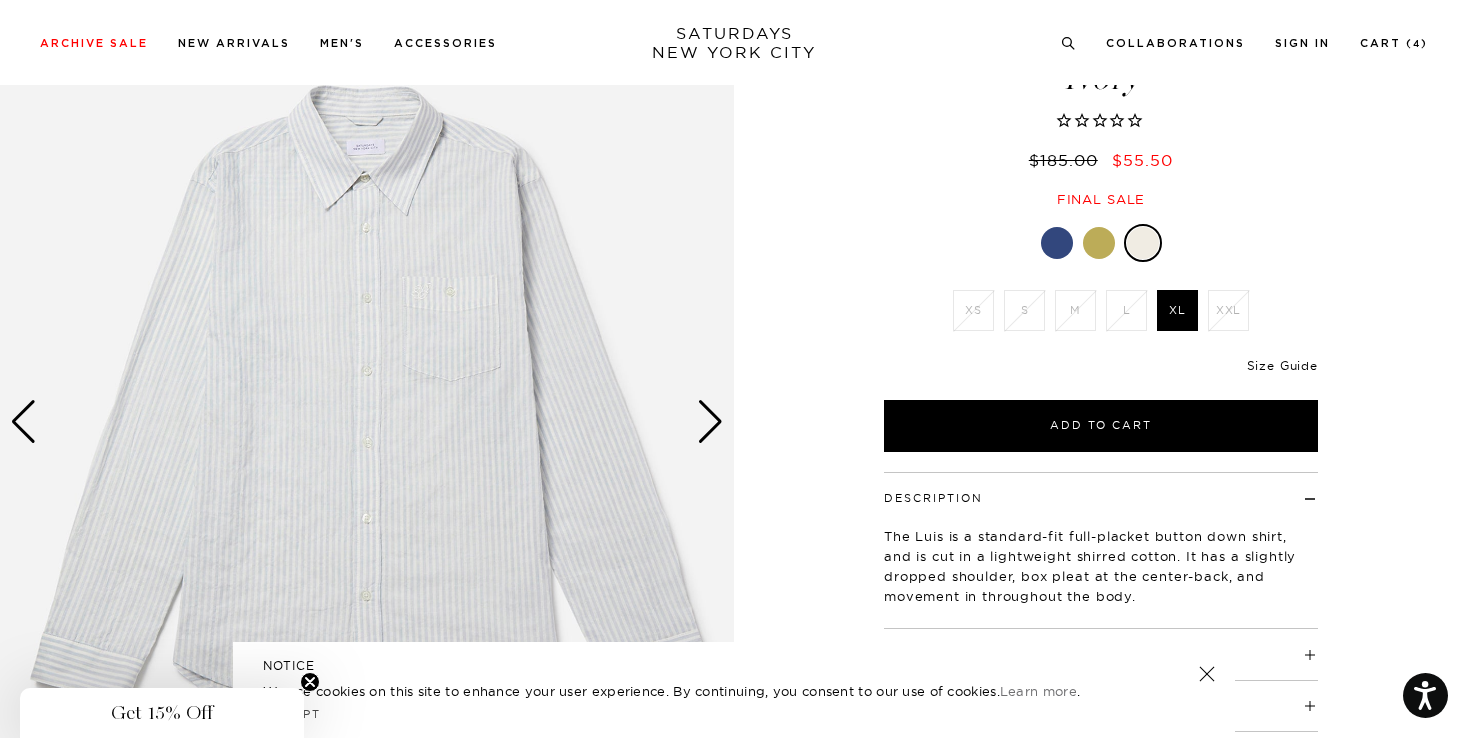 click on "Size Guide" at bounding box center [1282, 365] 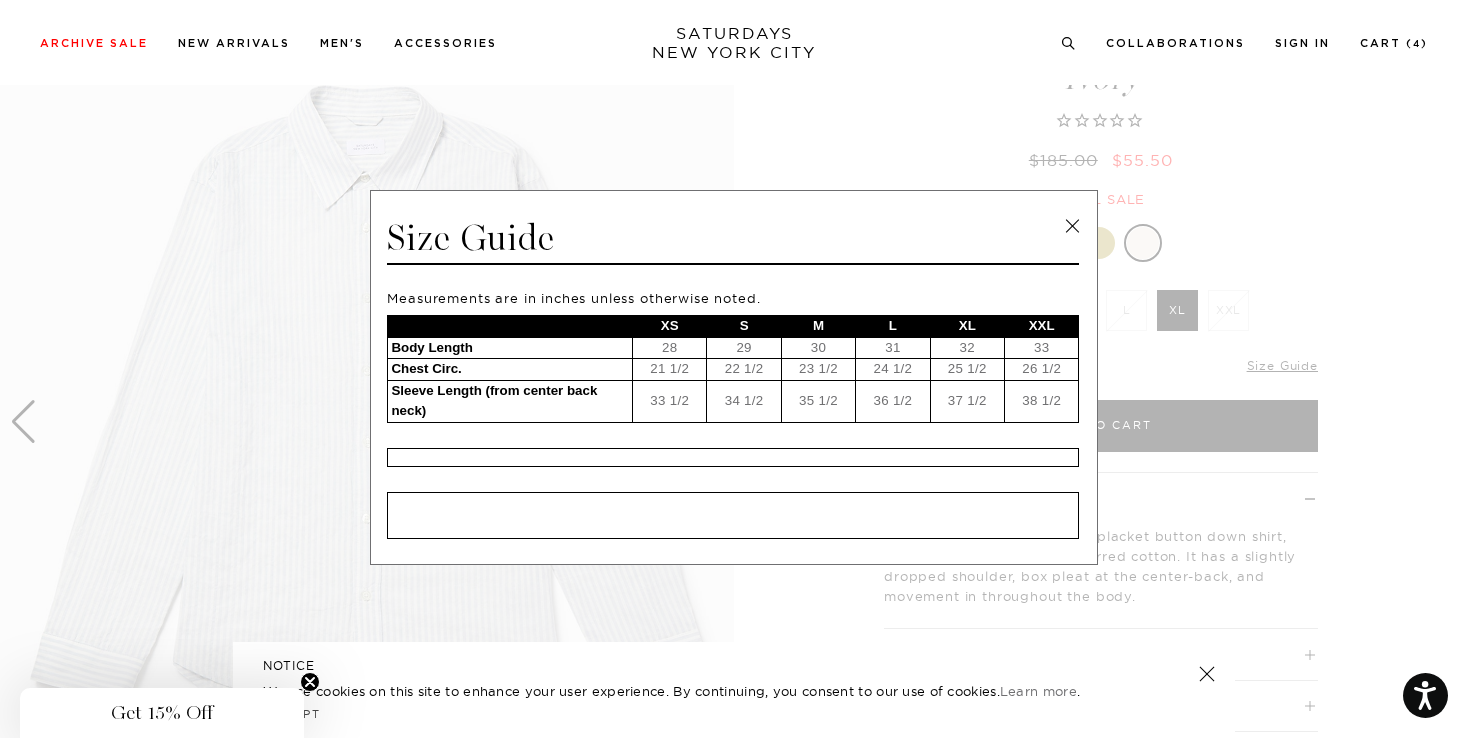 click at bounding box center (1072, 226) 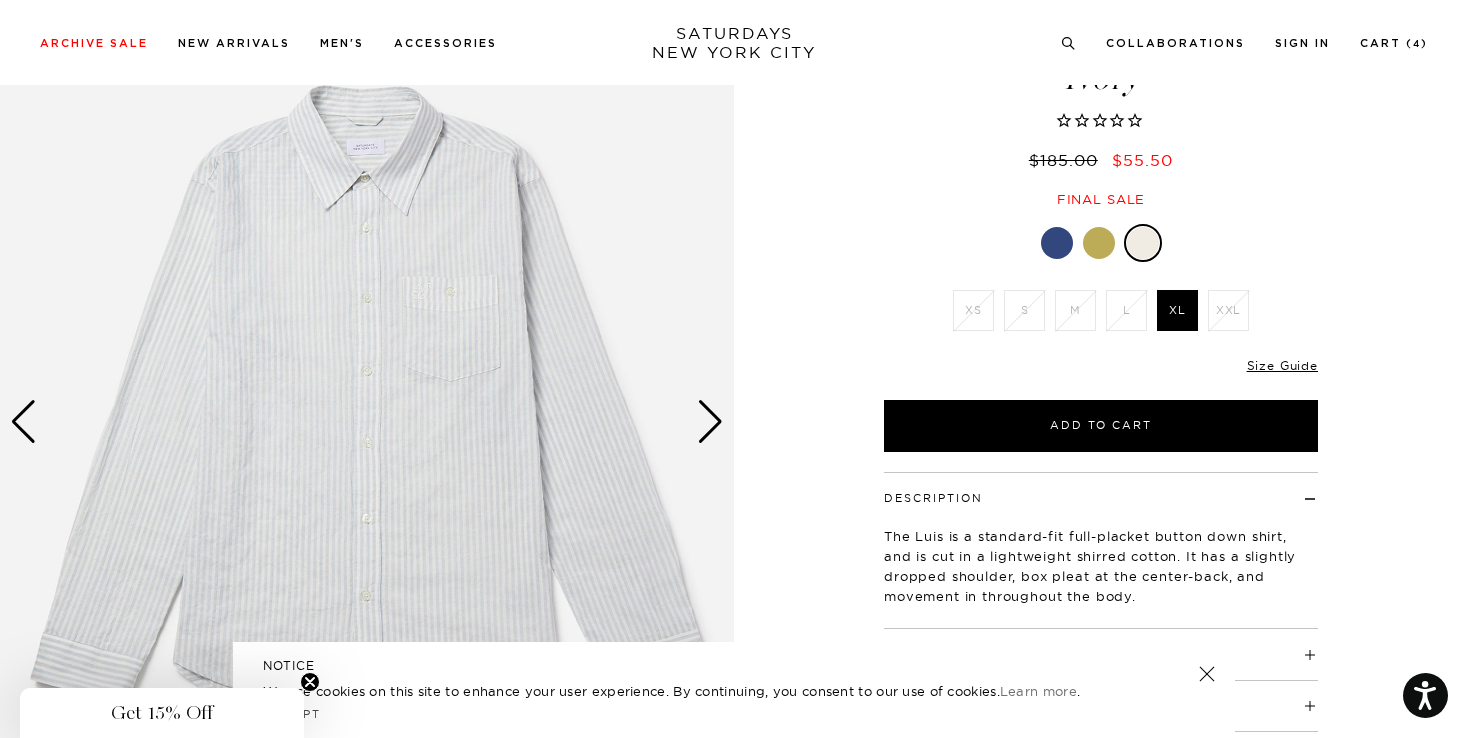 click at bounding box center [1057, 243] 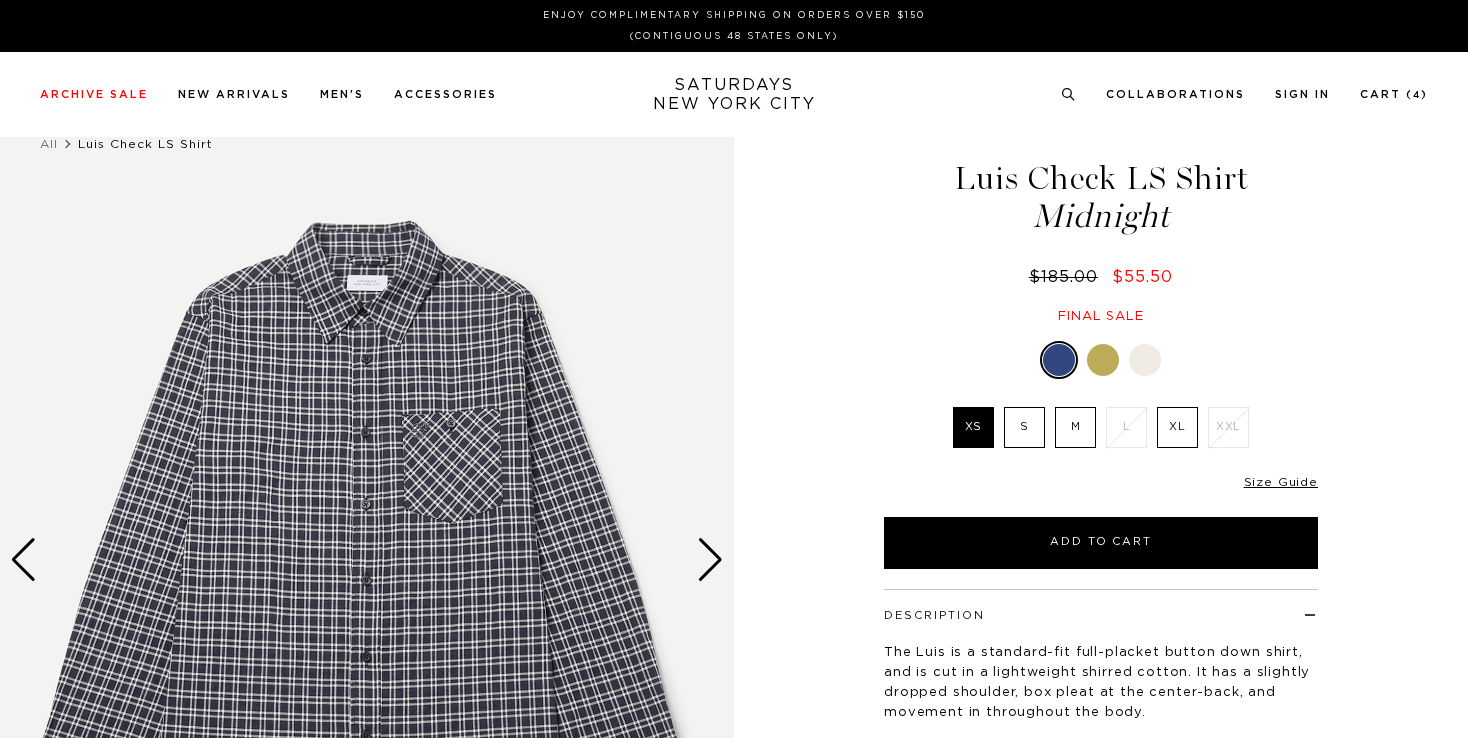 scroll, scrollTop: 0, scrollLeft: 0, axis: both 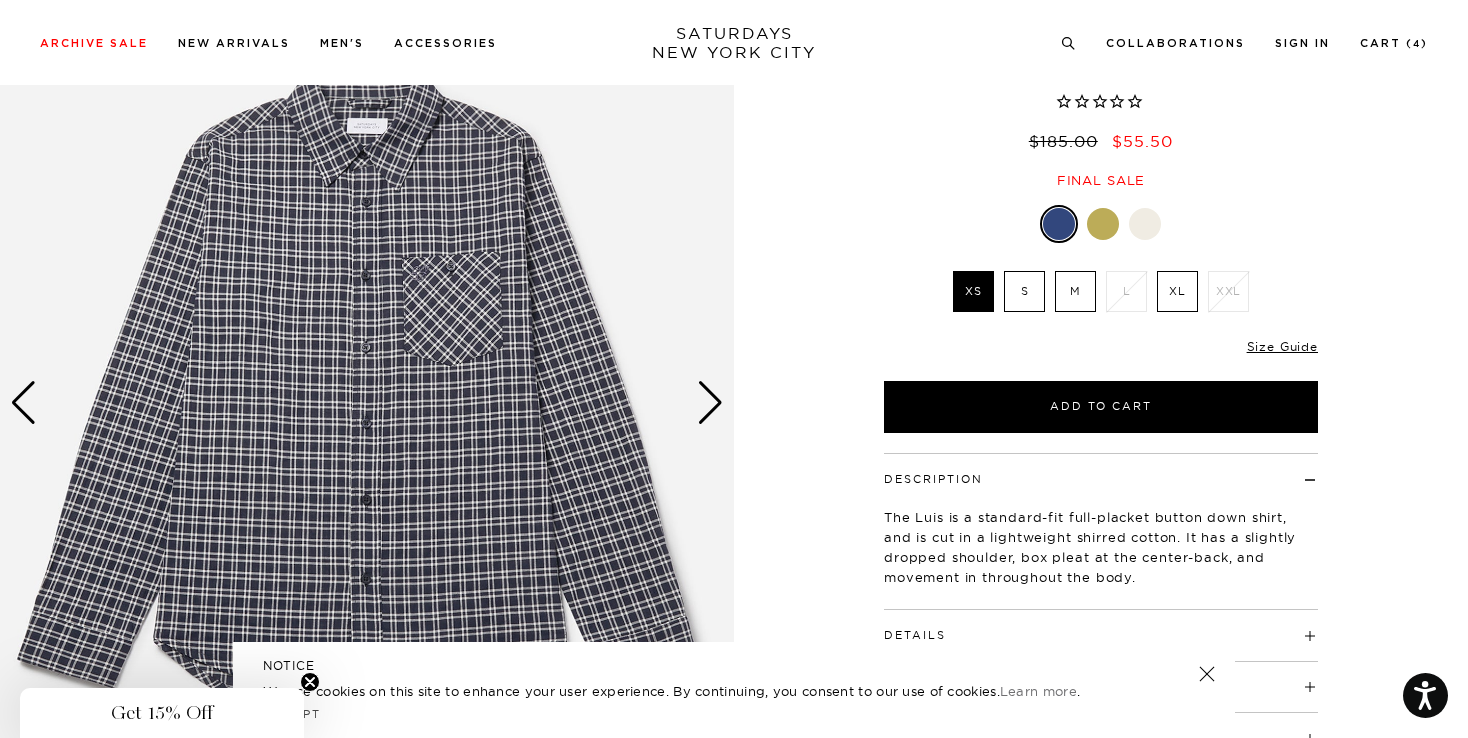 click at bounding box center [710, 403] 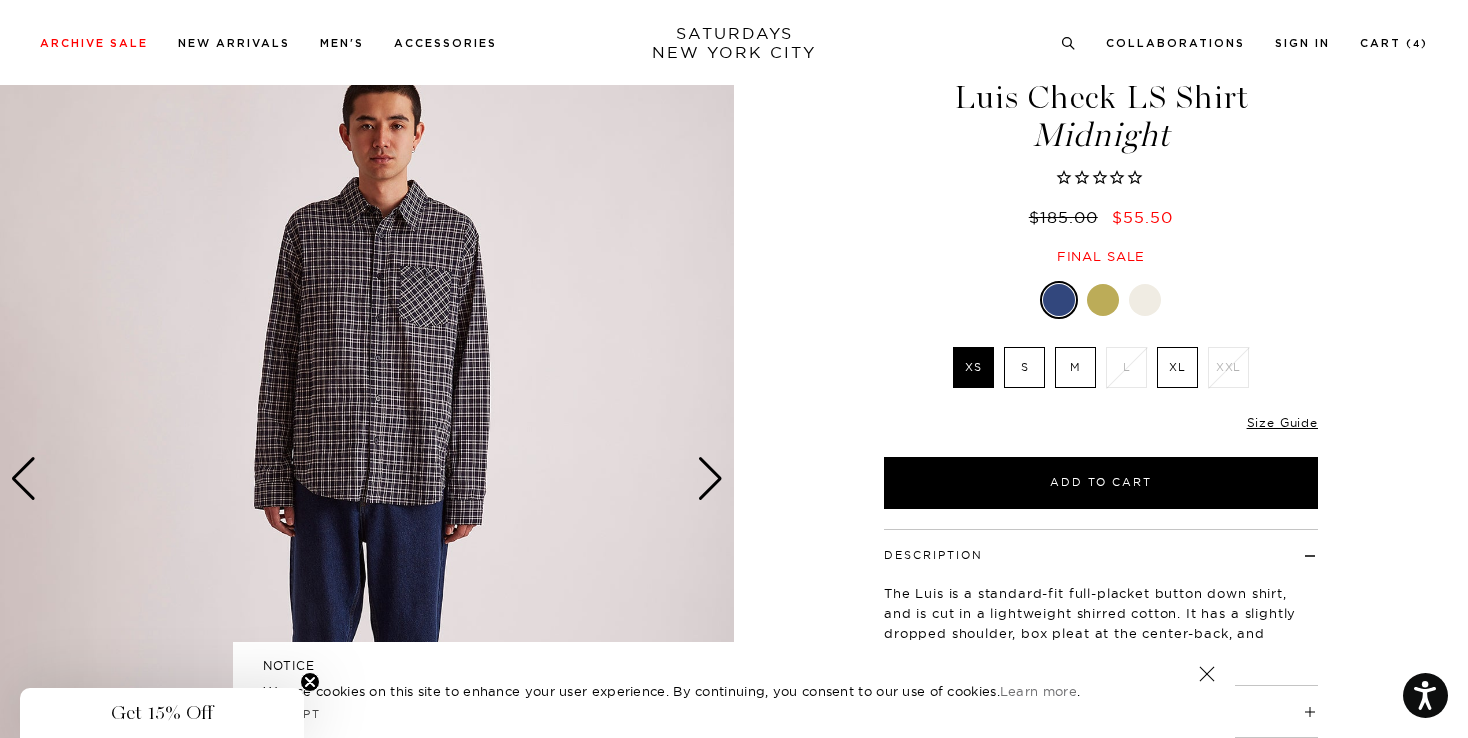 scroll, scrollTop: 71, scrollLeft: 0, axis: vertical 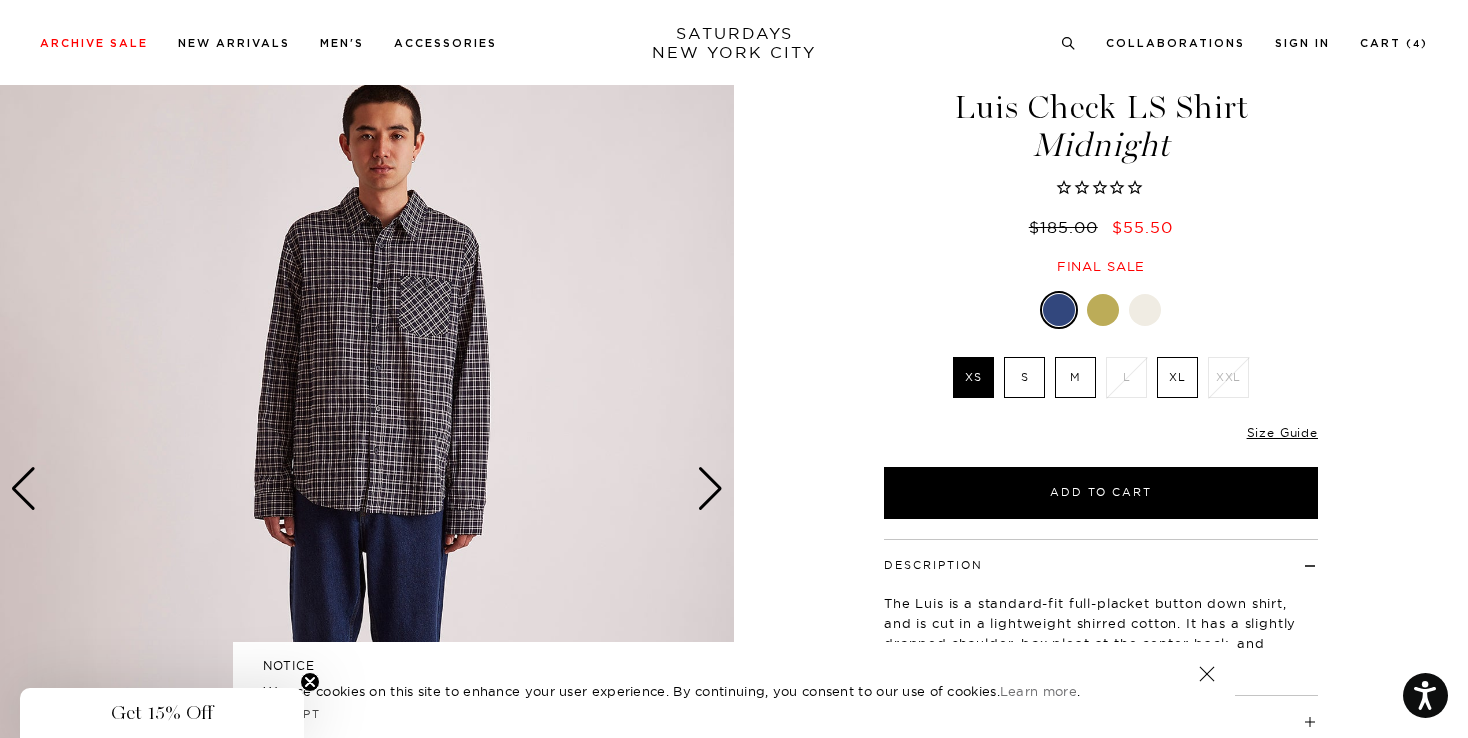 click at bounding box center (1103, 310) 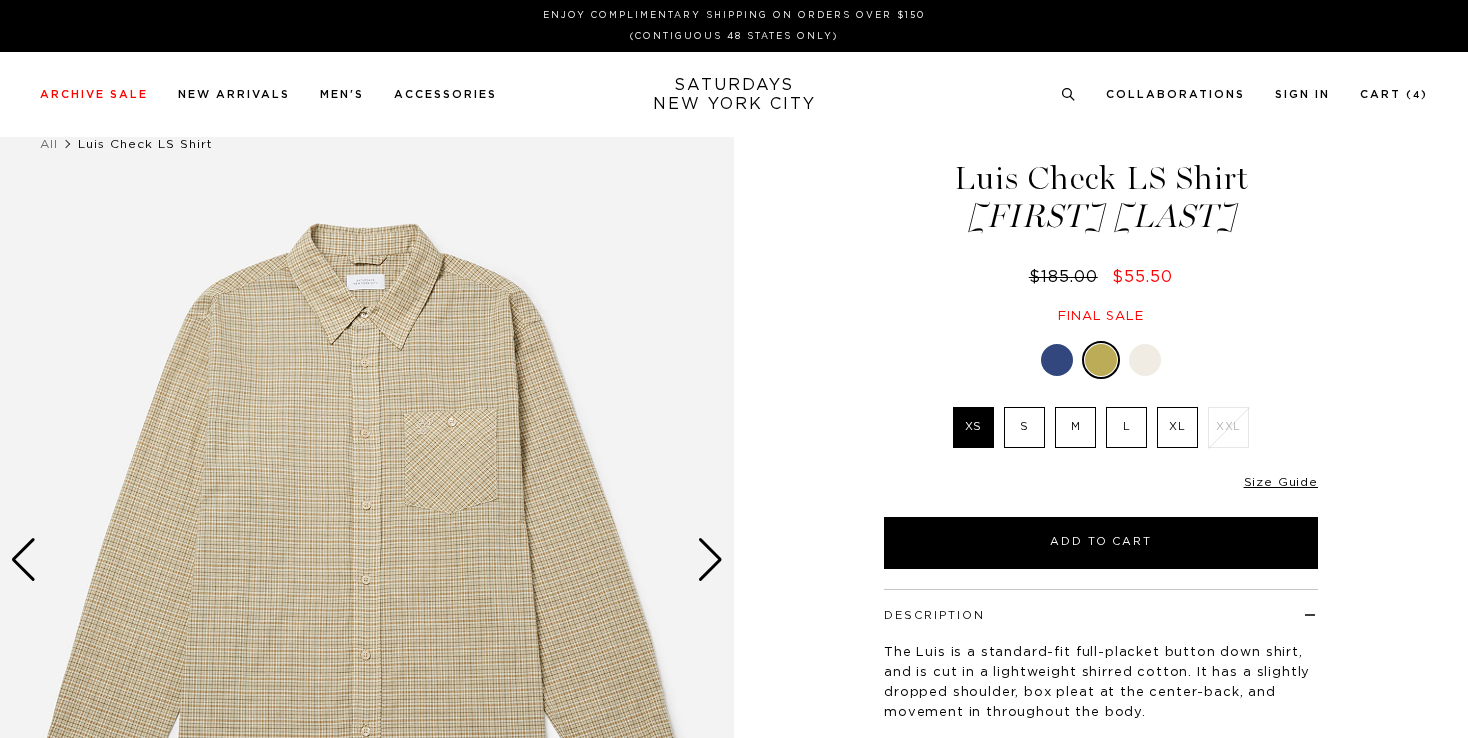 scroll, scrollTop: 0, scrollLeft: 0, axis: both 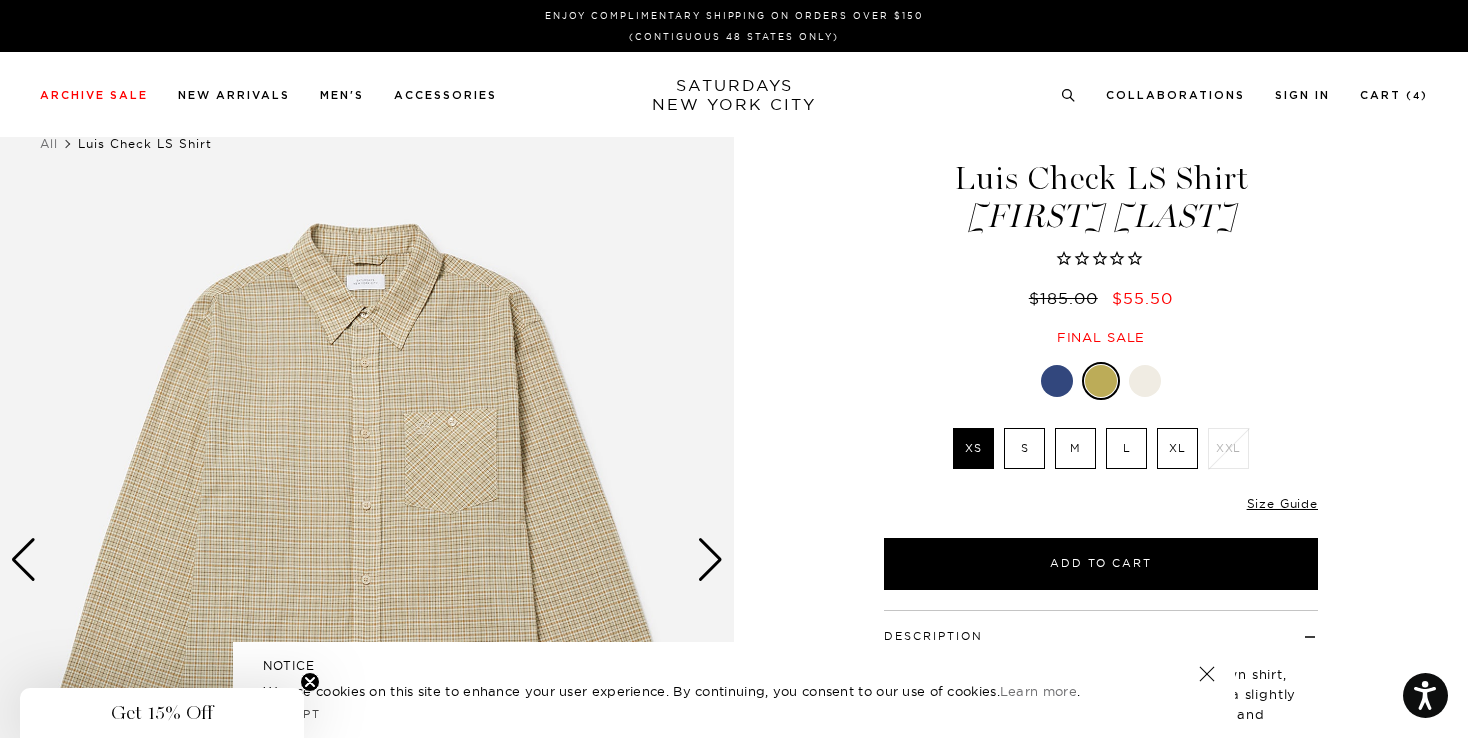 click at bounding box center [710, 560] 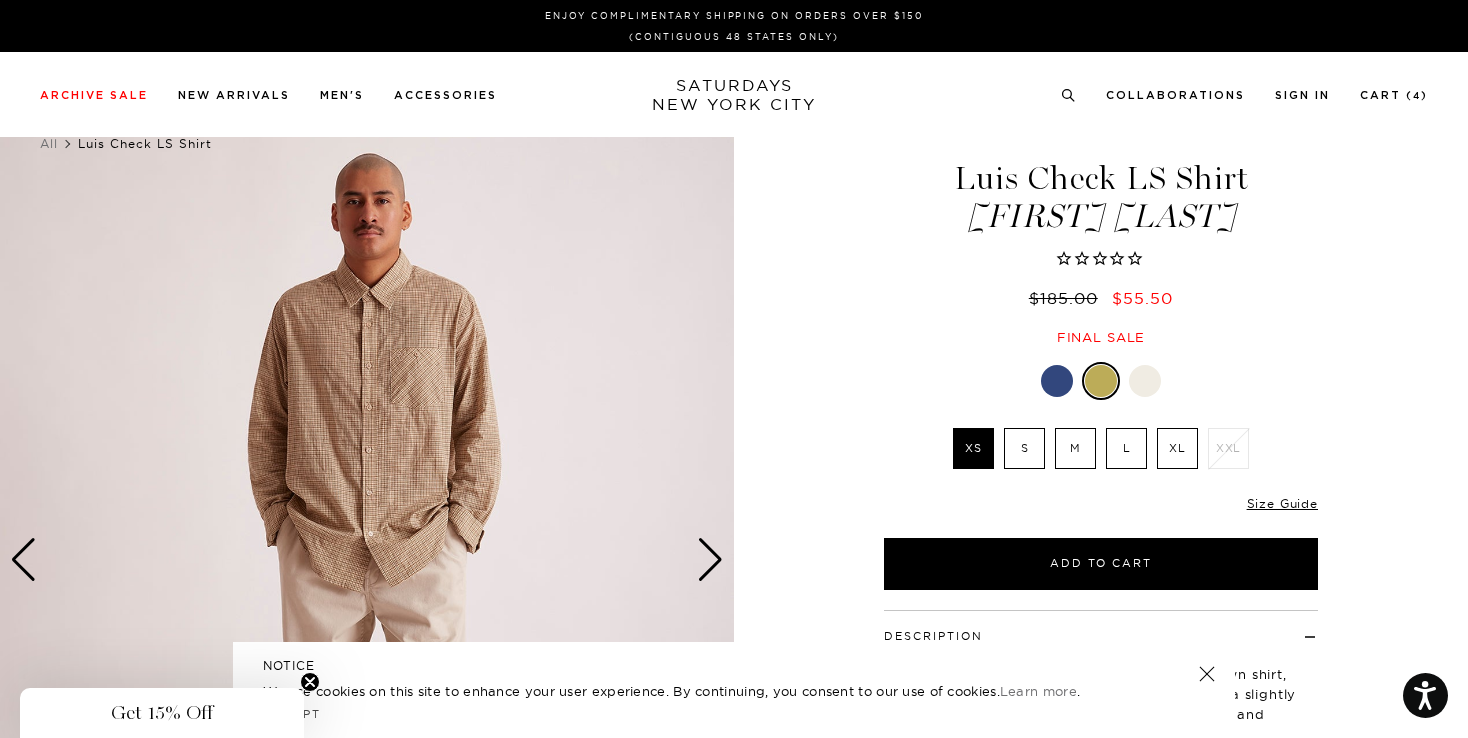 click at bounding box center [710, 560] 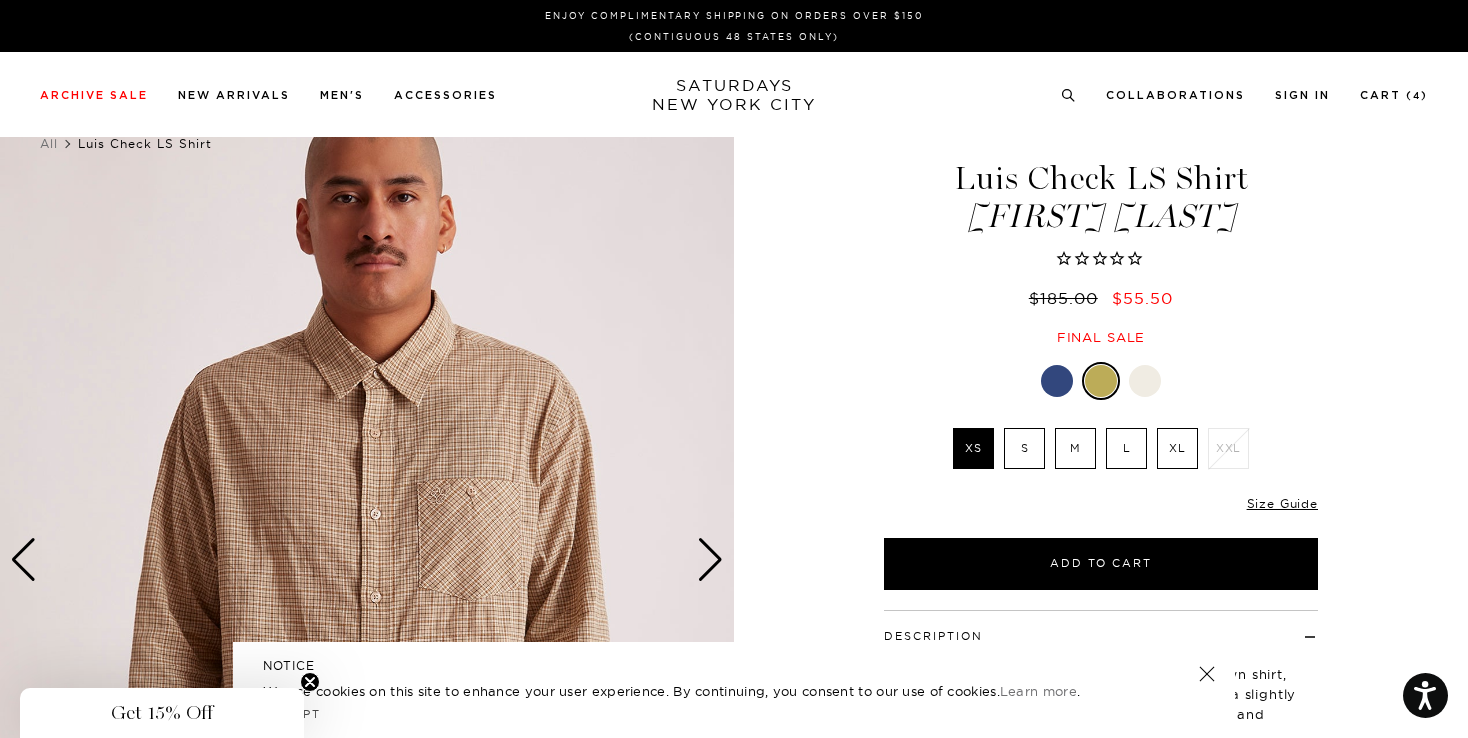 click at bounding box center [710, 560] 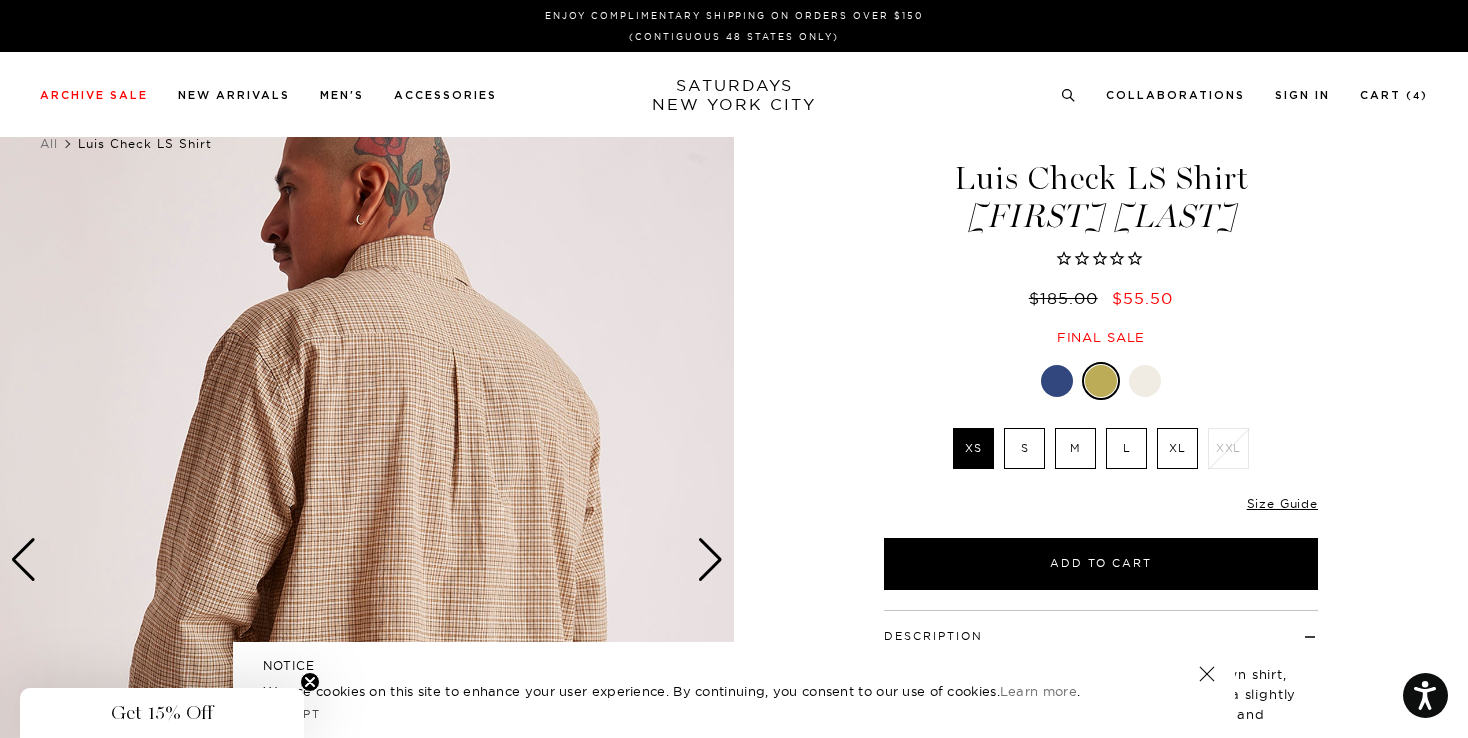 click at bounding box center [1145, 381] 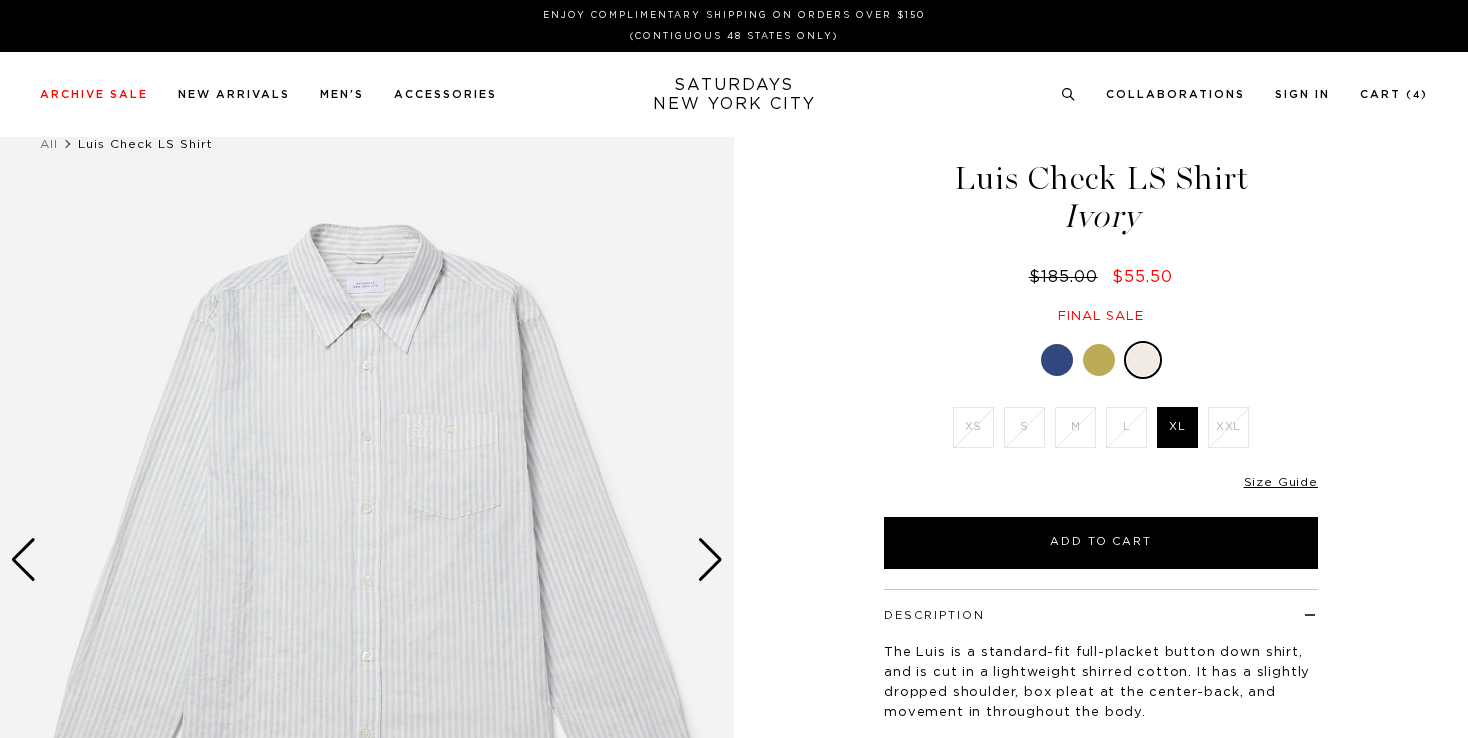 scroll, scrollTop: 0, scrollLeft: 0, axis: both 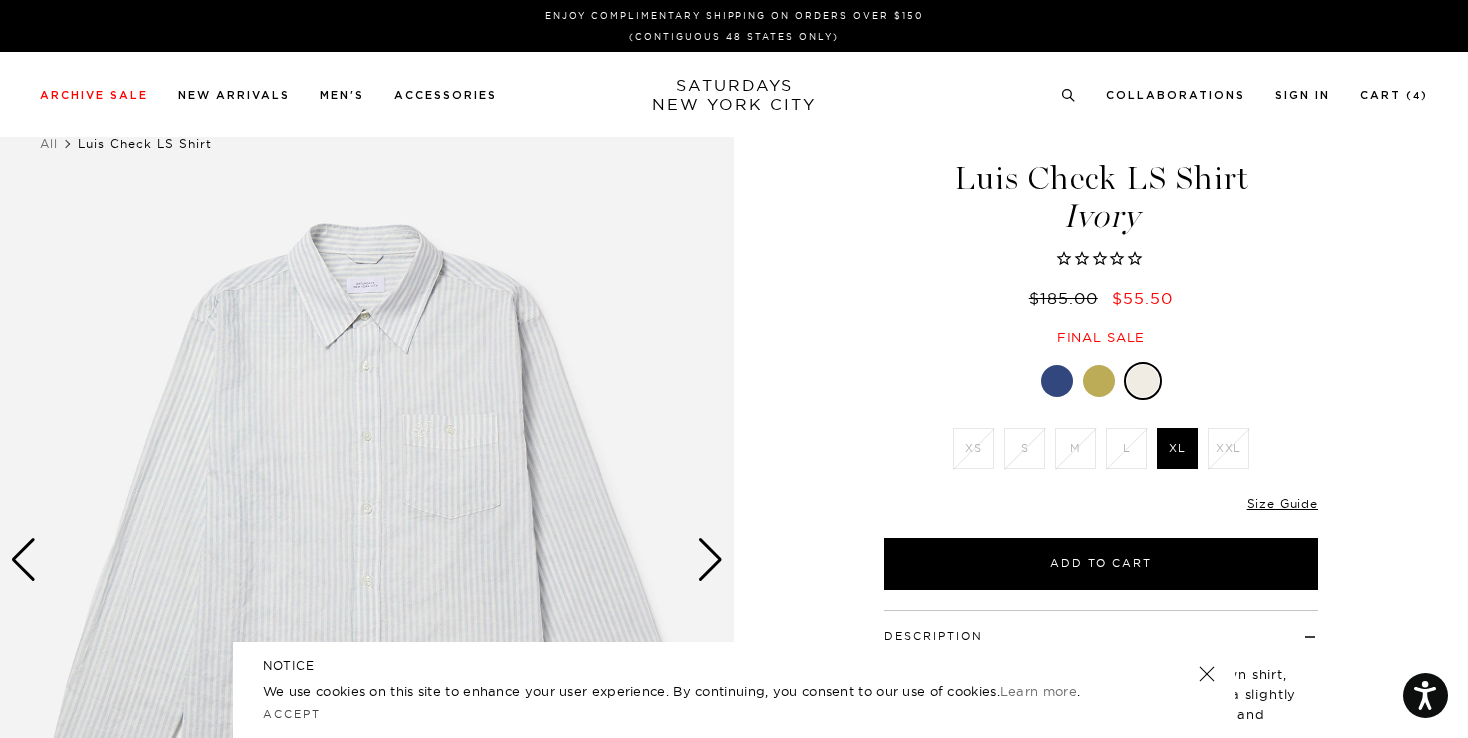 click at bounding box center (710, 560) 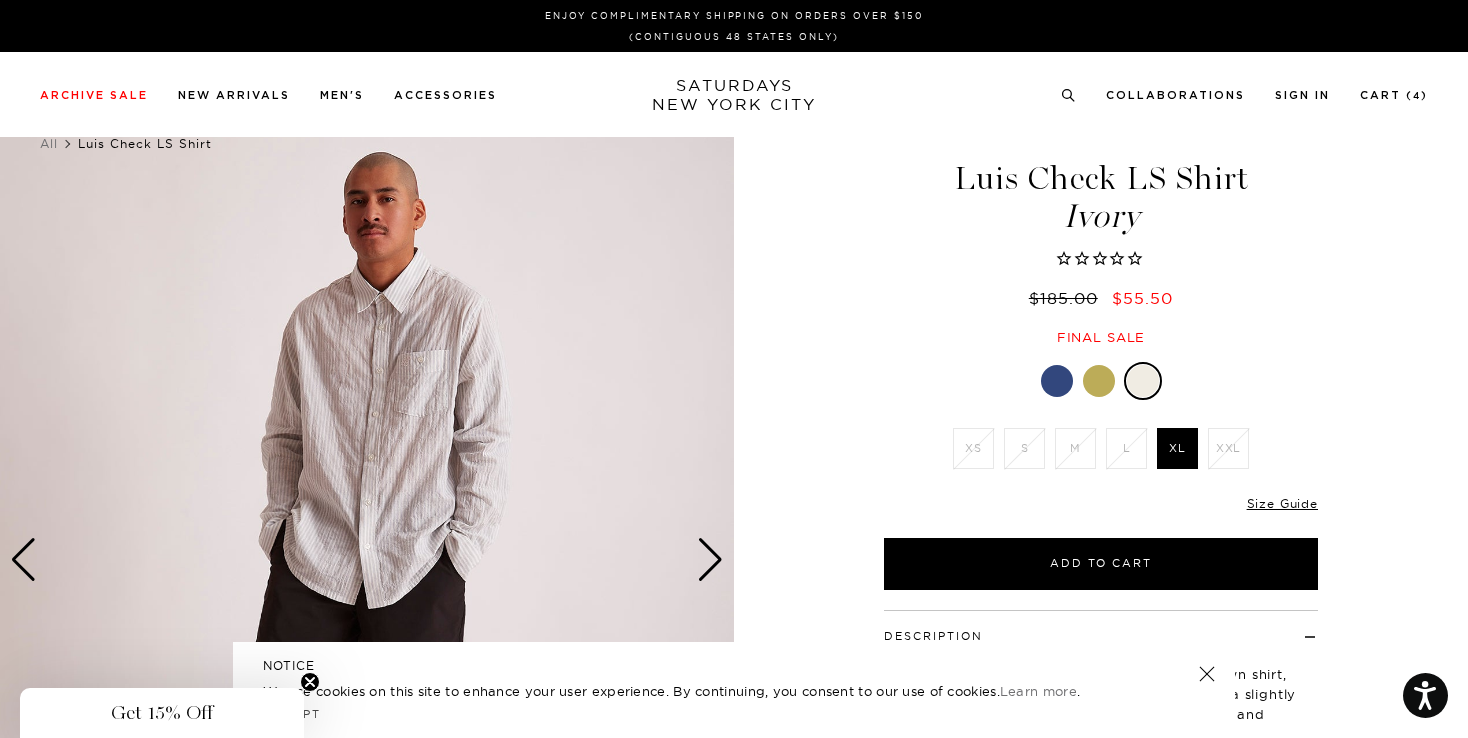 click at bounding box center [710, 560] 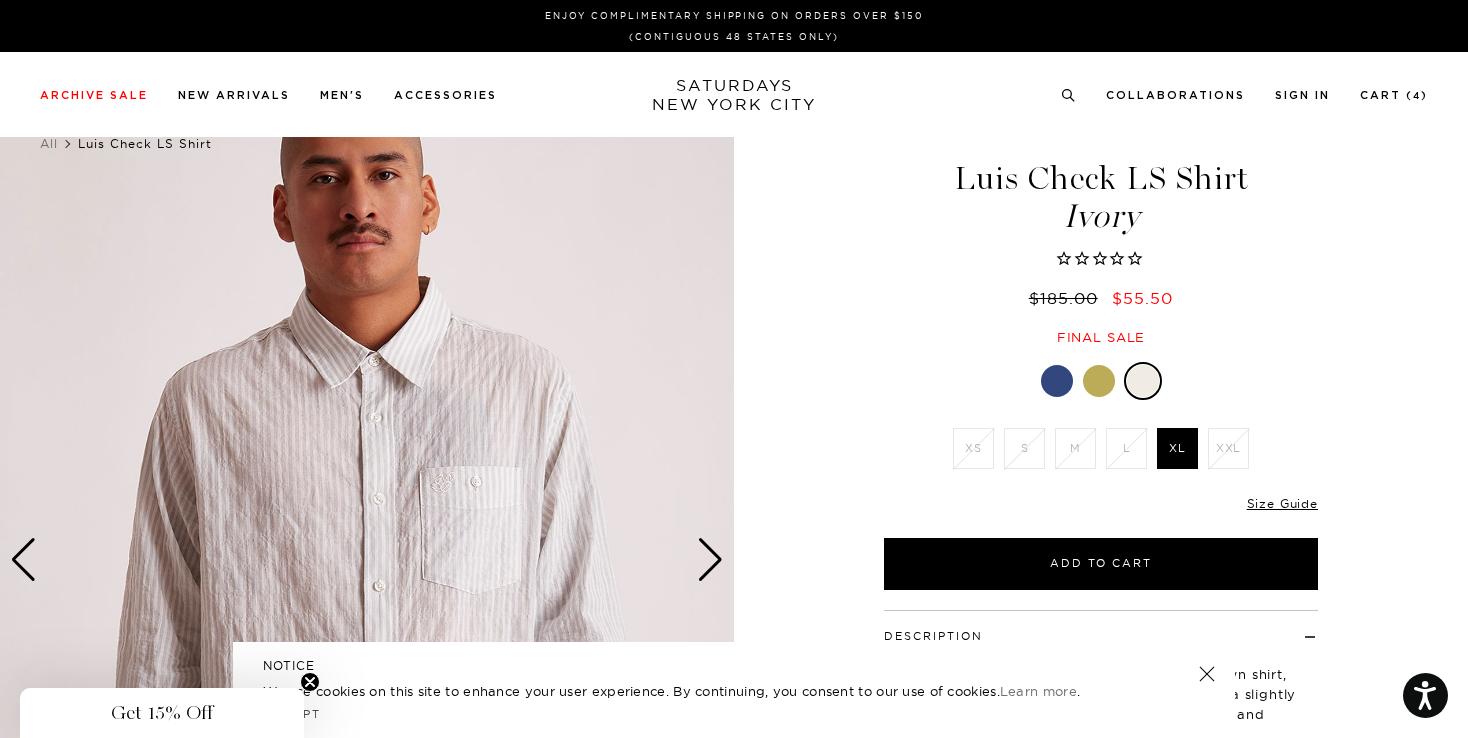 scroll, scrollTop: 194, scrollLeft: 0, axis: vertical 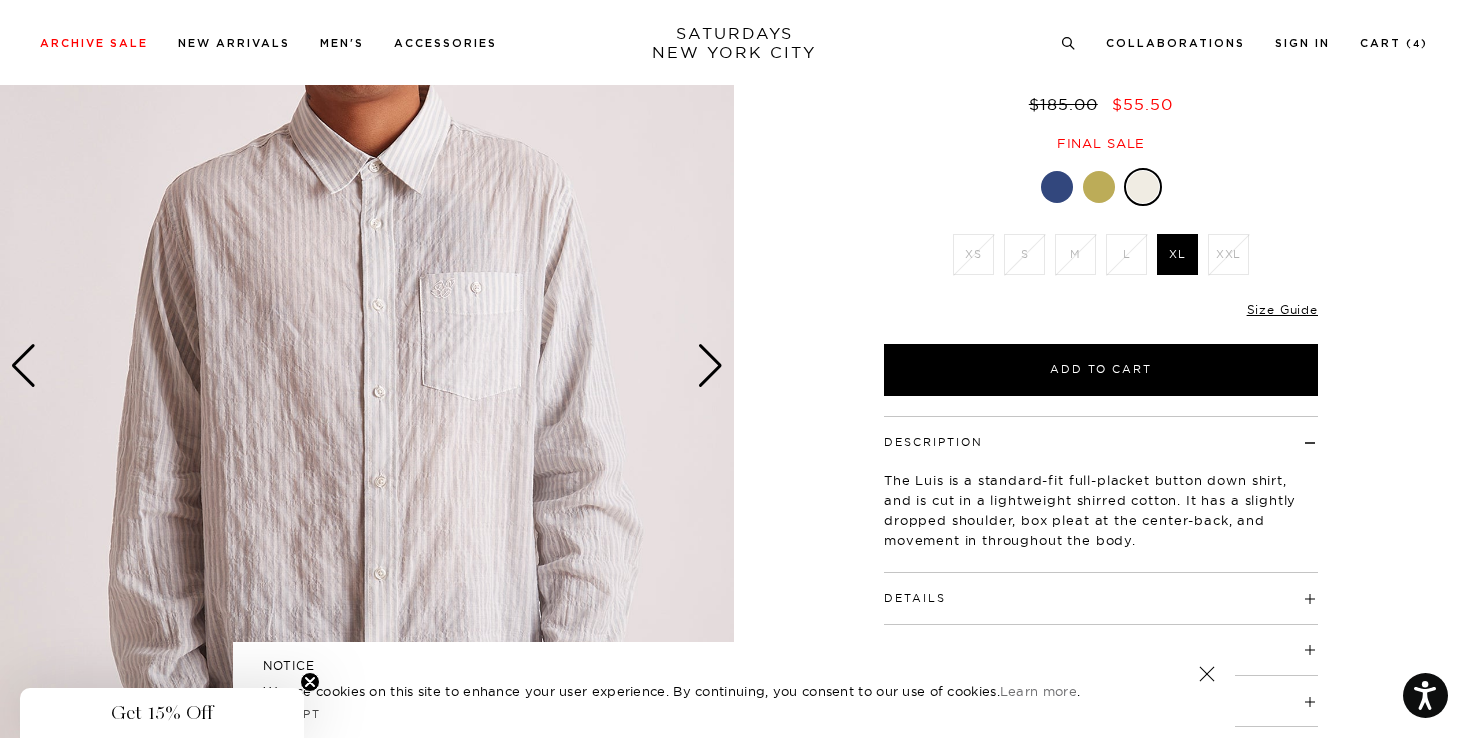 click at bounding box center [710, 366] 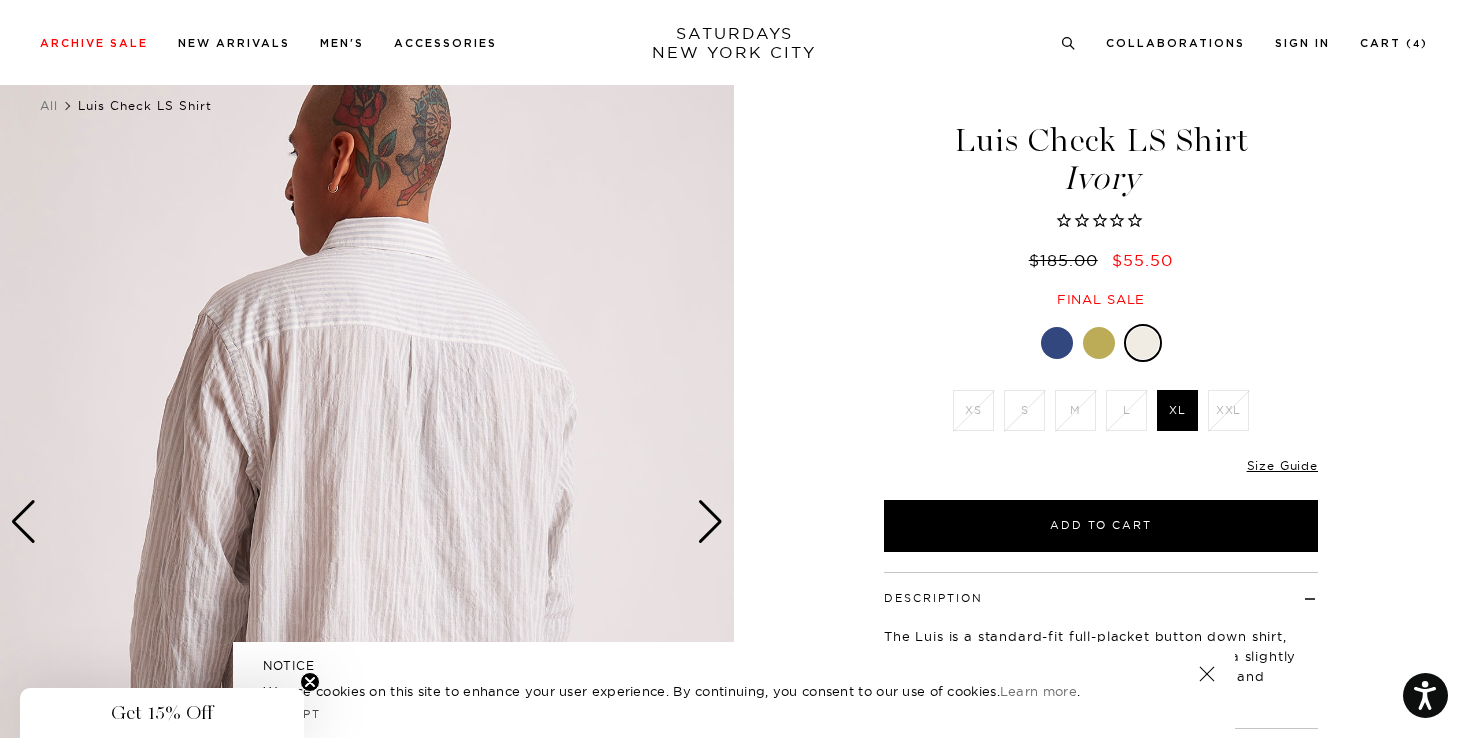 scroll, scrollTop: 33, scrollLeft: 0, axis: vertical 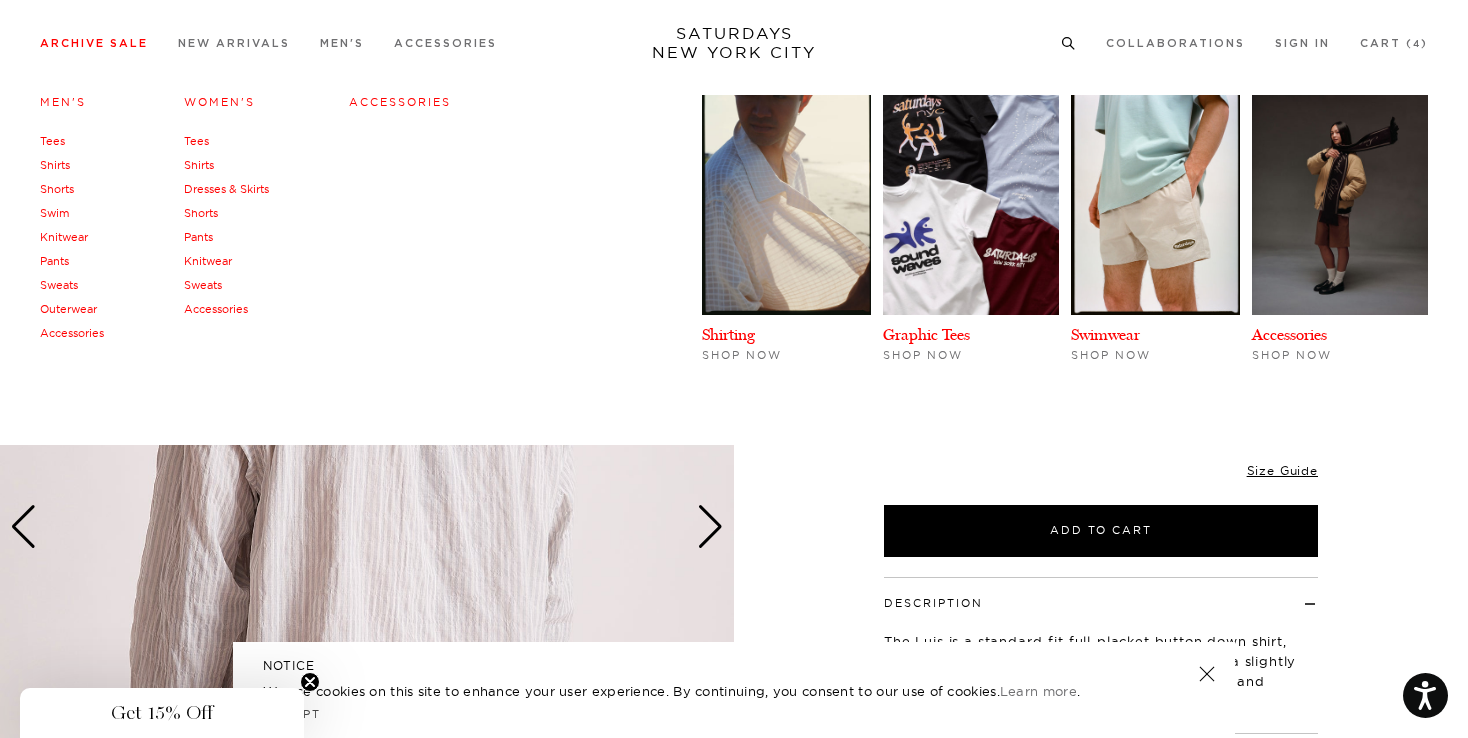 click on "Men's" at bounding box center [63, 102] 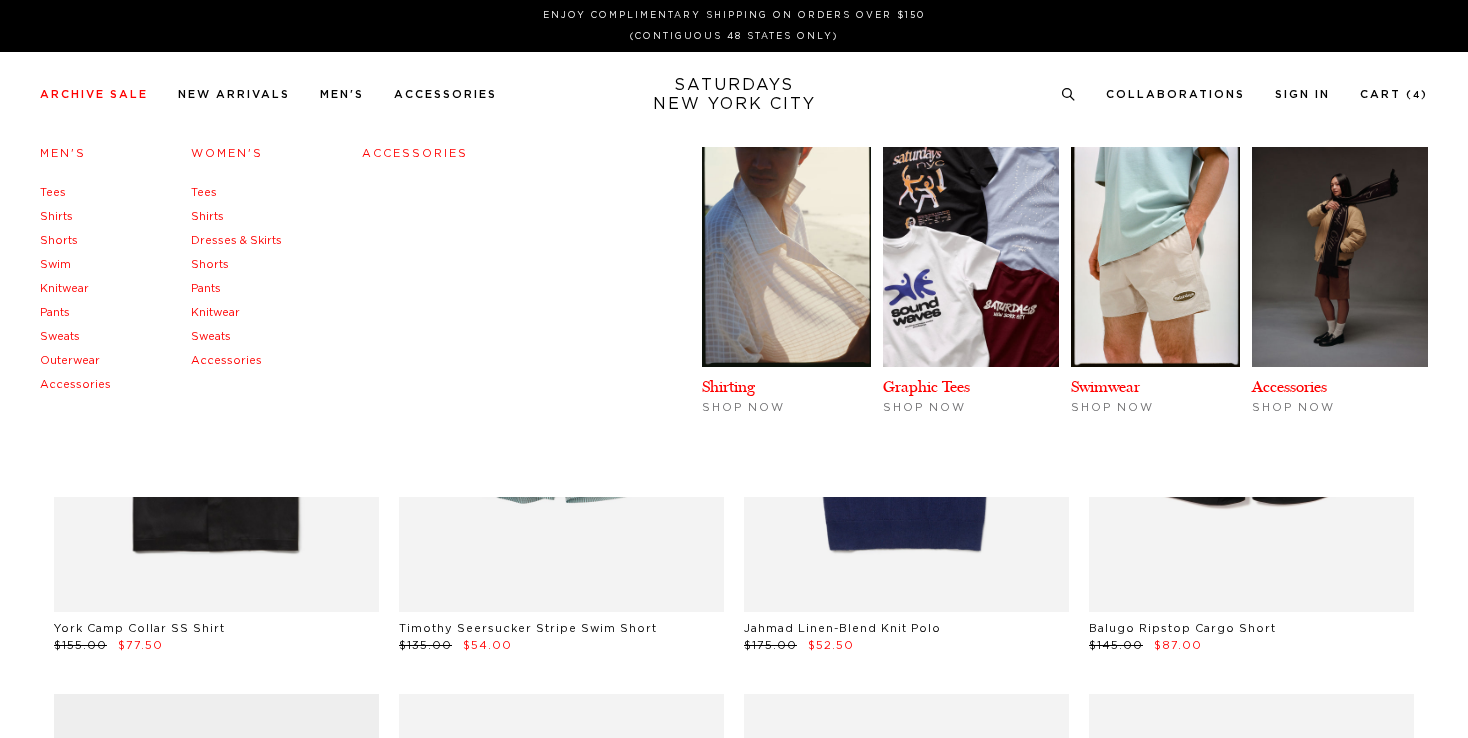 scroll, scrollTop: 0, scrollLeft: 0, axis: both 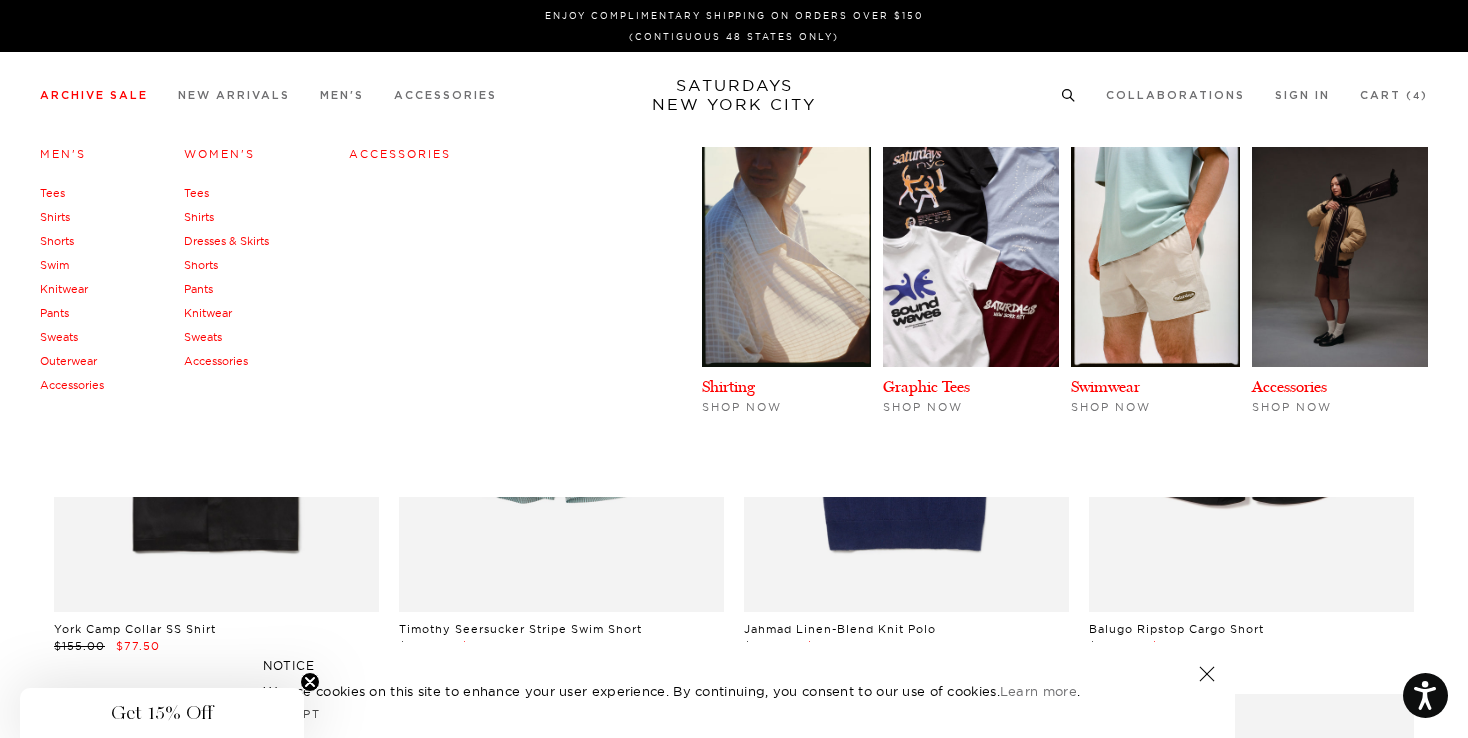 click on "Men's" at bounding box center (63, 154) 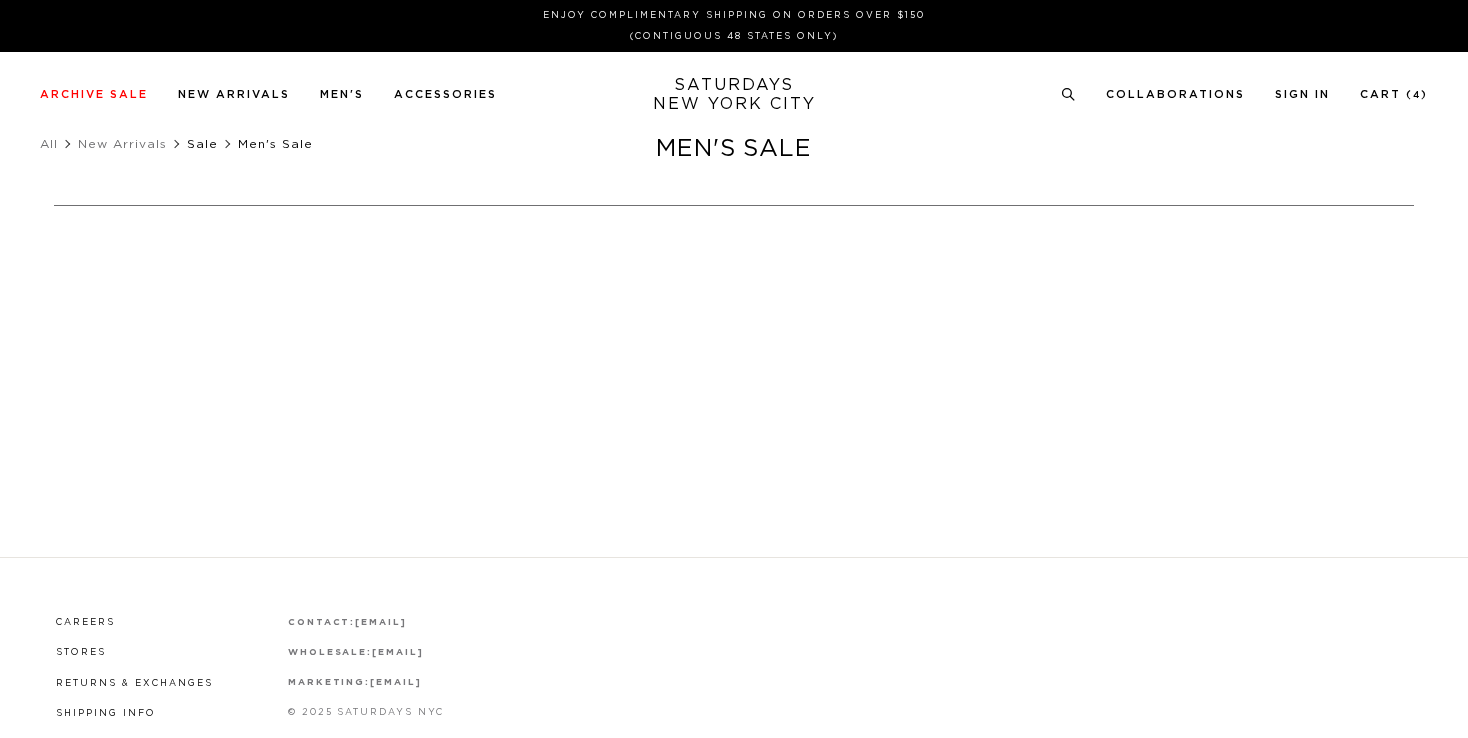 scroll, scrollTop: 0, scrollLeft: 0, axis: both 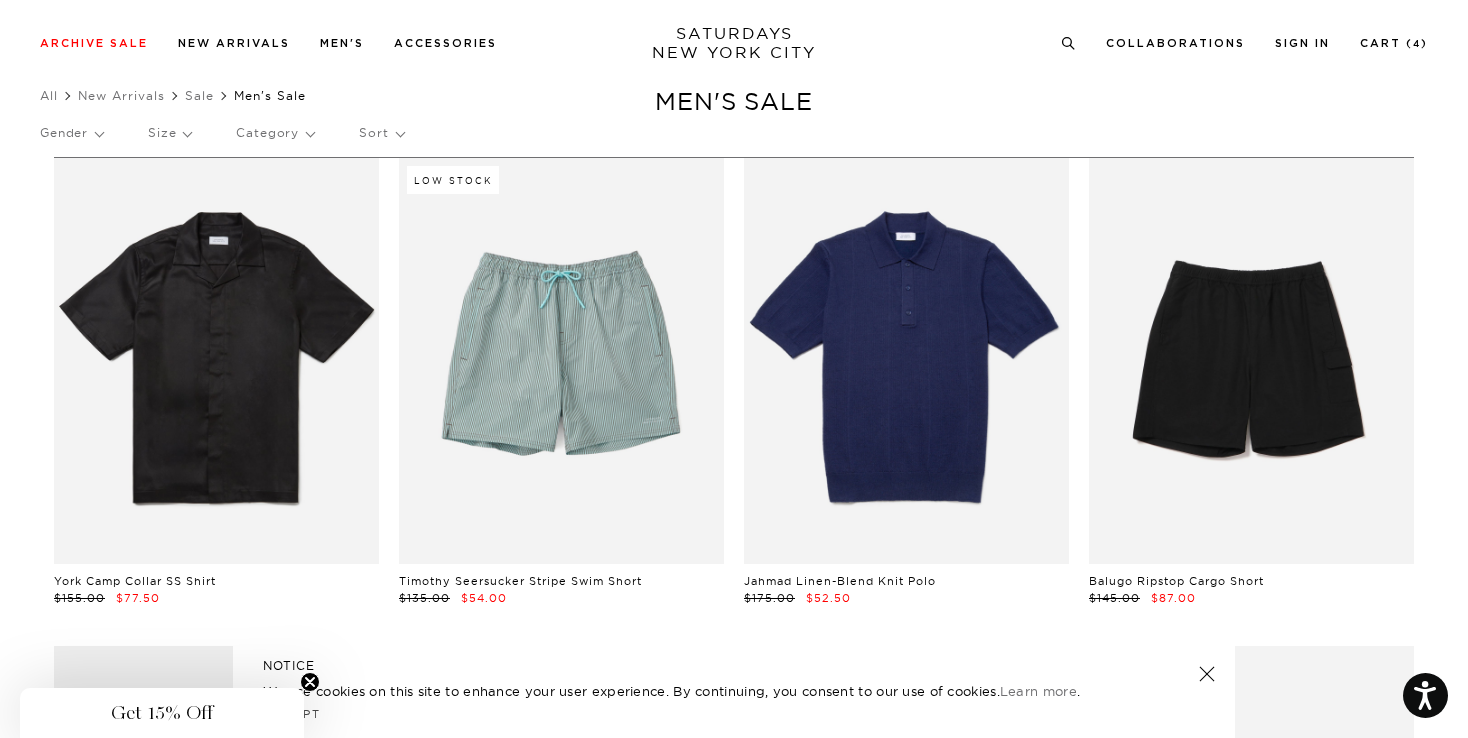 click on "Size" at bounding box center (169, 133) 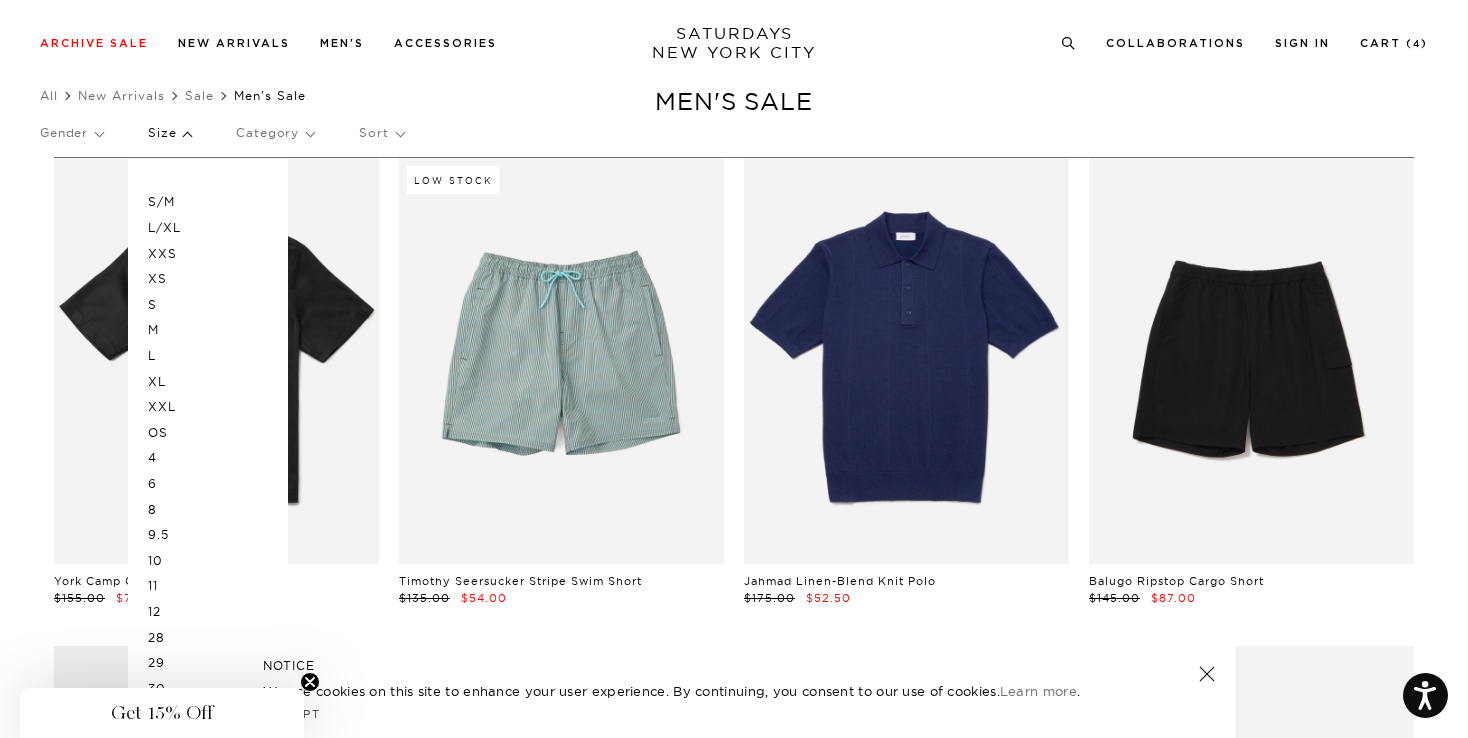 click on "L/XL" at bounding box center [208, 228] 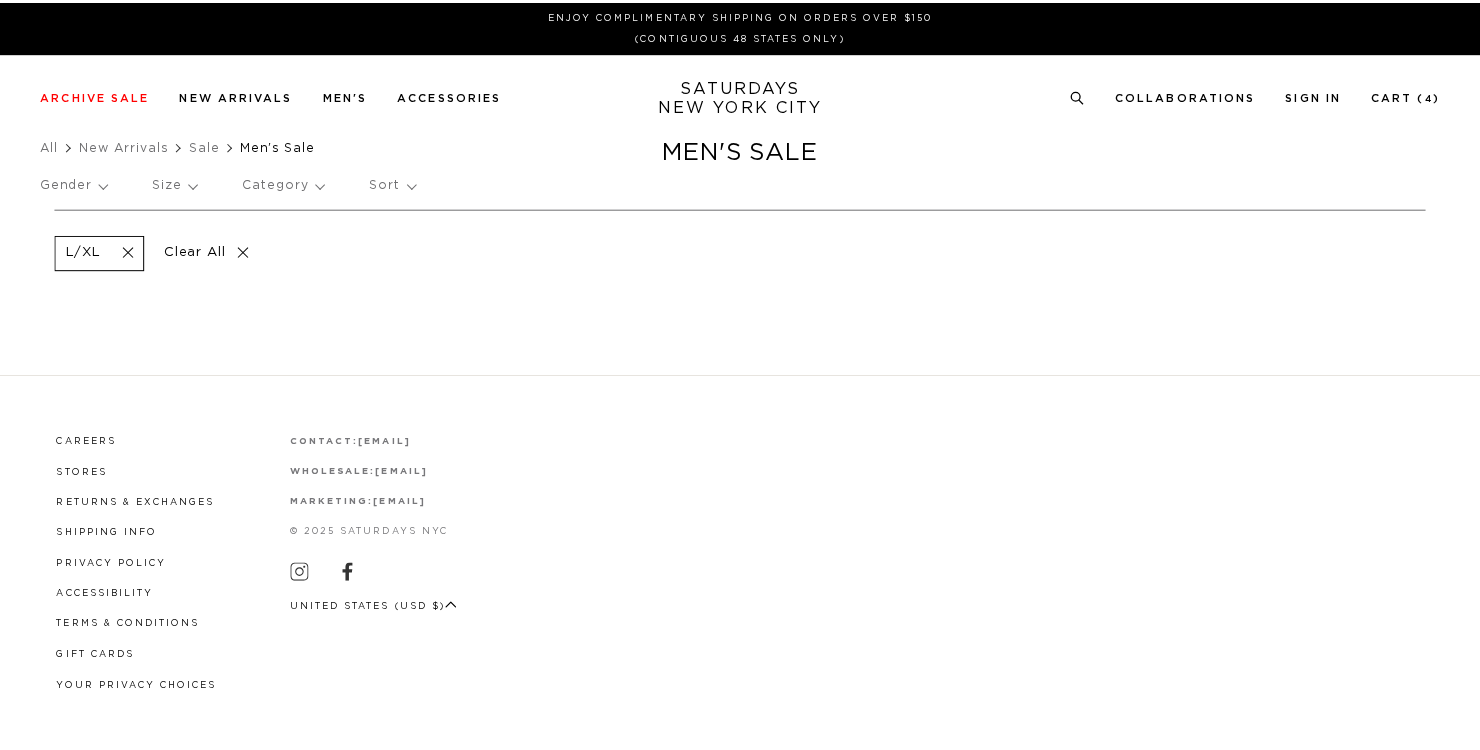 scroll, scrollTop: 0, scrollLeft: 0, axis: both 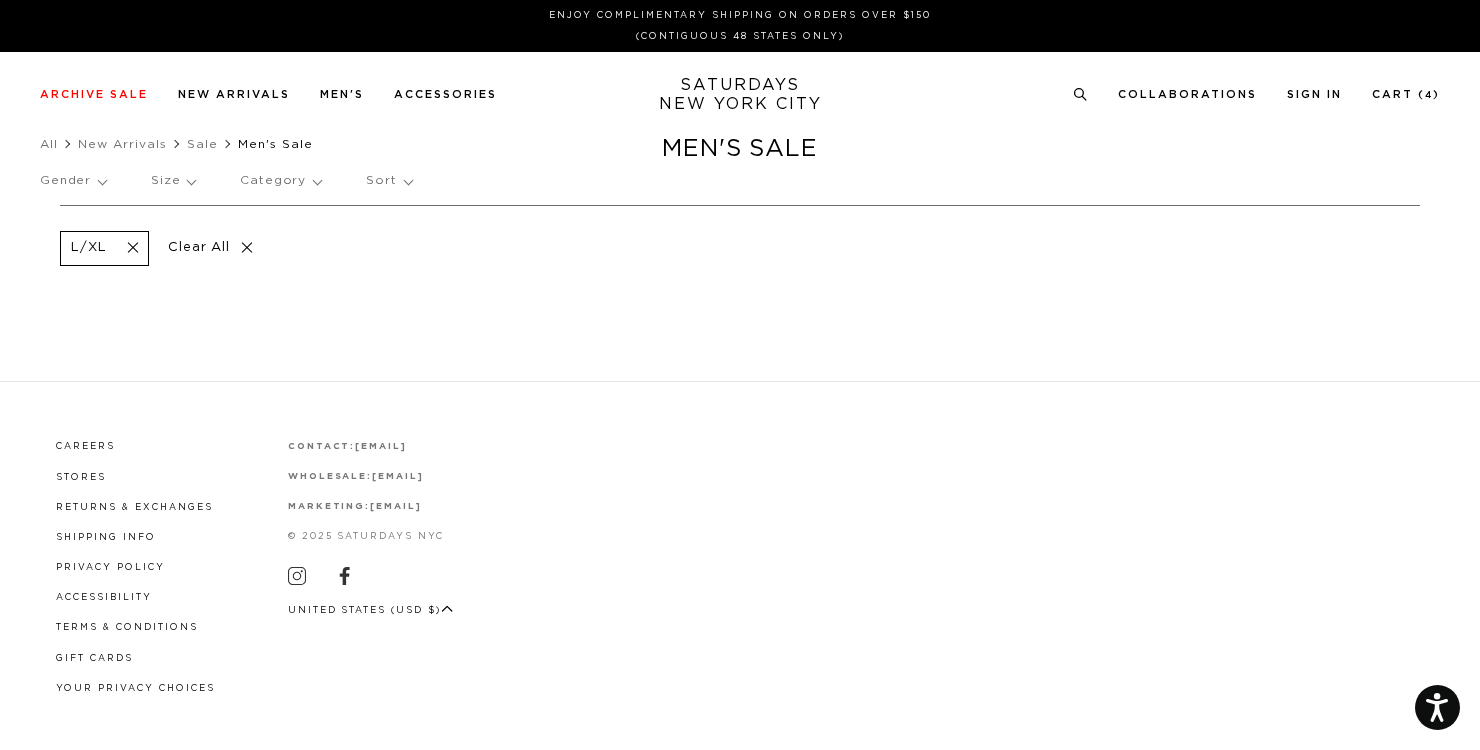 click on "Size" at bounding box center (173, 181) 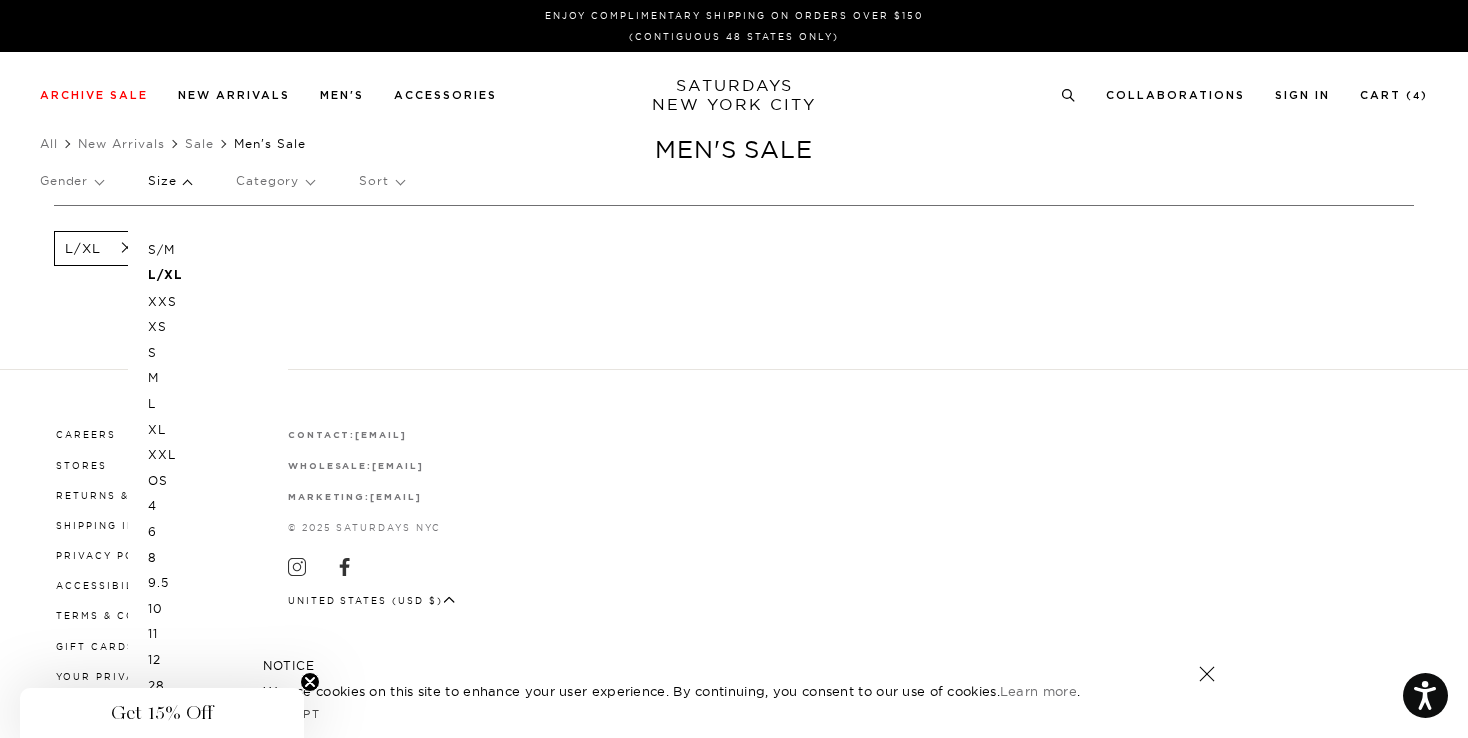 click on "L" at bounding box center (208, 404) 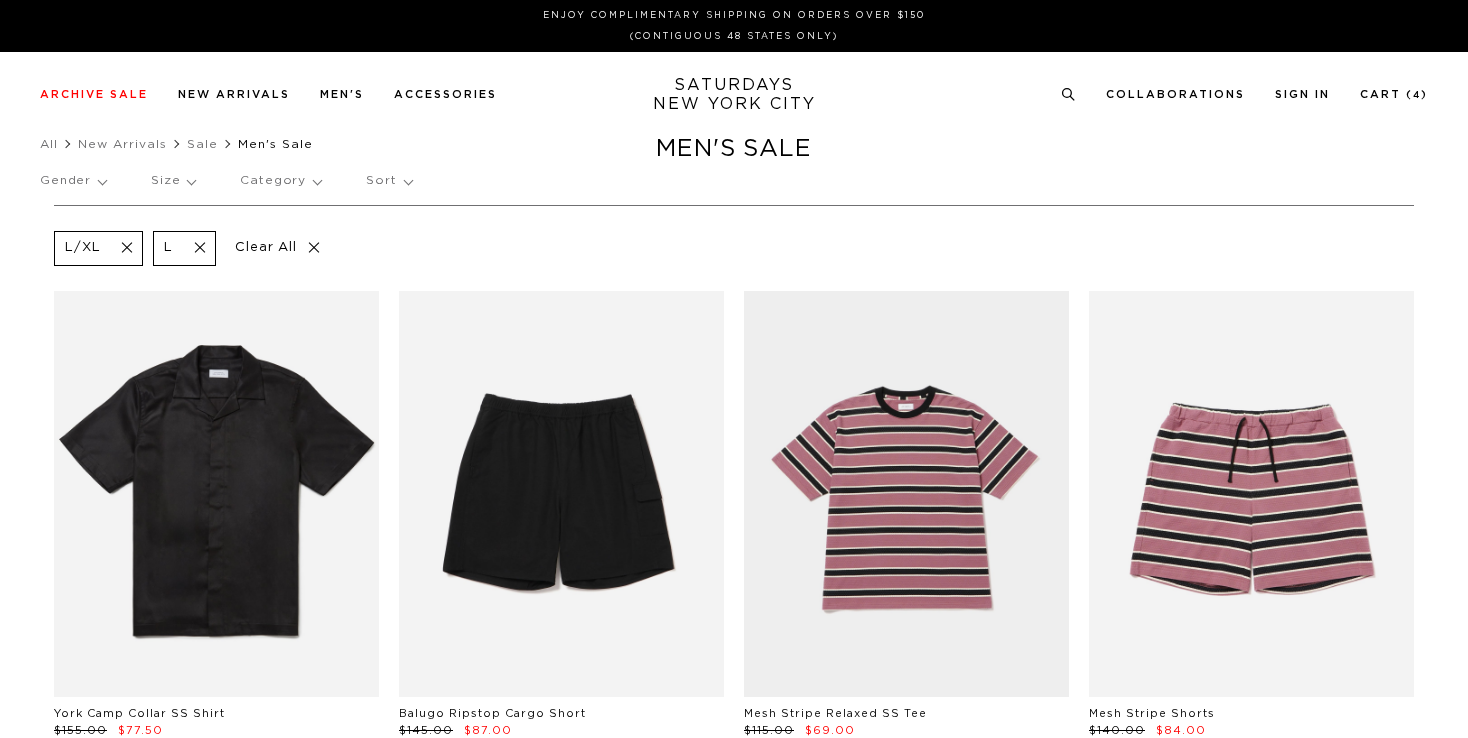 scroll, scrollTop: 0, scrollLeft: 0, axis: both 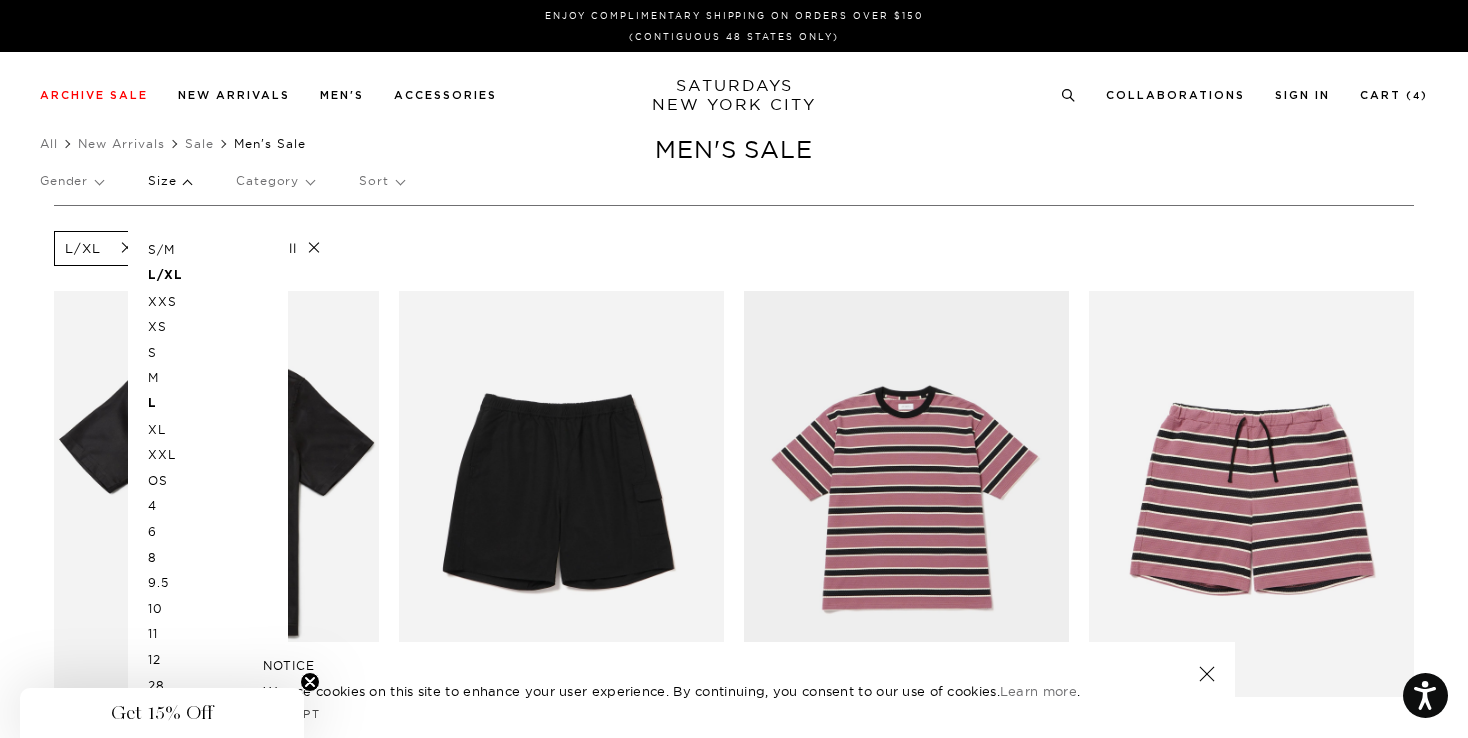 click on "XL" at bounding box center (208, 430) 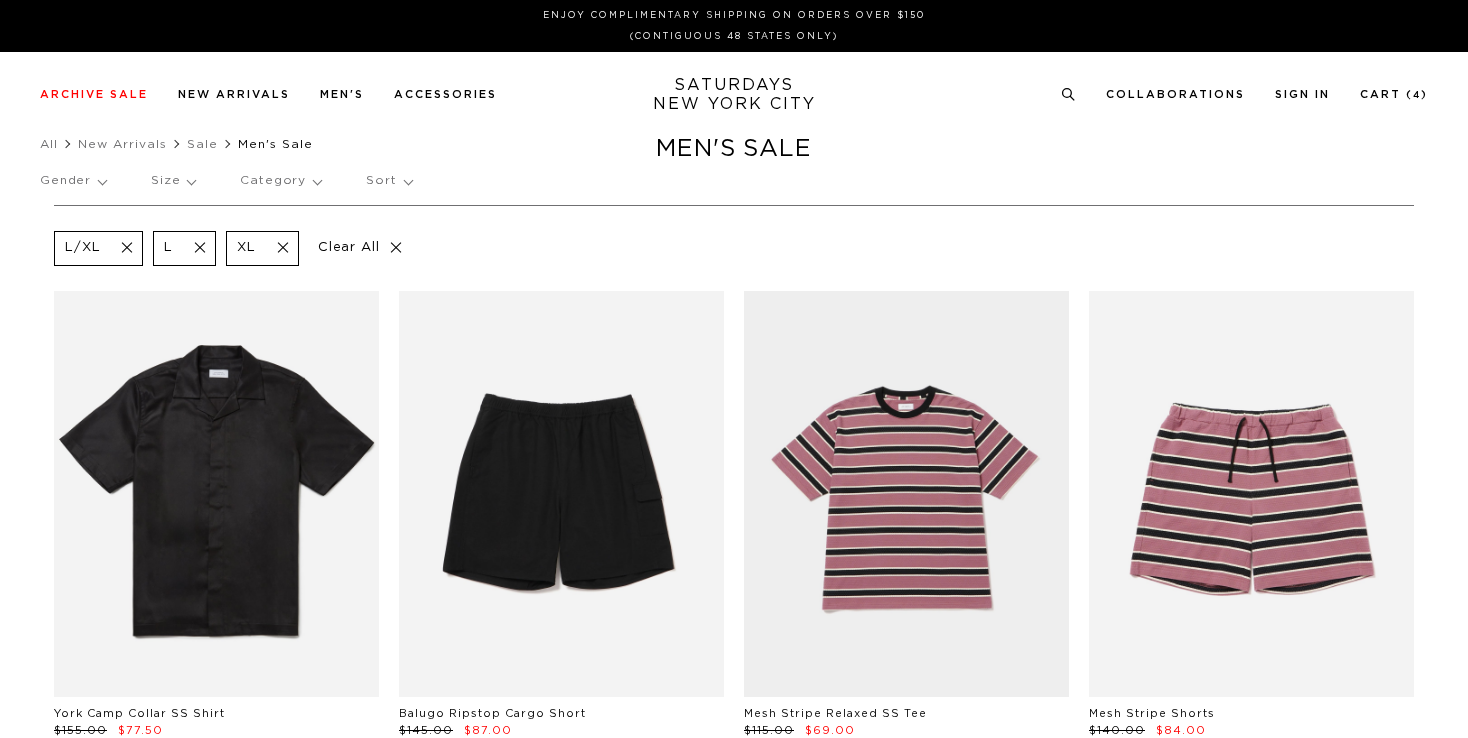scroll, scrollTop: 0, scrollLeft: 0, axis: both 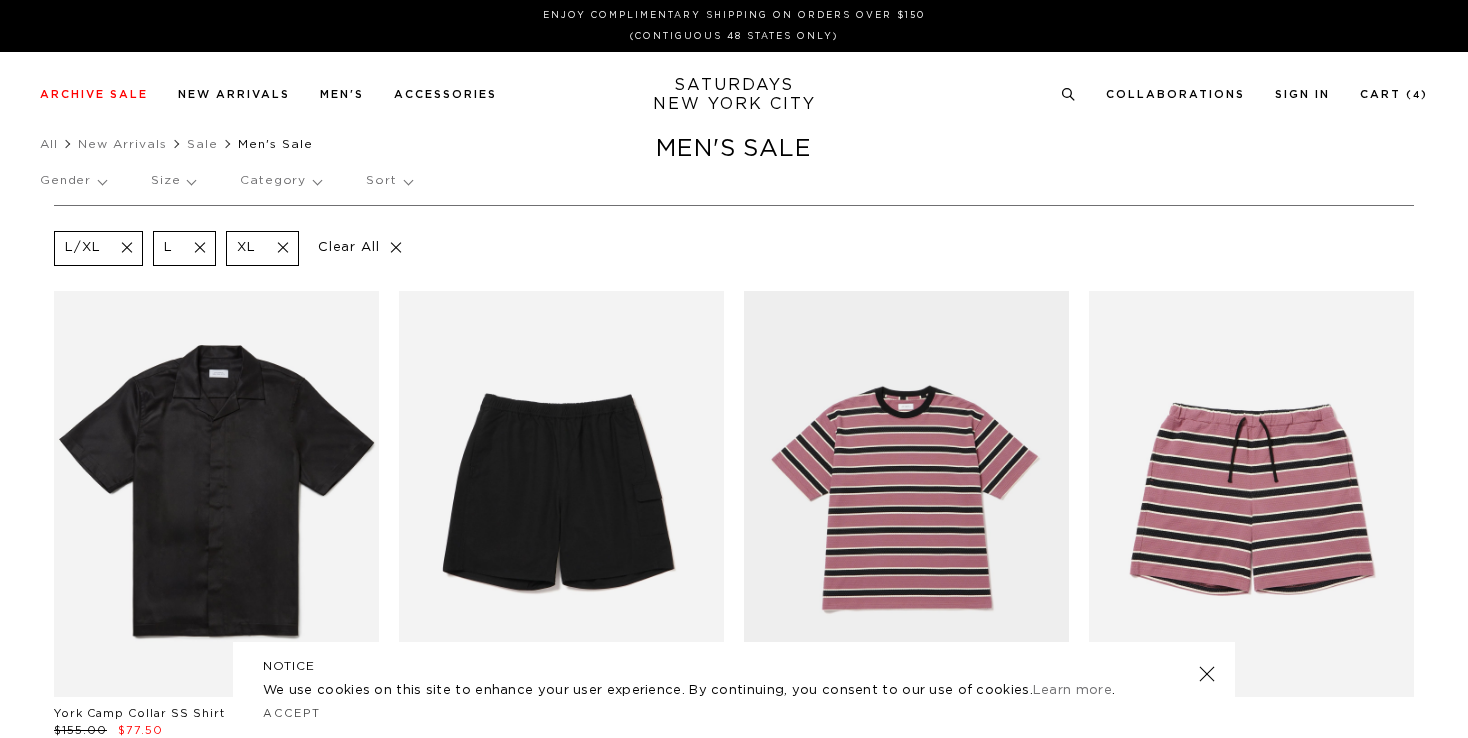 click on "Size" at bounding box center (173, 181) 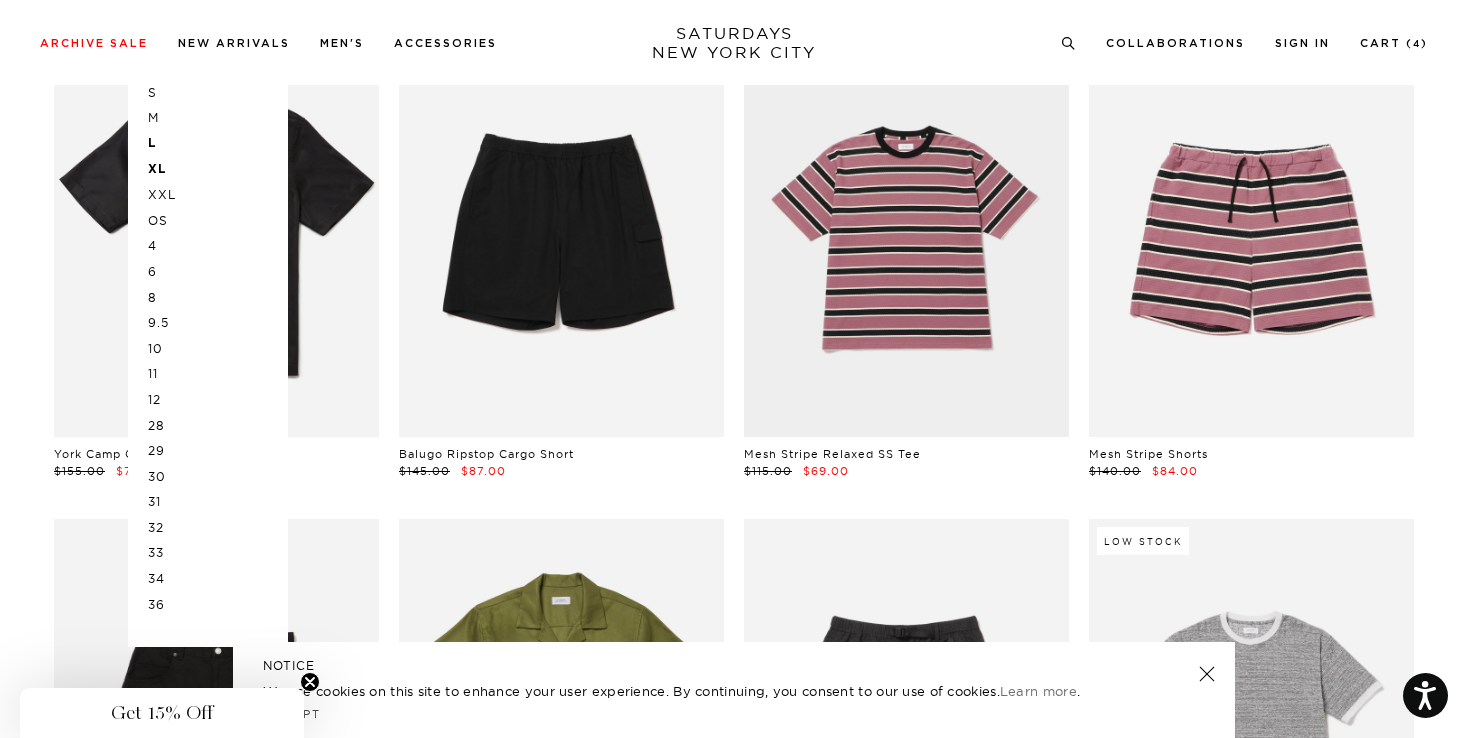 scroll, scrollTop: 275, scrollLeft: 0, axis: vertical 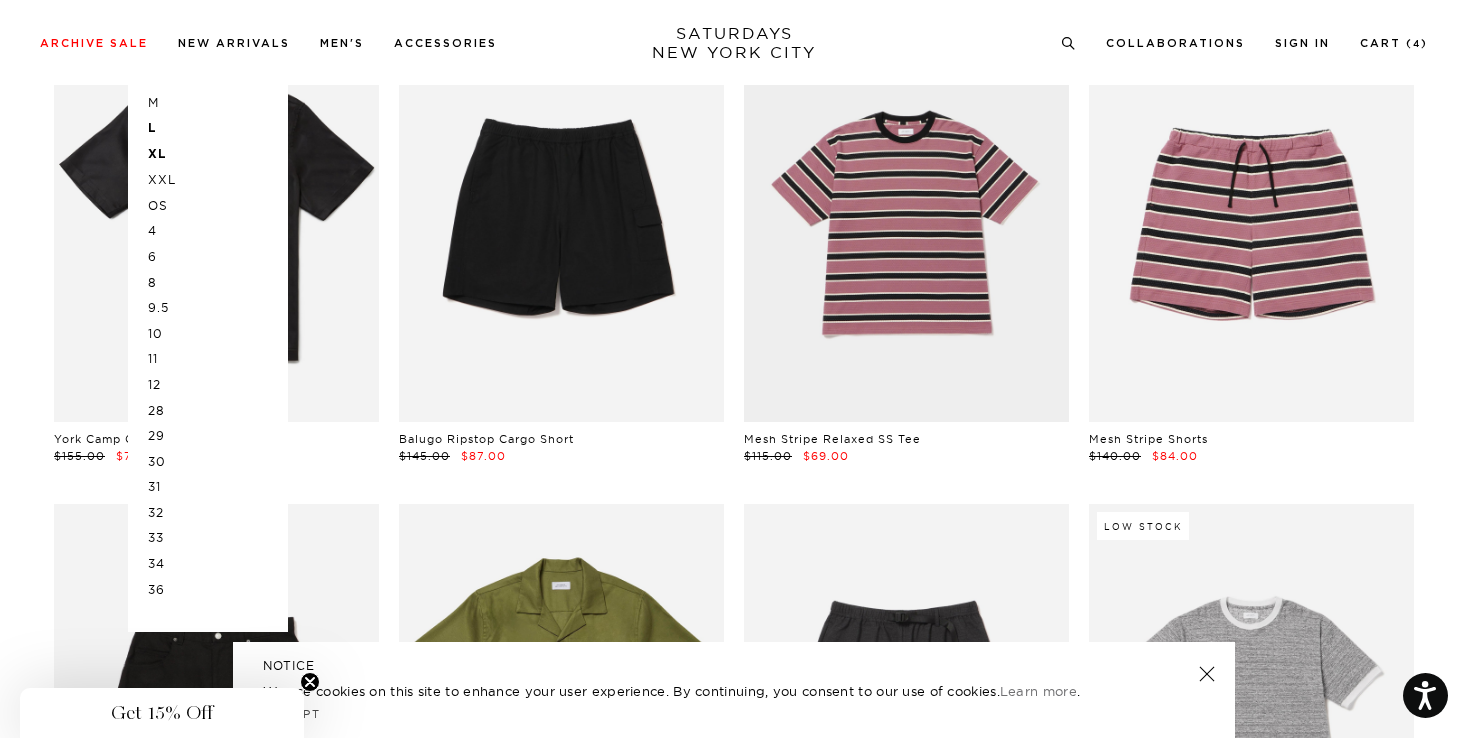 click on "33" at bounding box center (208, 538) 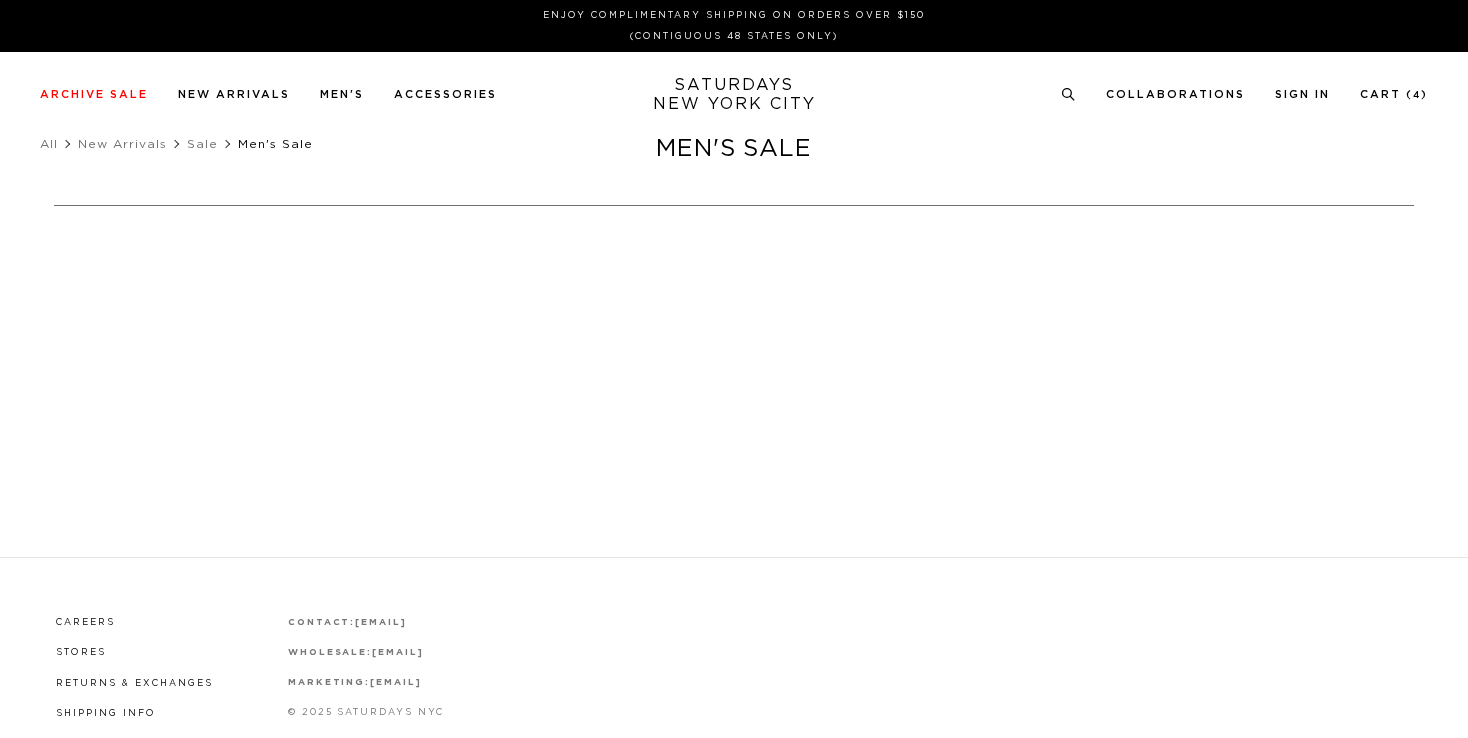 scroll, scrollTop: 0, scrollLeft: 0, axis: both 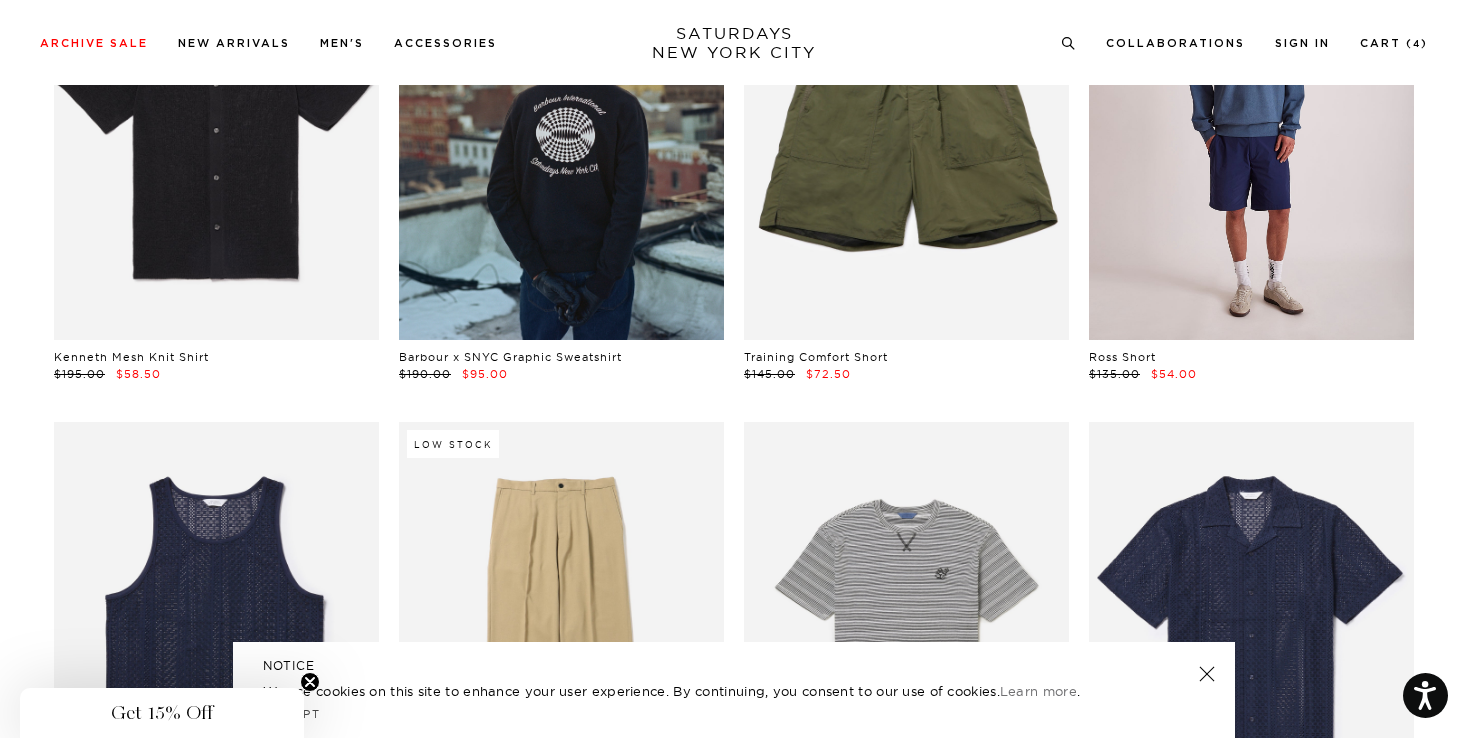 click at bounding box center [1251, 137] 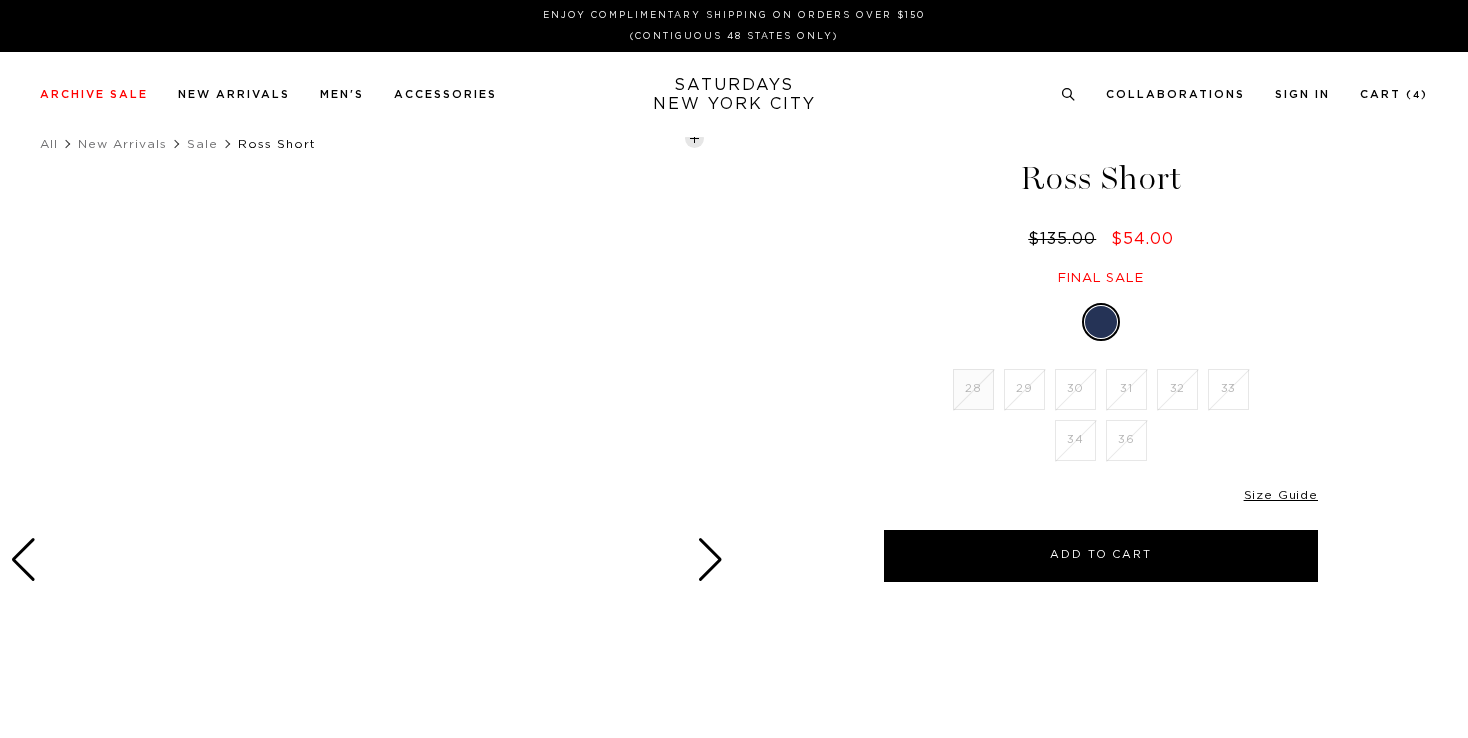 scroll, scrollTop: 0, scrollLeft: 0, axis: both 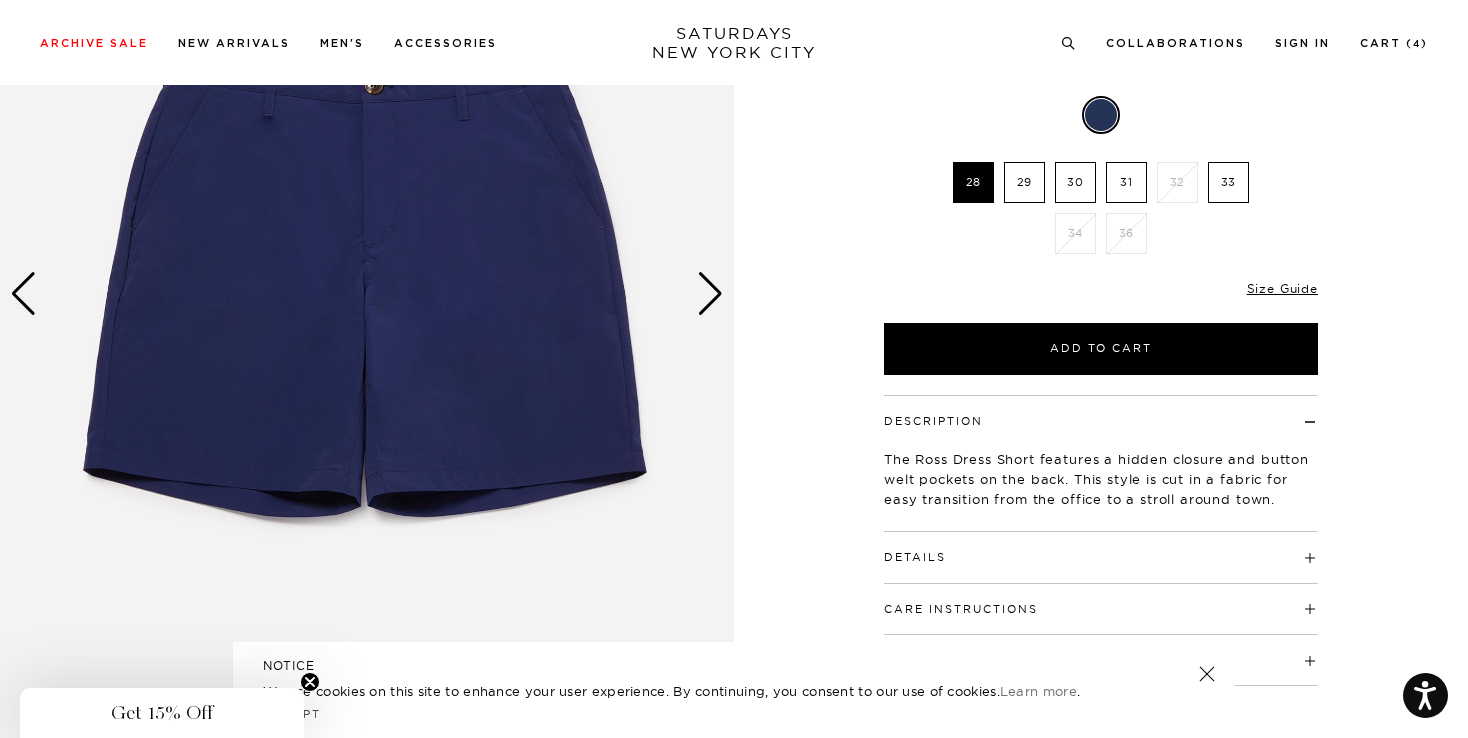 click at bounding box center [710, 294] 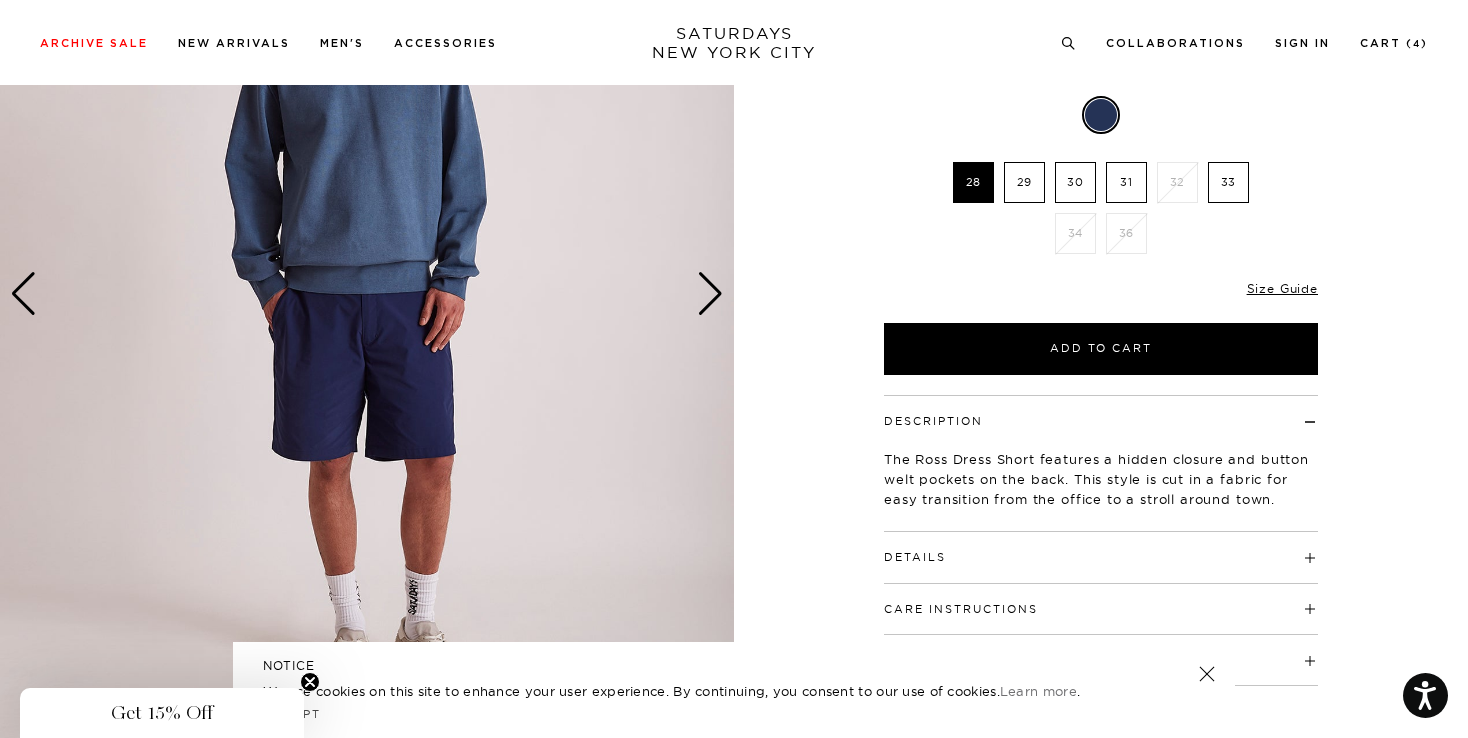 click on "Details" at bounding box center (1101, 548) 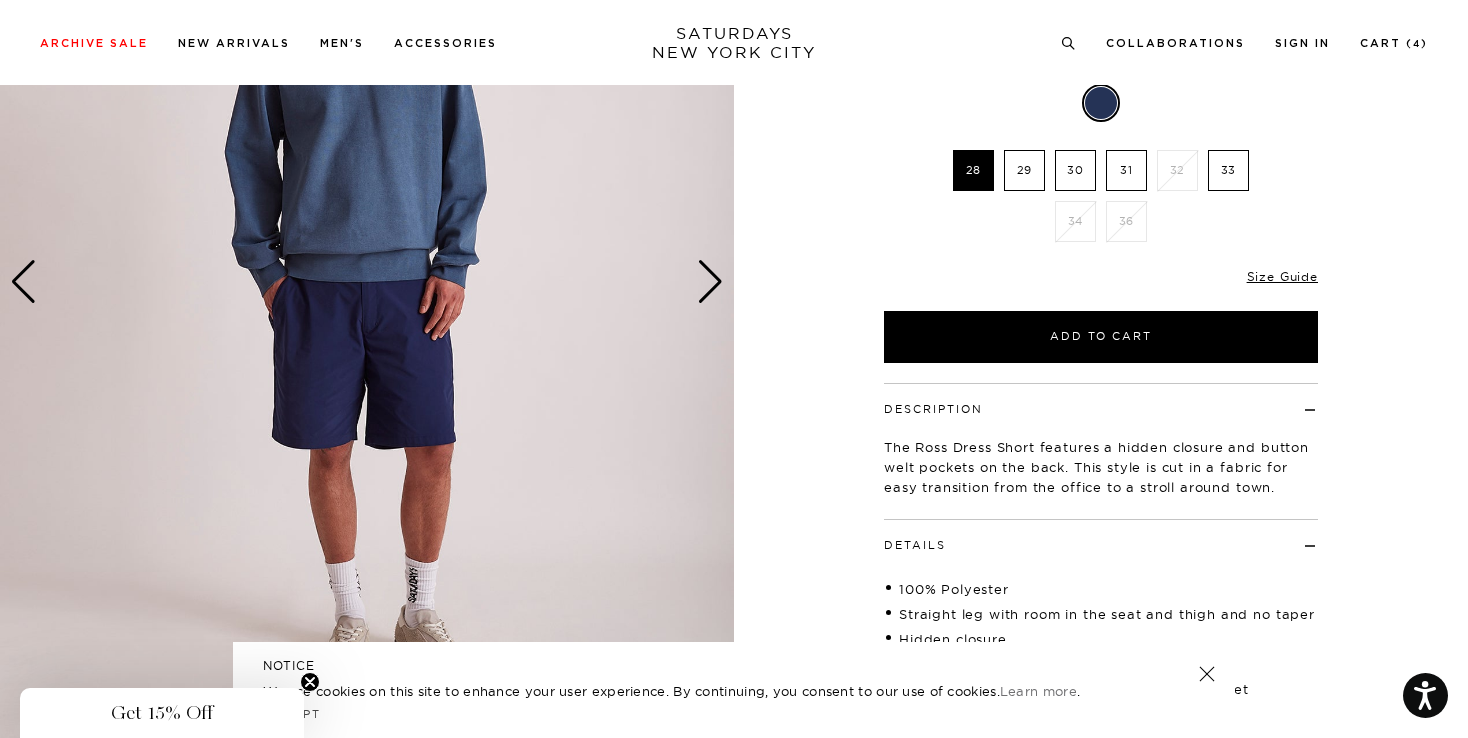 scroll, scrollTop: 271, scrollLeft: 0, axis: vertical 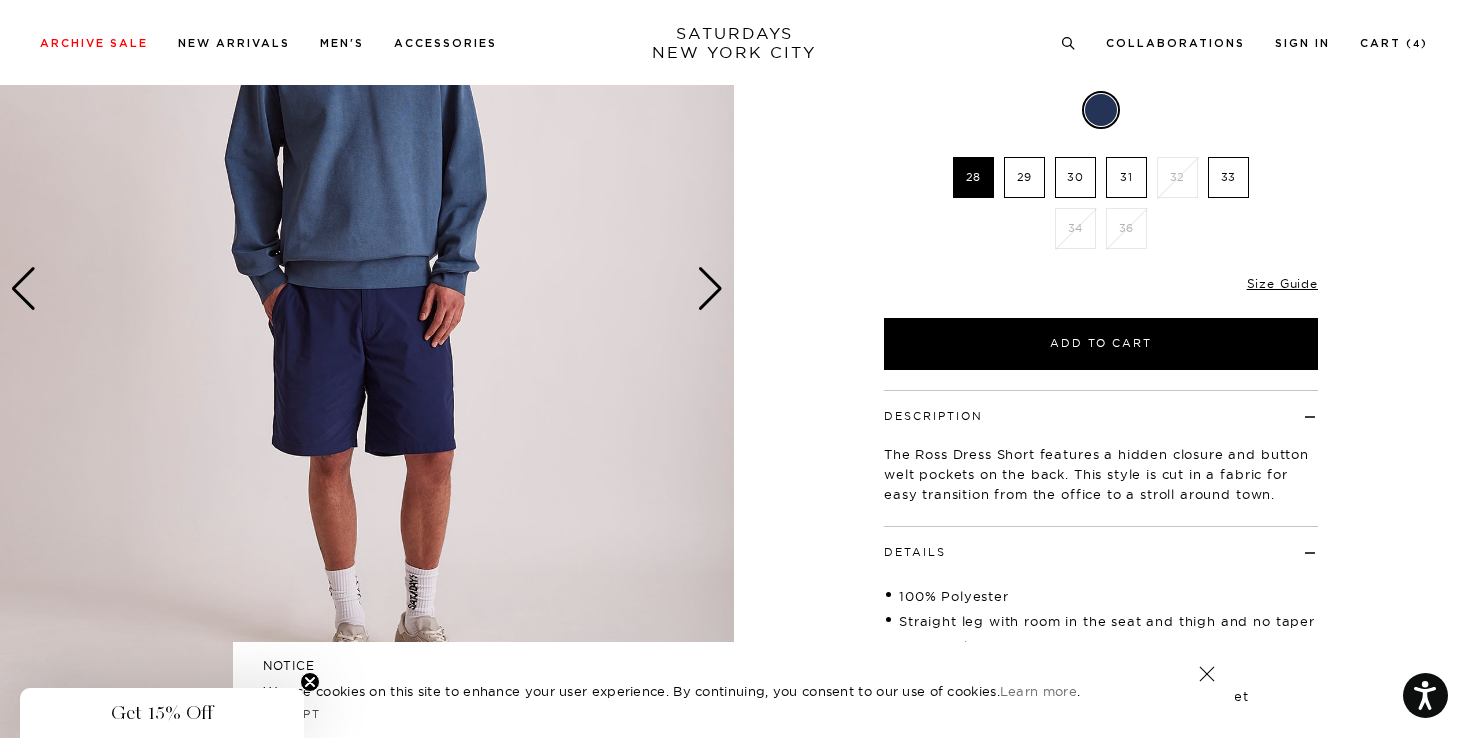 click at bounding box center [710, 289] 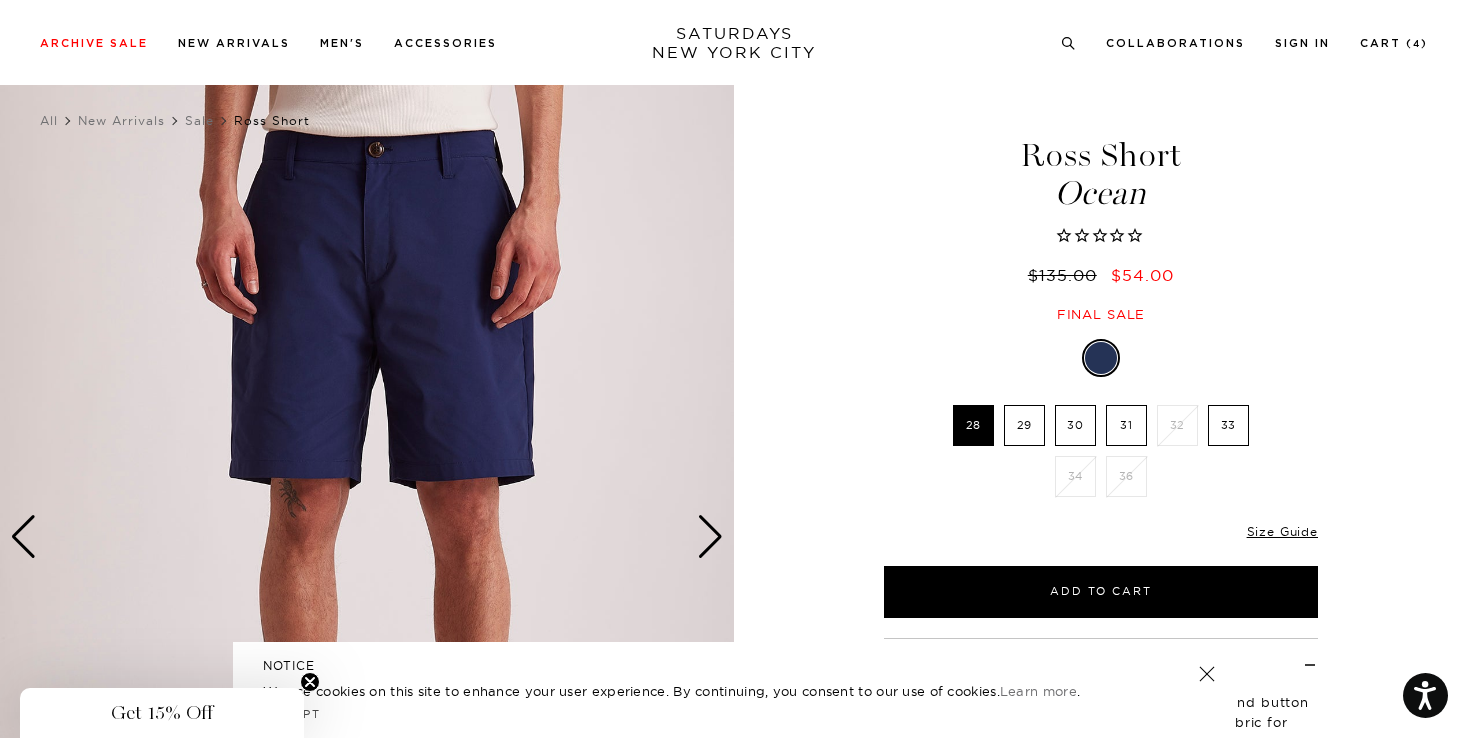 scroll, scrollTop: 0, scrollLeft: 0, axis: both 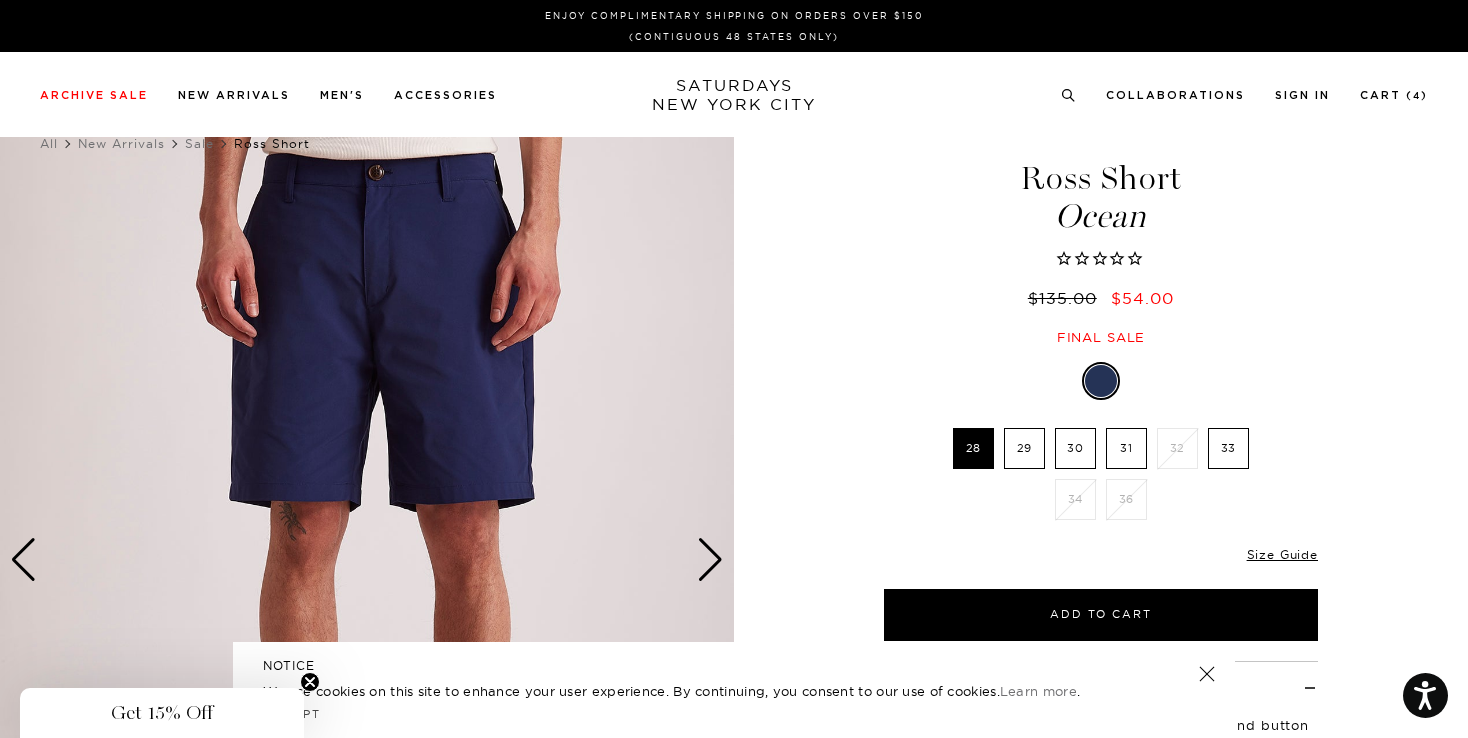click at bounding box center (710, 560) 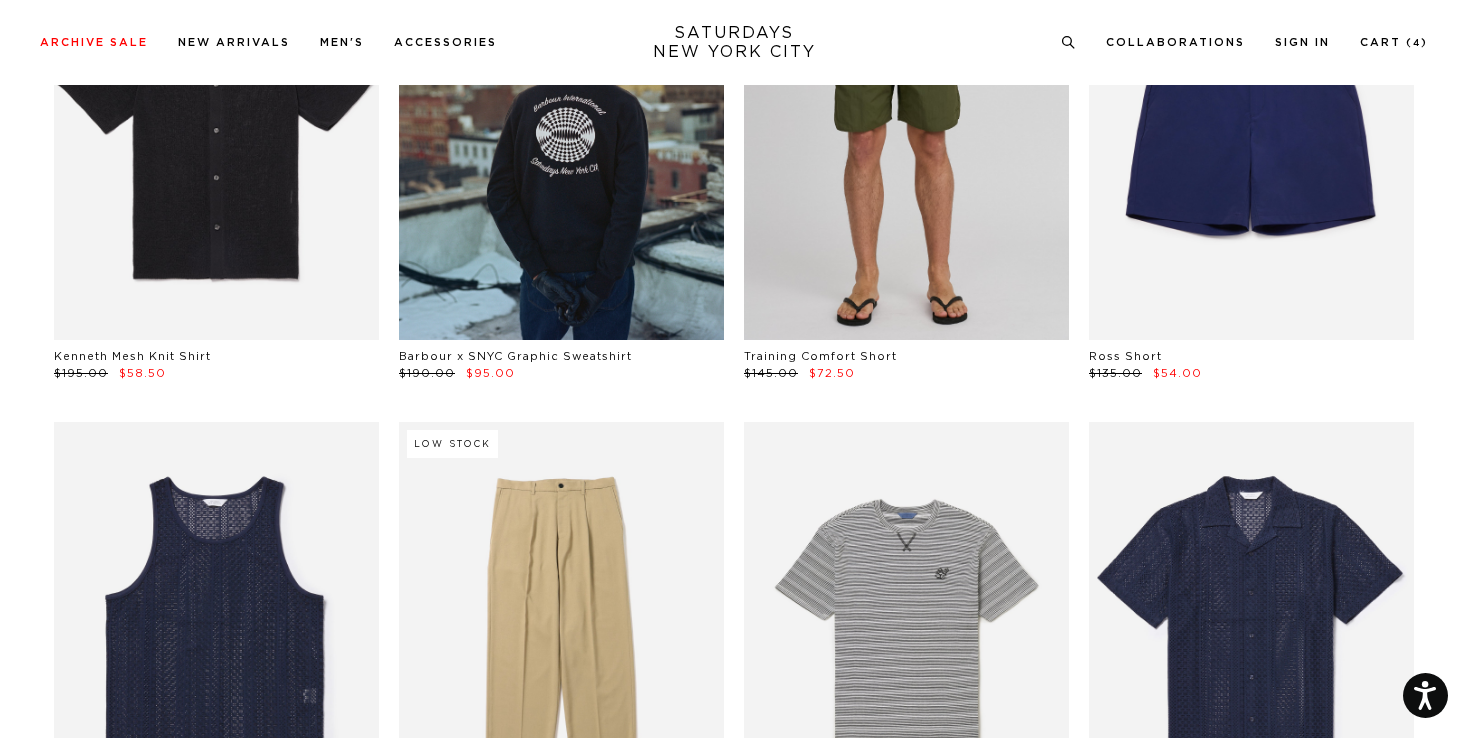 scroll, scrollTop: 10122, scrollLeft: 0, axis: vertical 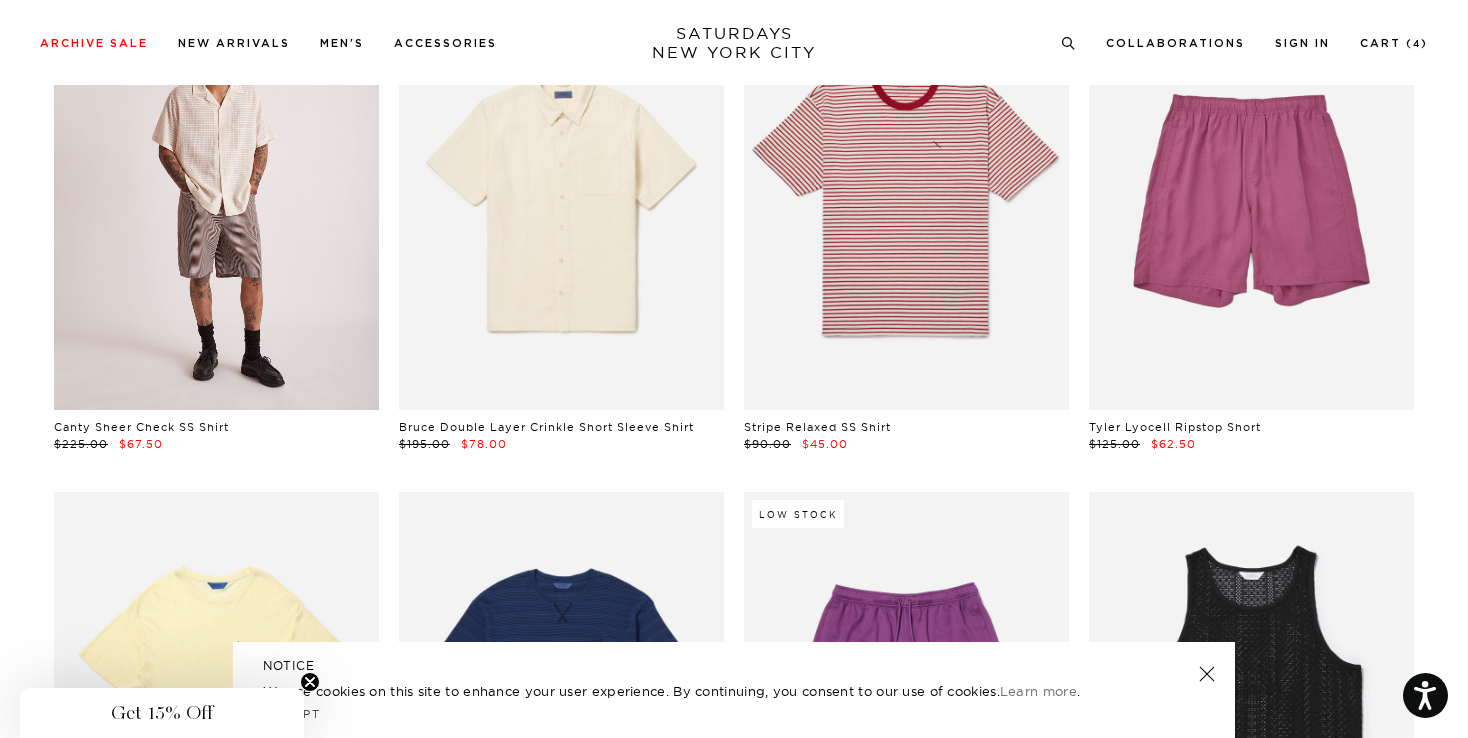 click at bounding box center [216, 207] 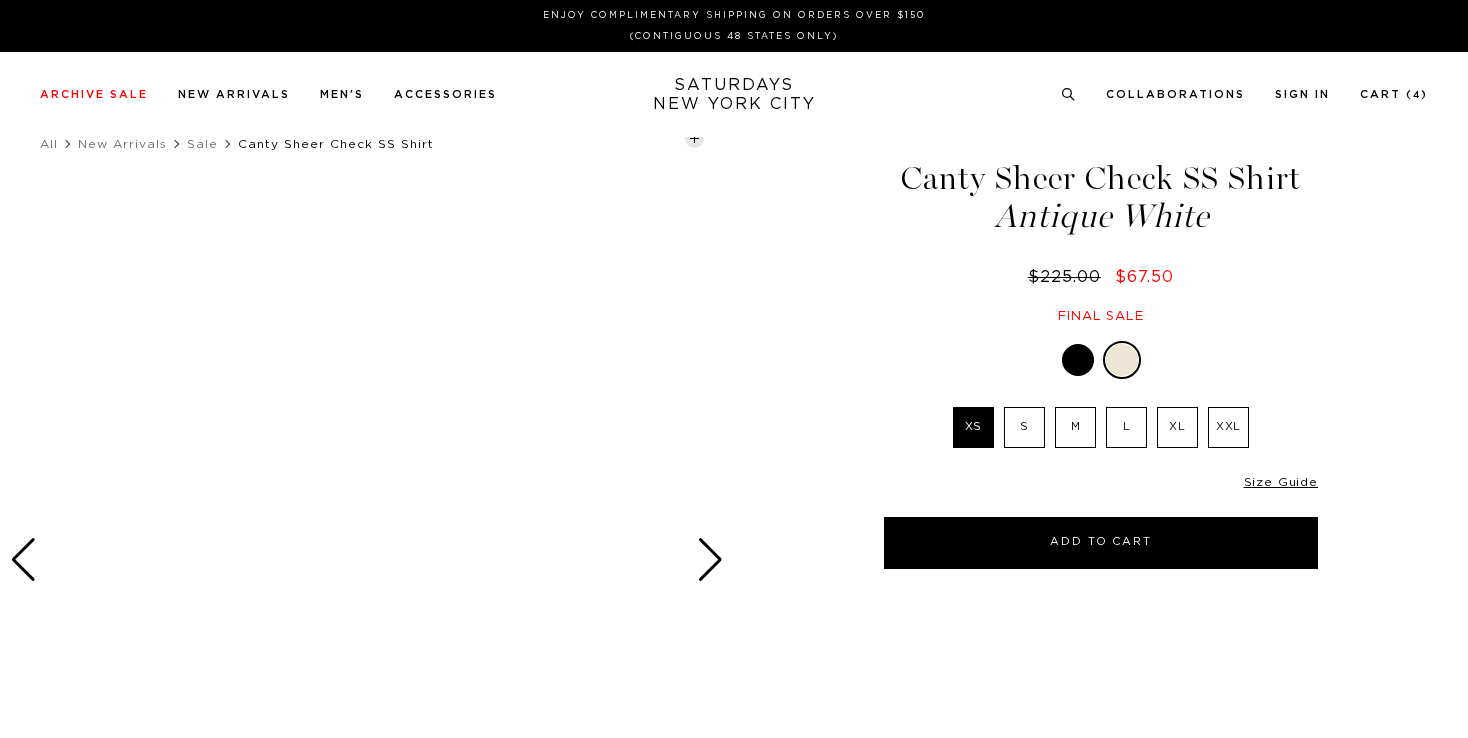 scroll, scrollTop: 0, scrollLeft: 0, axis: both 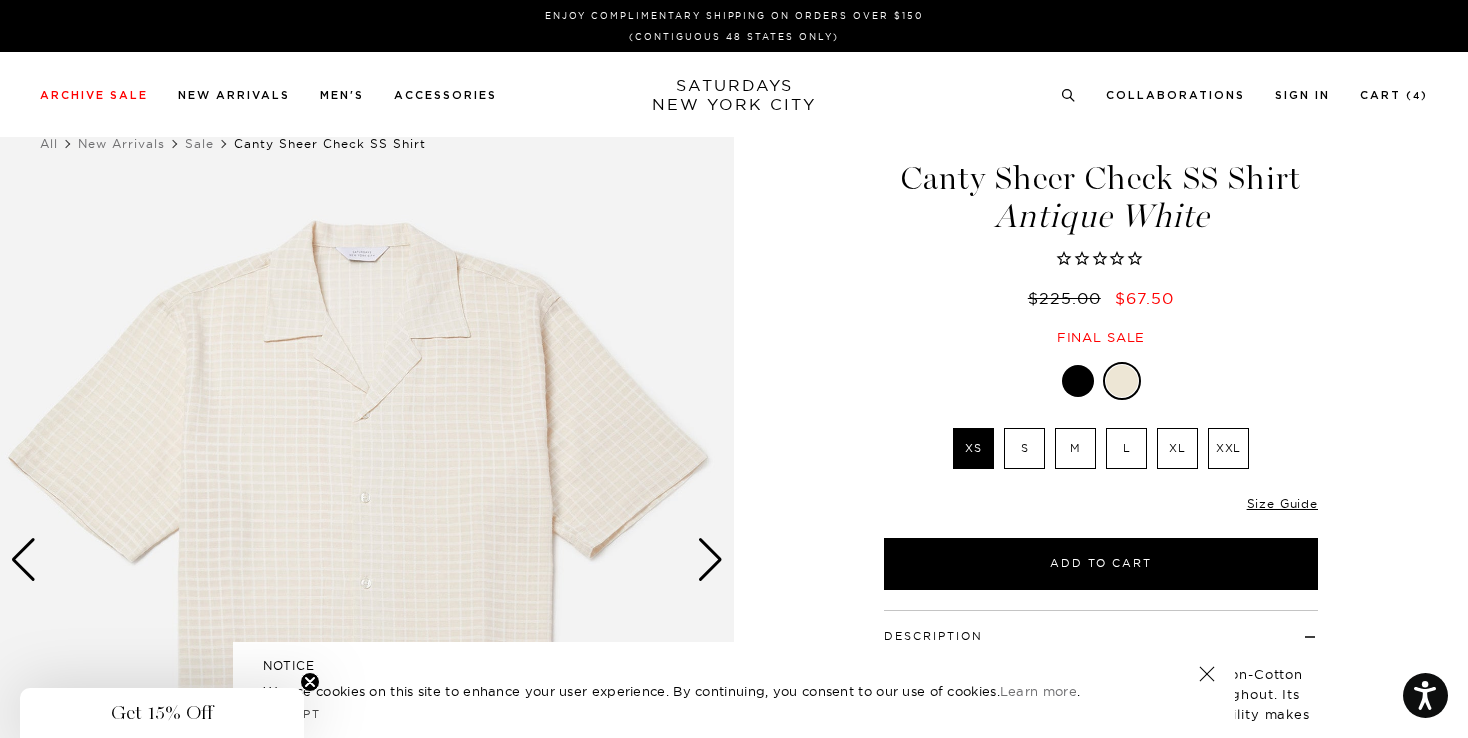 click at bounding box center [710, 560] 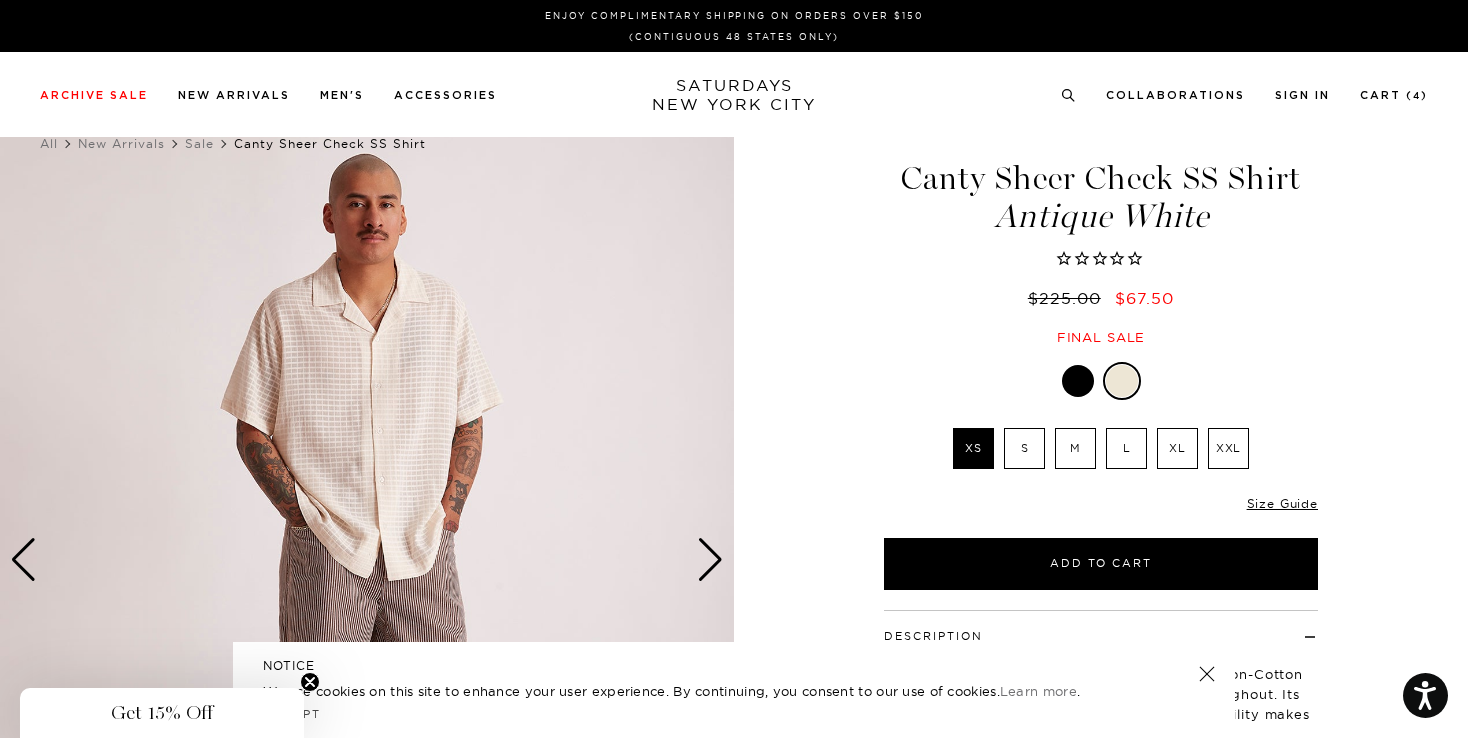 click at bounding box center (710, 560) 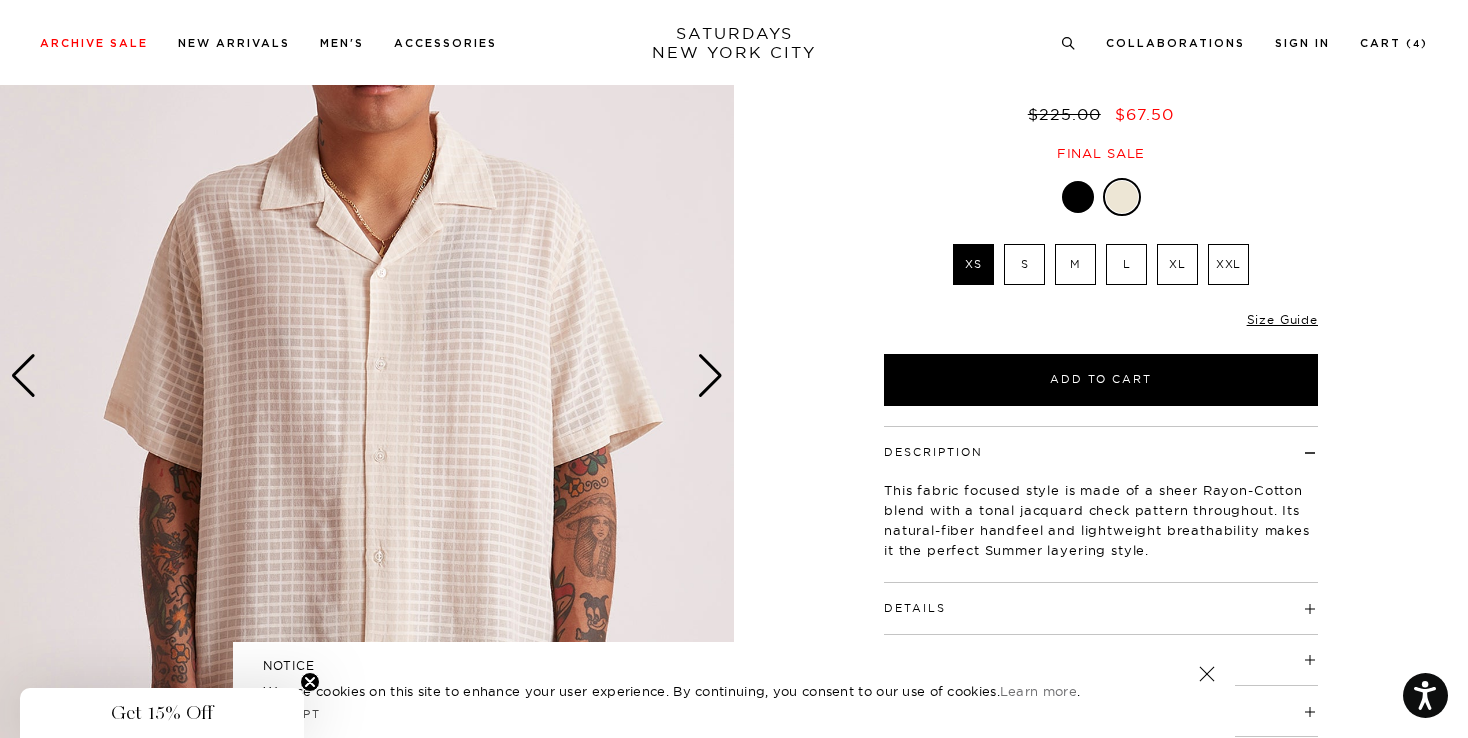 scroll, scrollTop: 140, scrollLeft: 0, axis: vertical 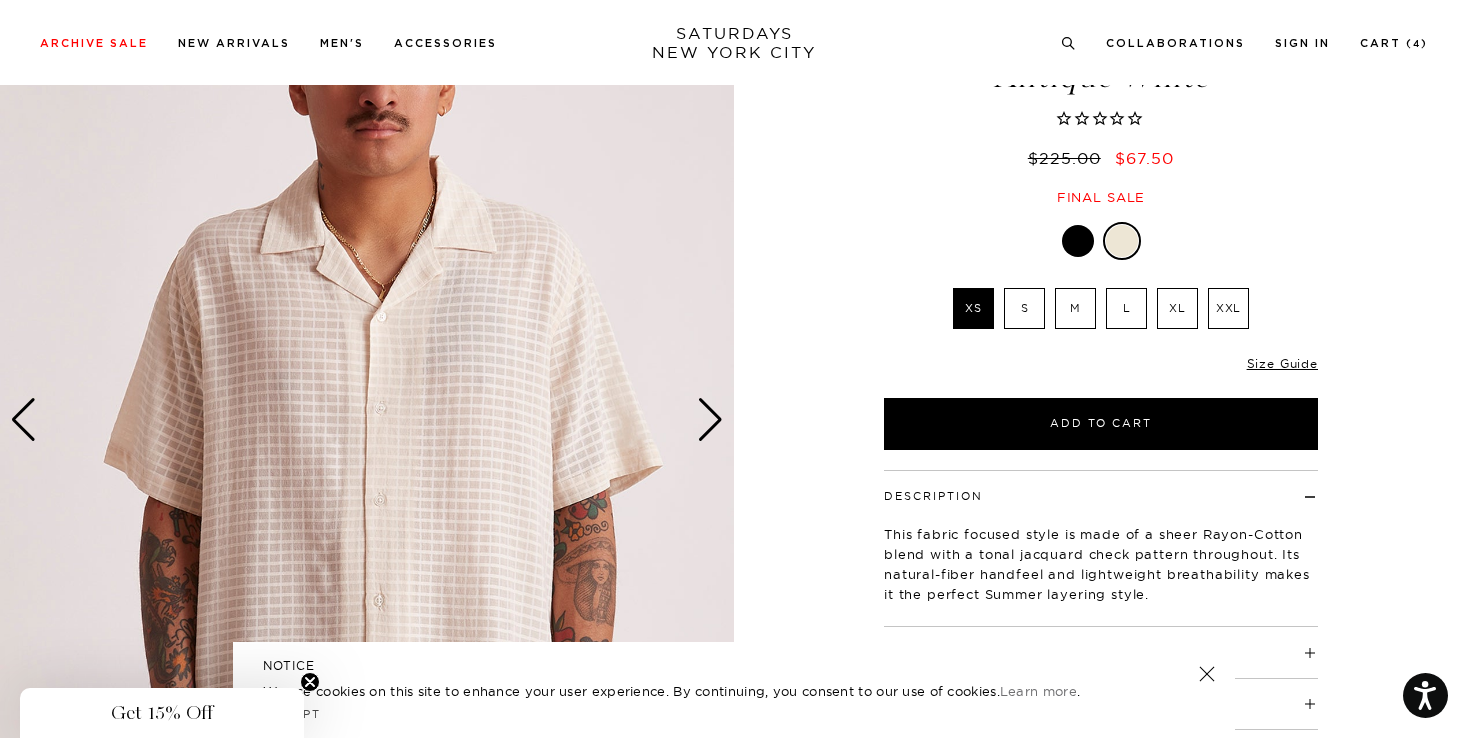 click at bounding box center [710, 420] 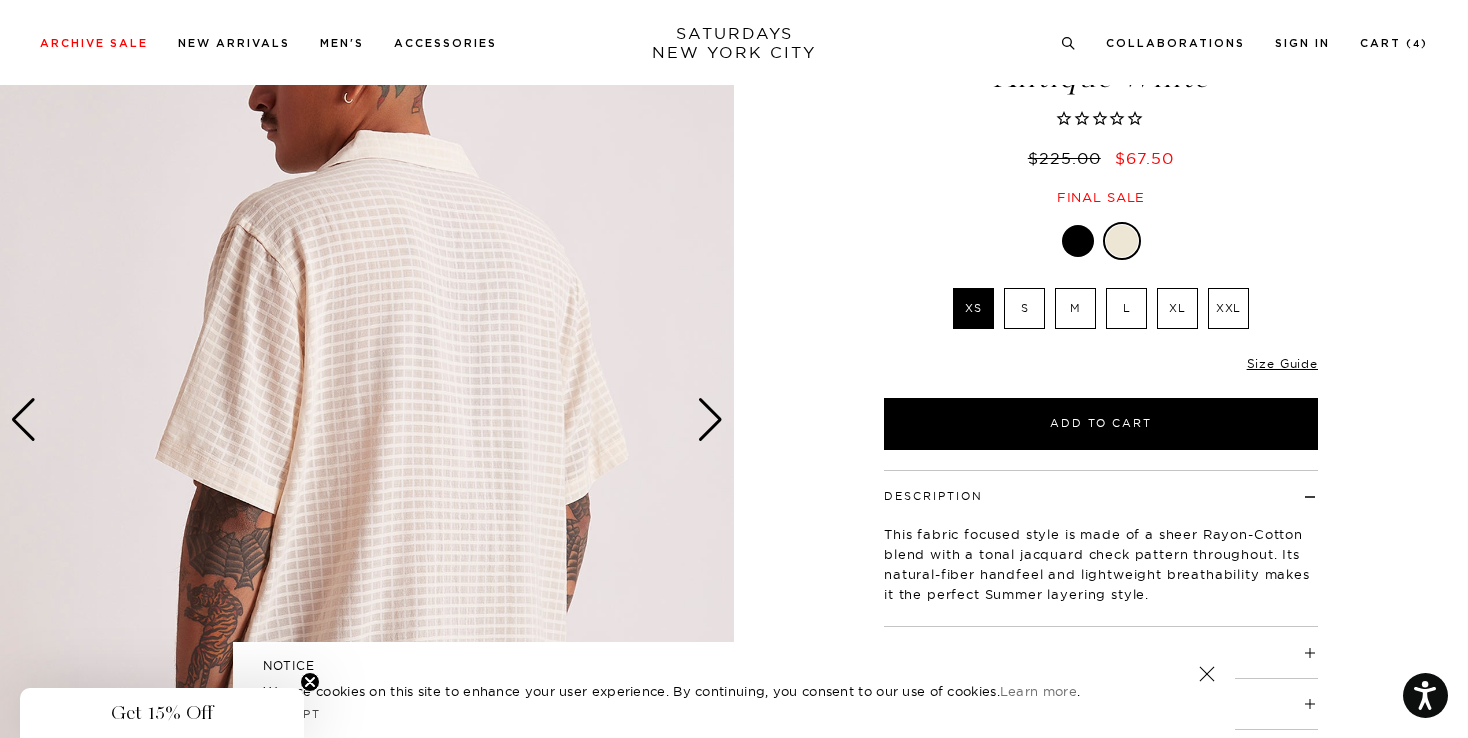 click at bounding box center [710, 420] 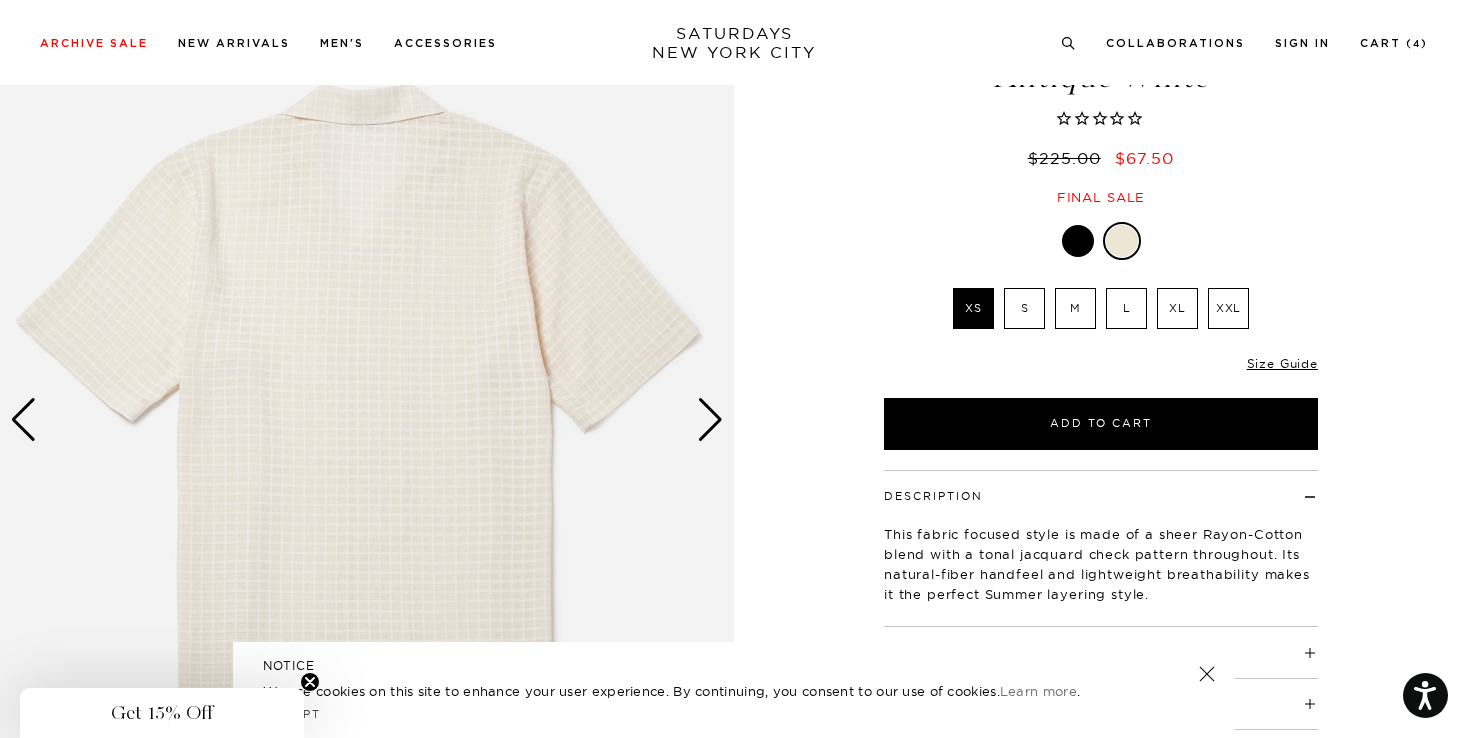 click at bounding box center (710, 420) 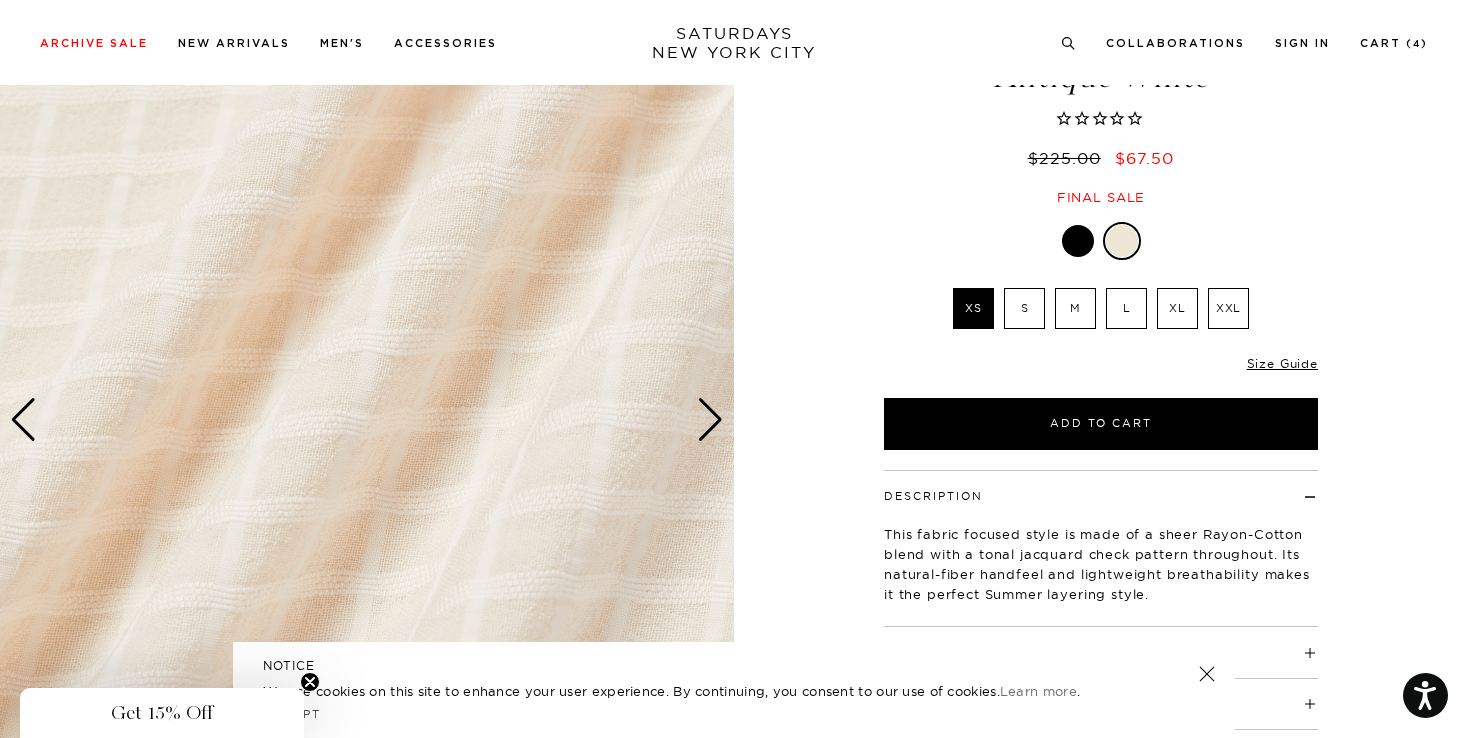 click at bounding box center [710, 420] 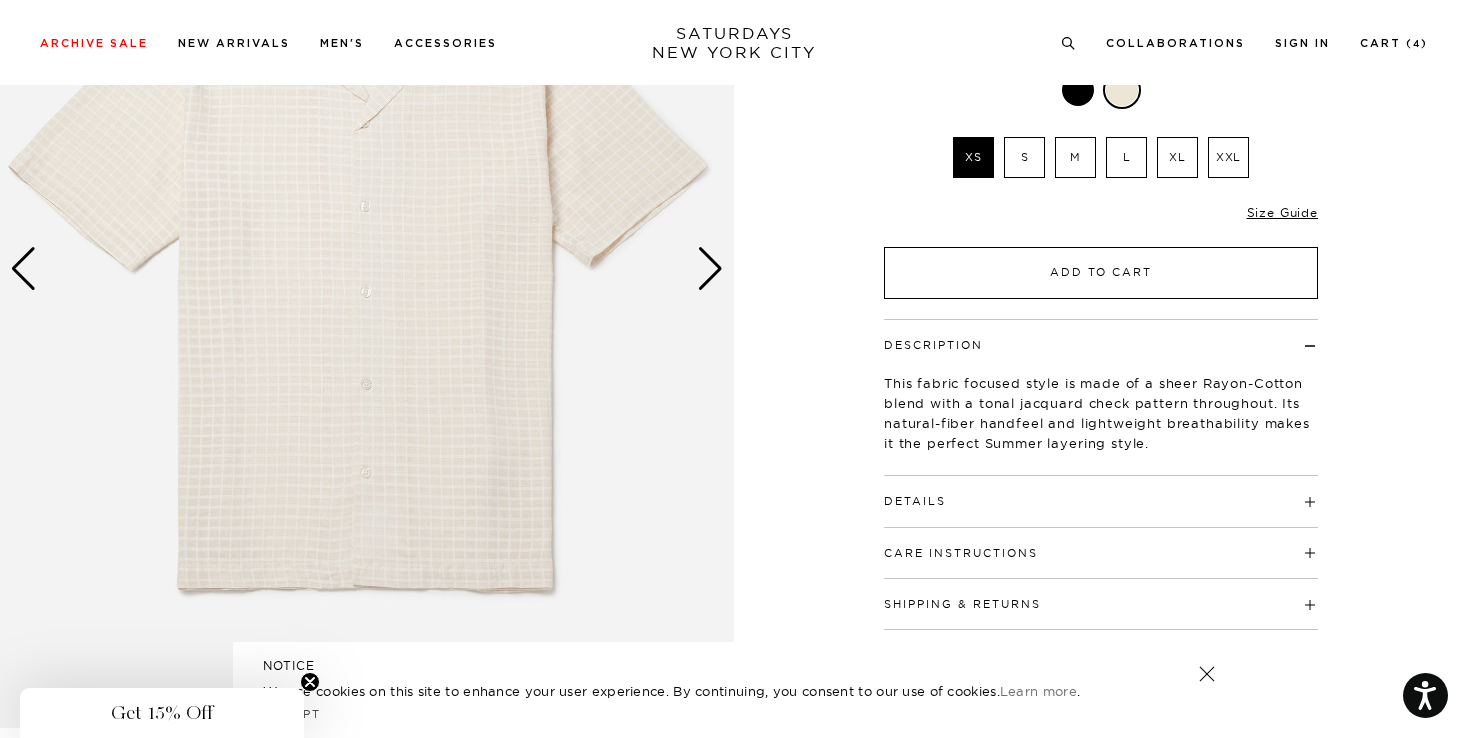 scroll, scrollTop: 308, scrollLeft: 0, axis: vertical 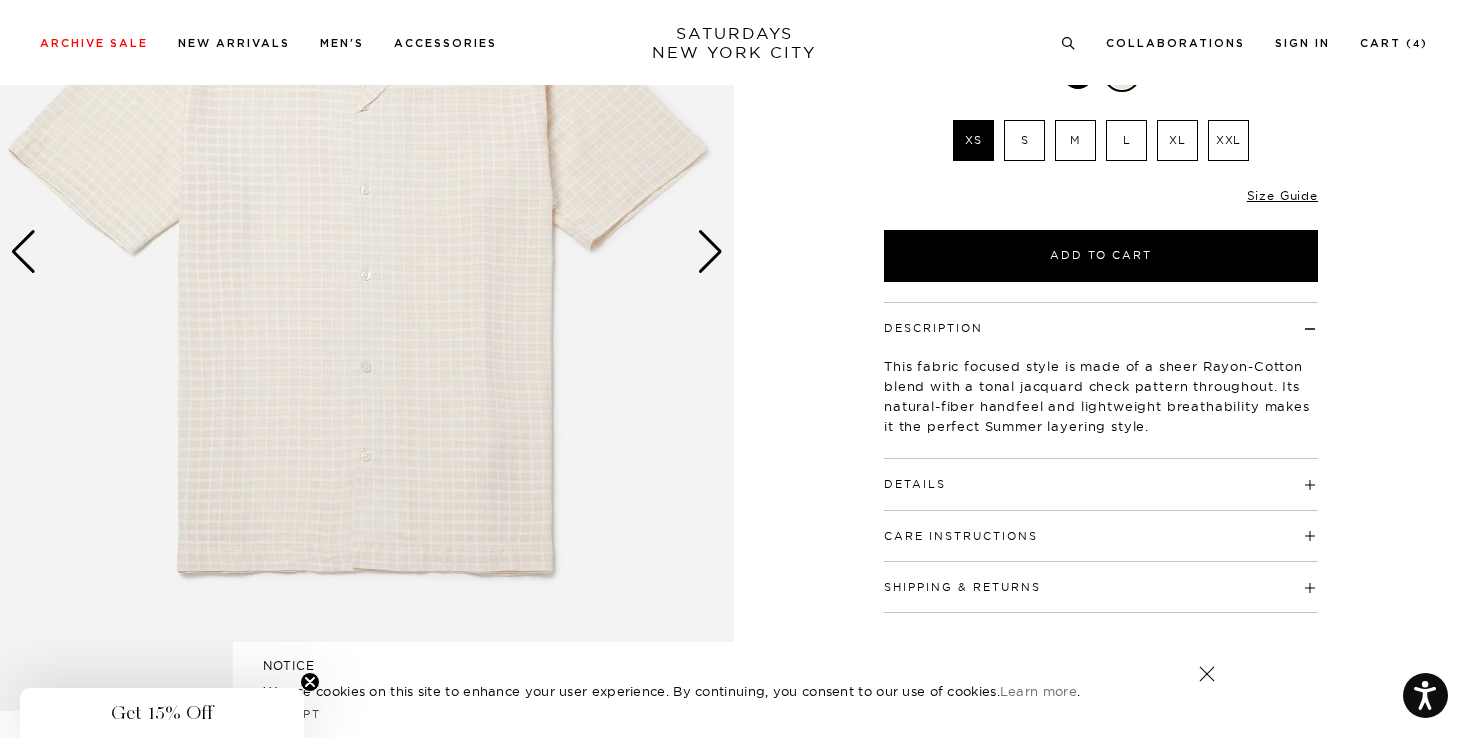 click on "Details" at bounding box center (1101, 475) 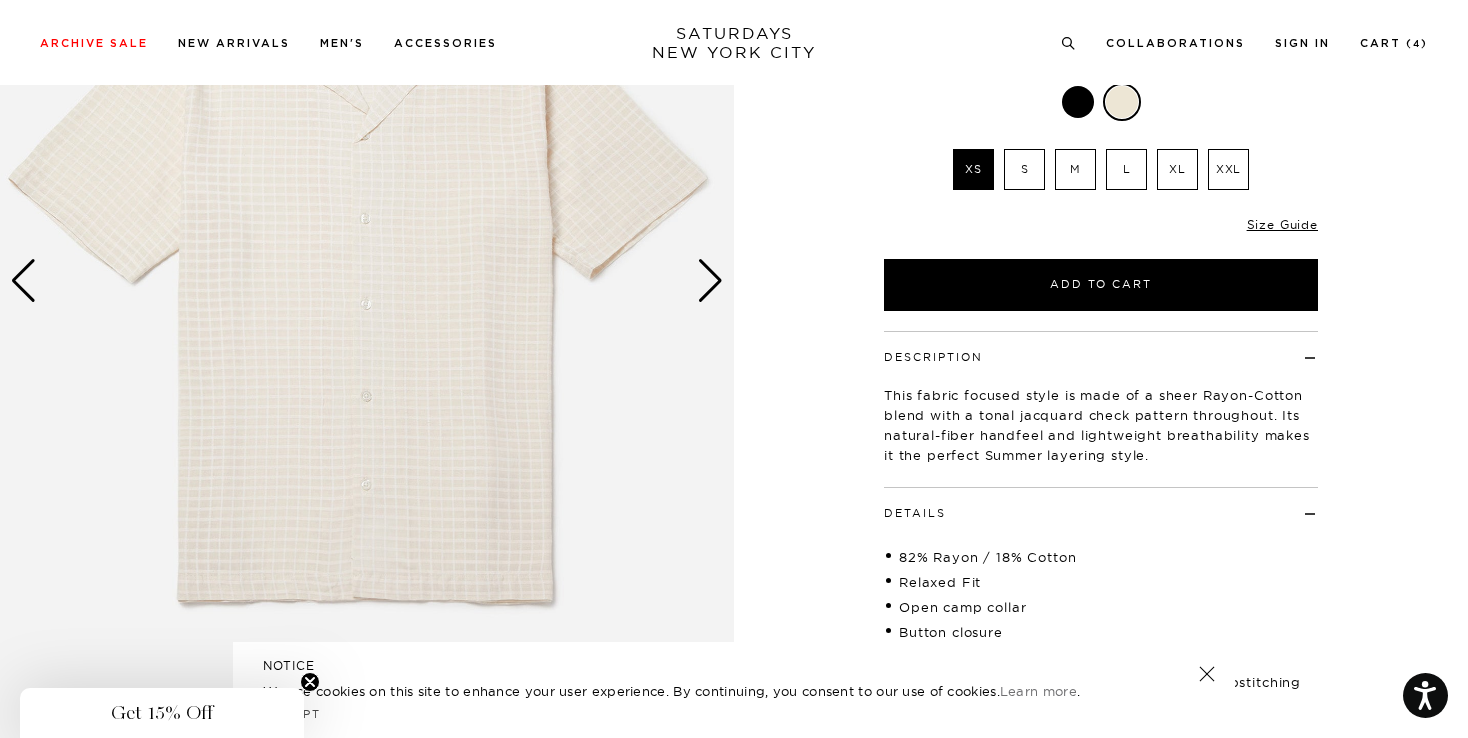scroll, scrollTop: 271, scrollLeft: 0, axis: vertical 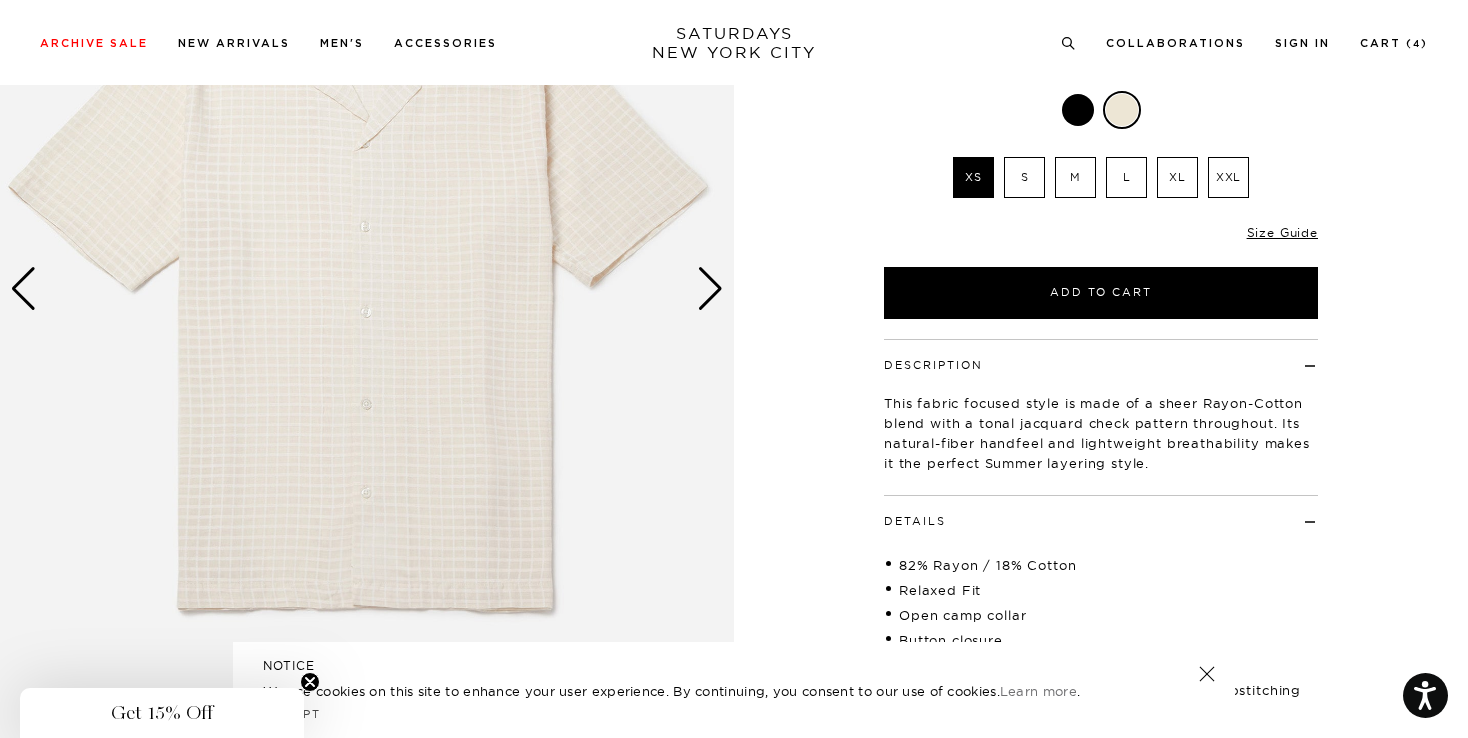 click at bounding box center (710, 289) 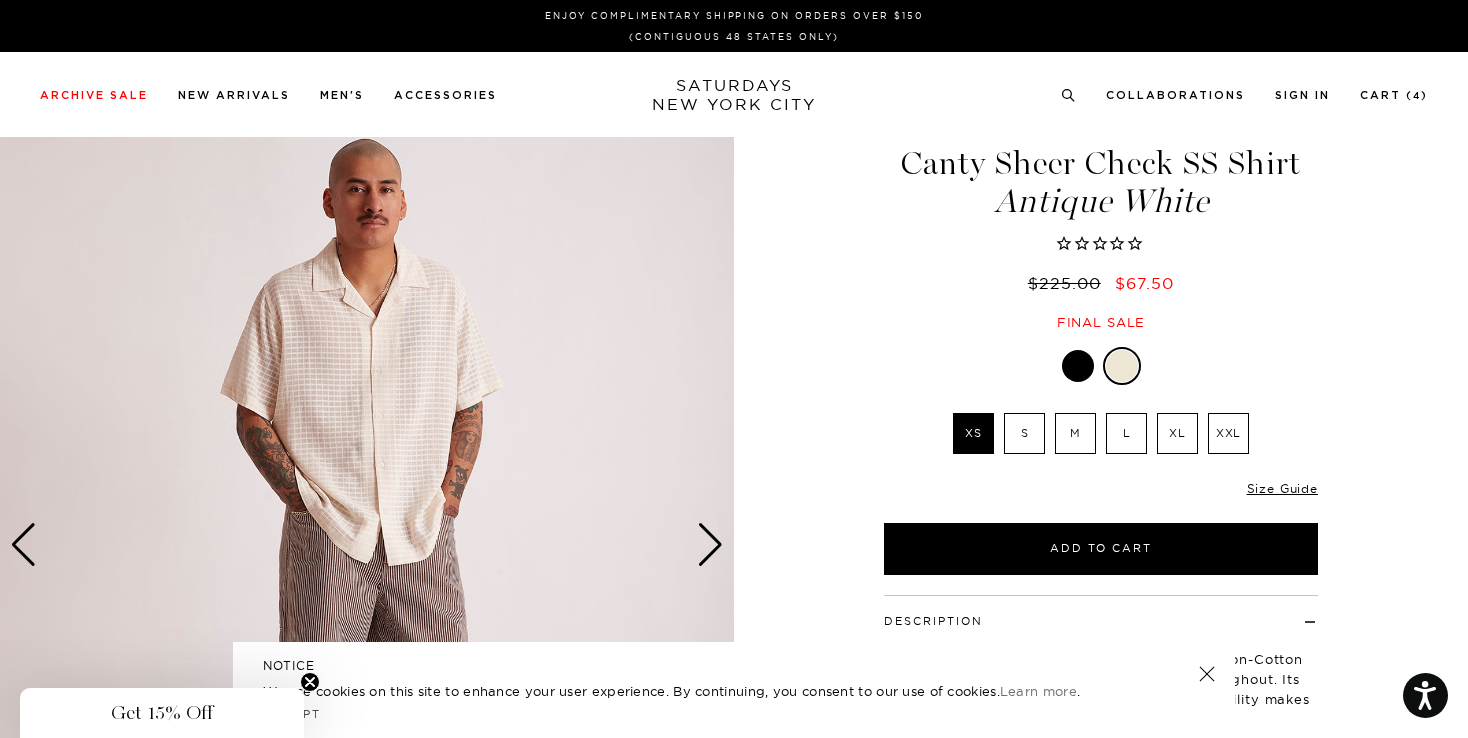scroll, scrollTop: 0, scrollLeft: 1, axis: horizontal 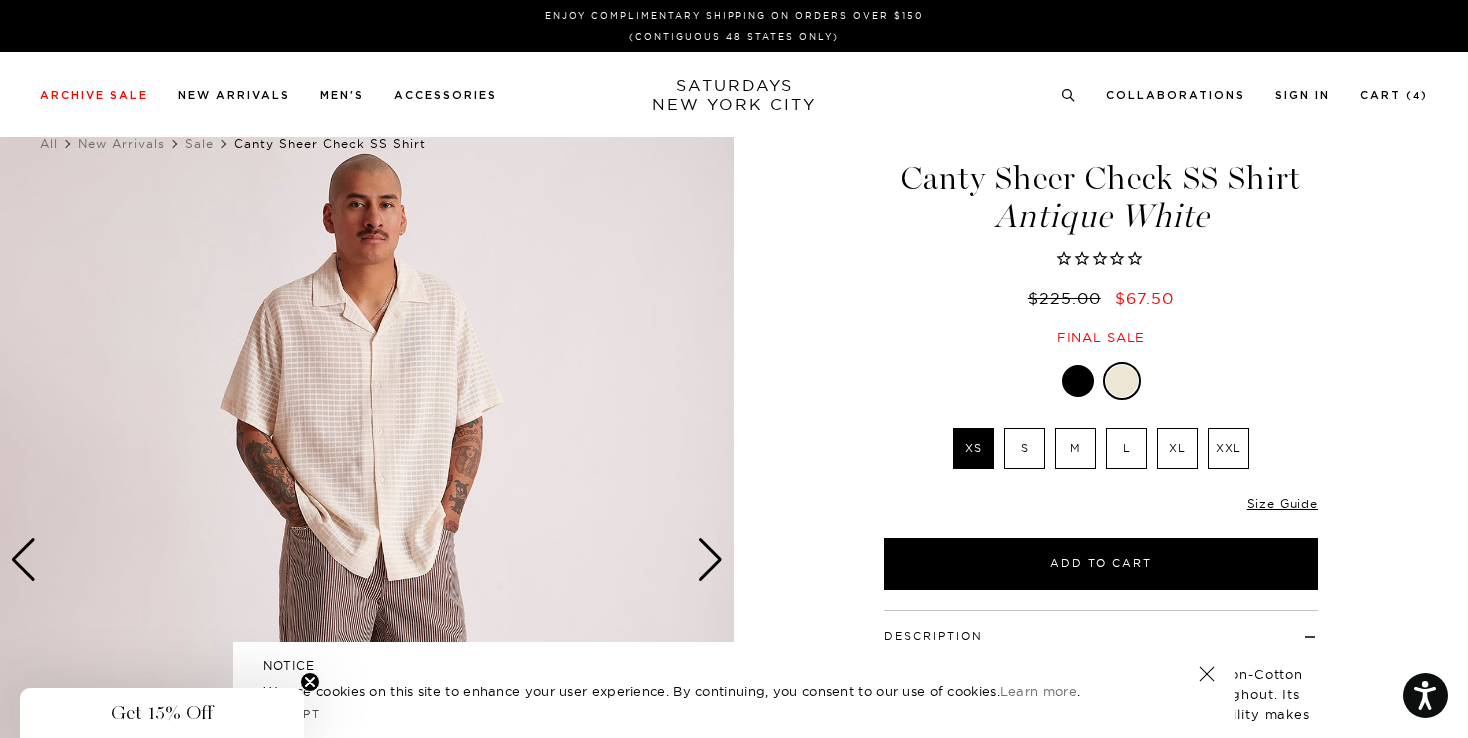 click on "XL" at bounding box center [1177, 448] 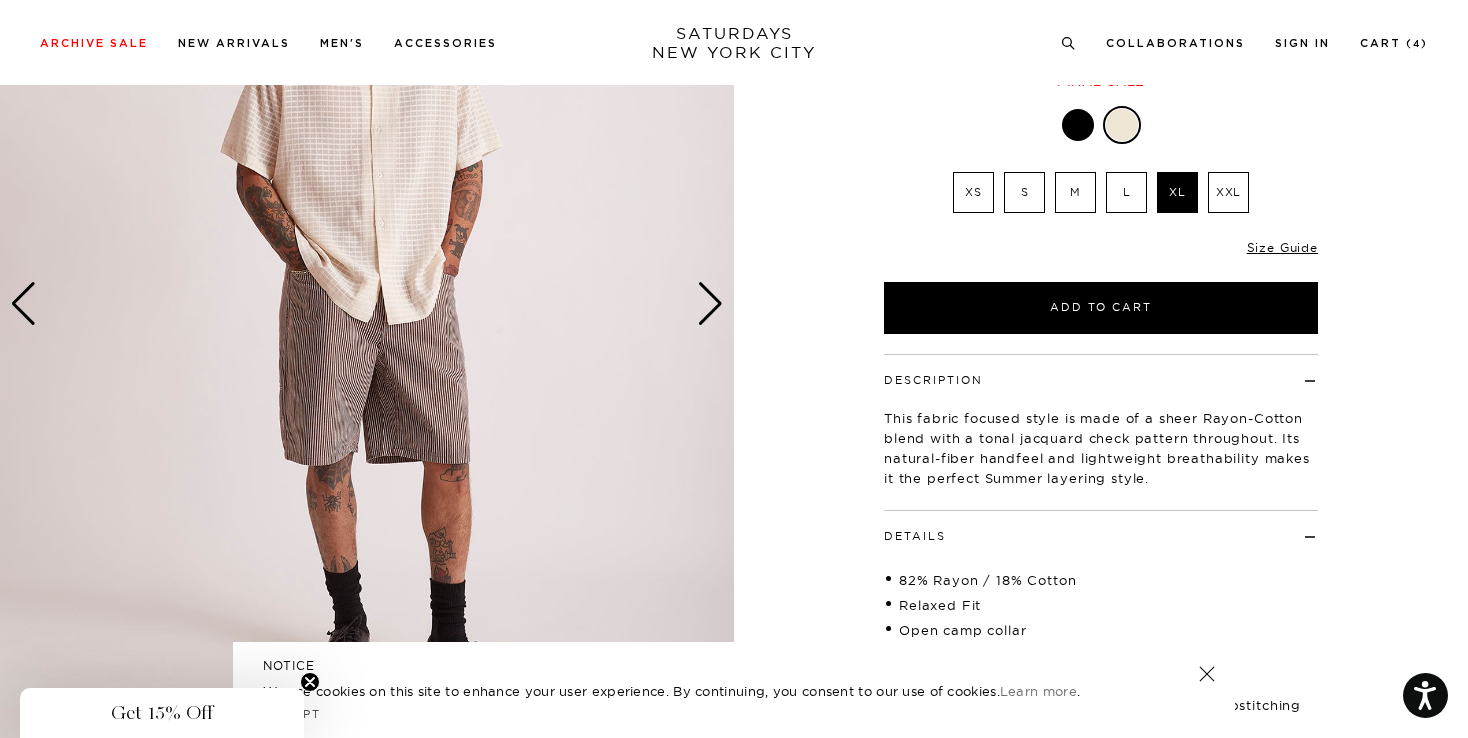 scroll, scrollTop: 0, scrollLeft: 0, axis: both 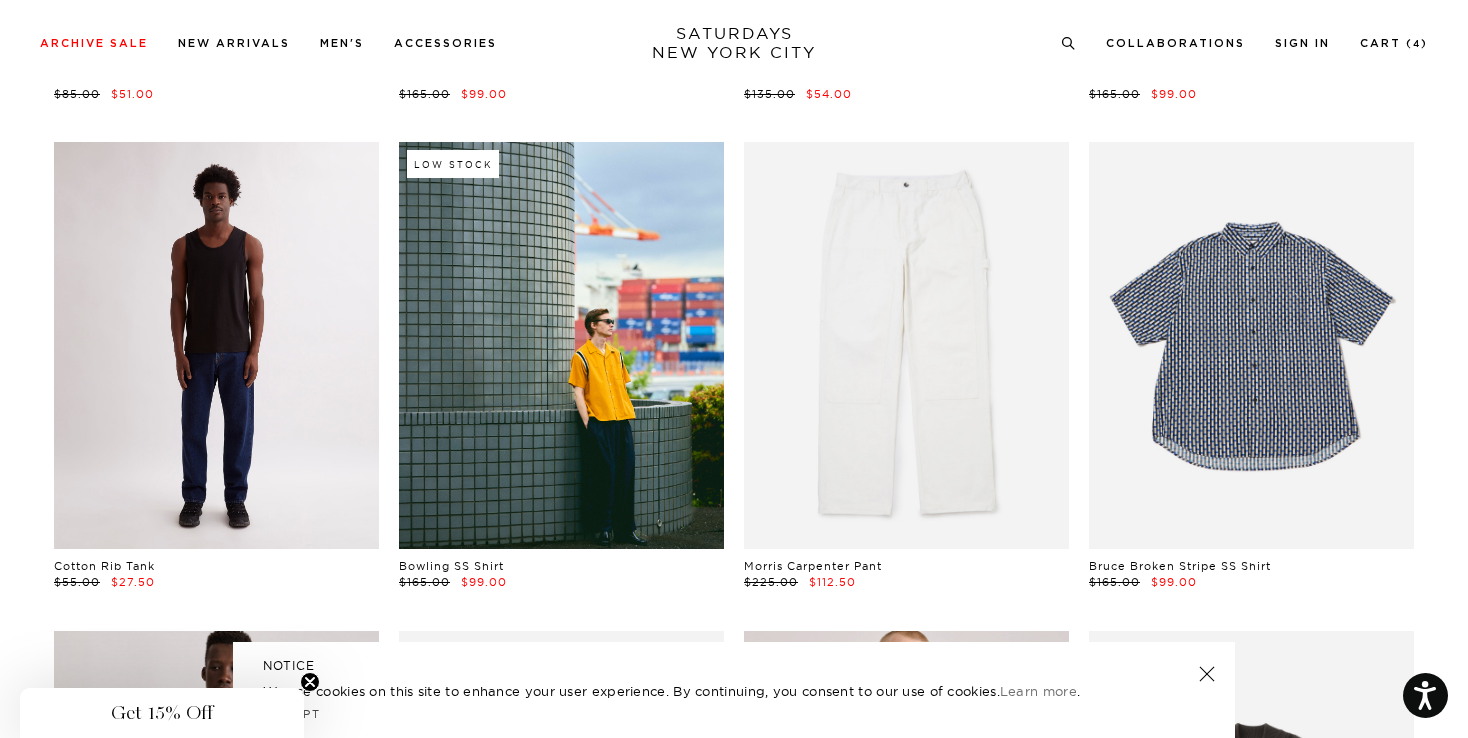 click at bounding box center [216, 345] 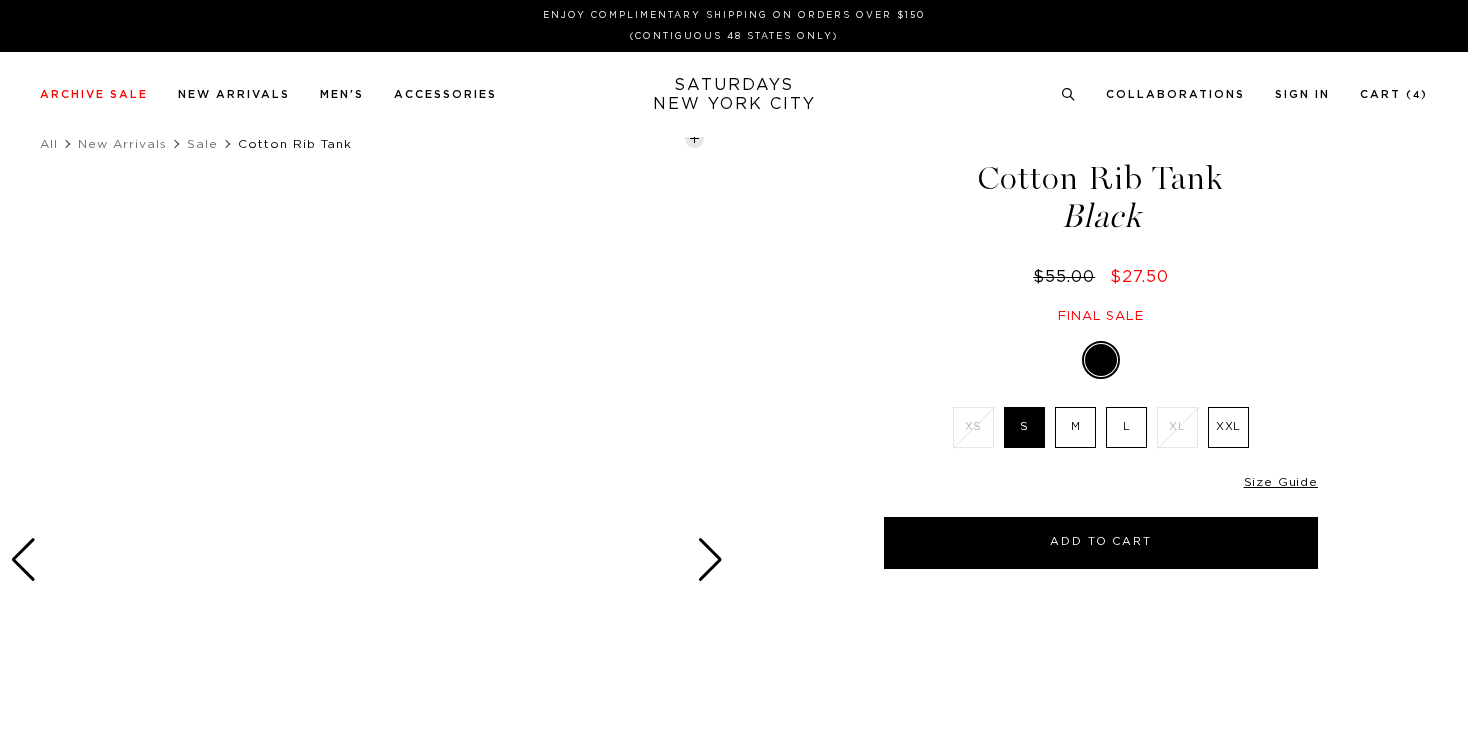 scroll, scrollTop: 0, scrollLeft: 0, axis: both 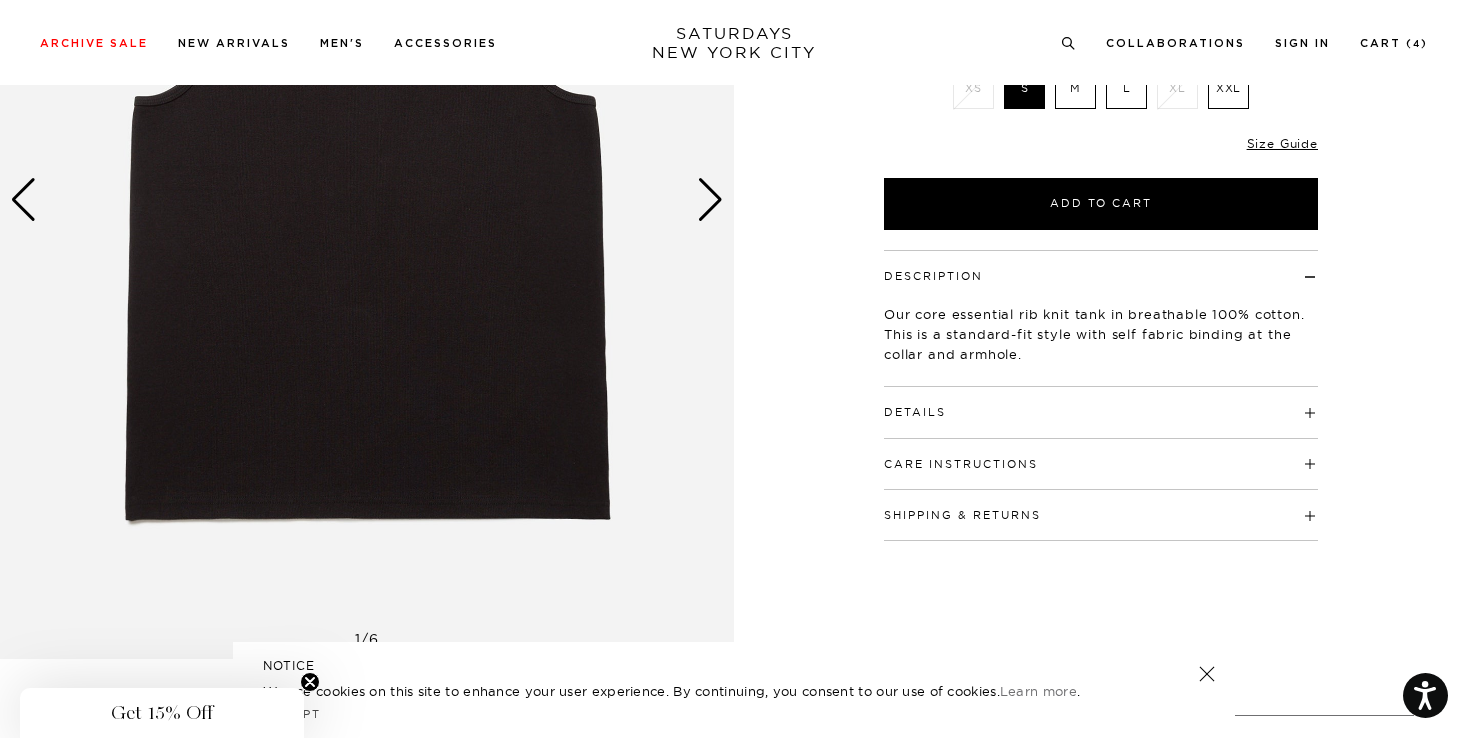 click at bounding box center [367, 200] 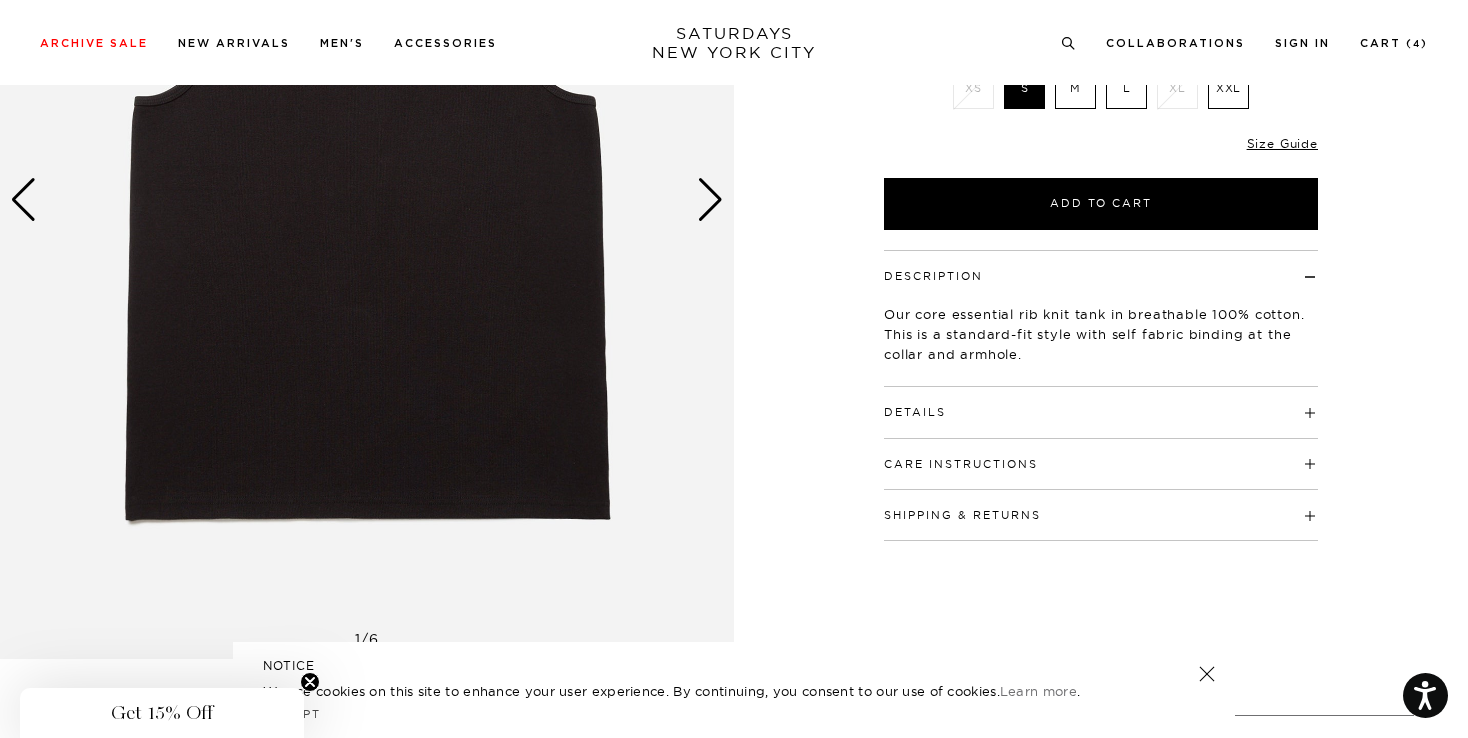 click at bounding box center [710, 200] 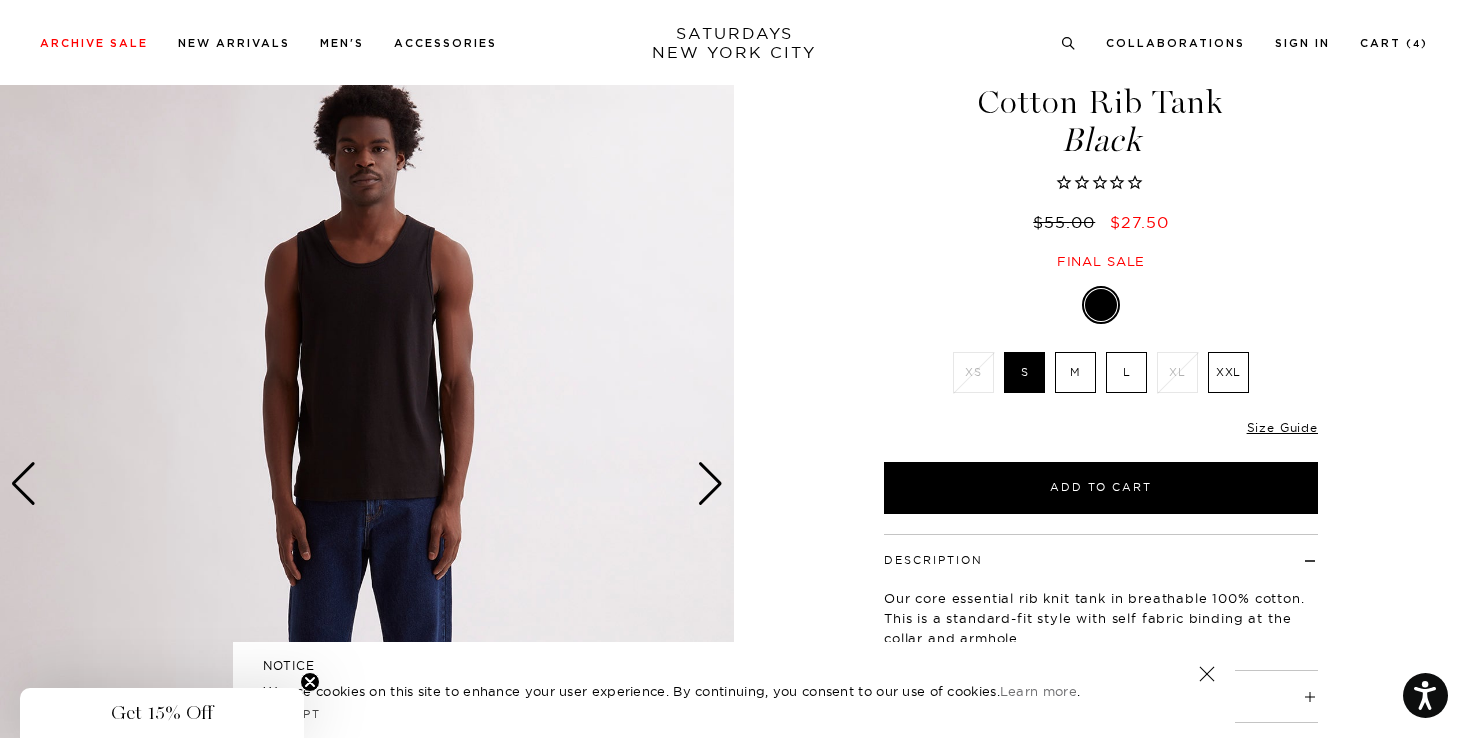 scroll, scrollTop: 83, scrollLeft: 0, axis: vertical 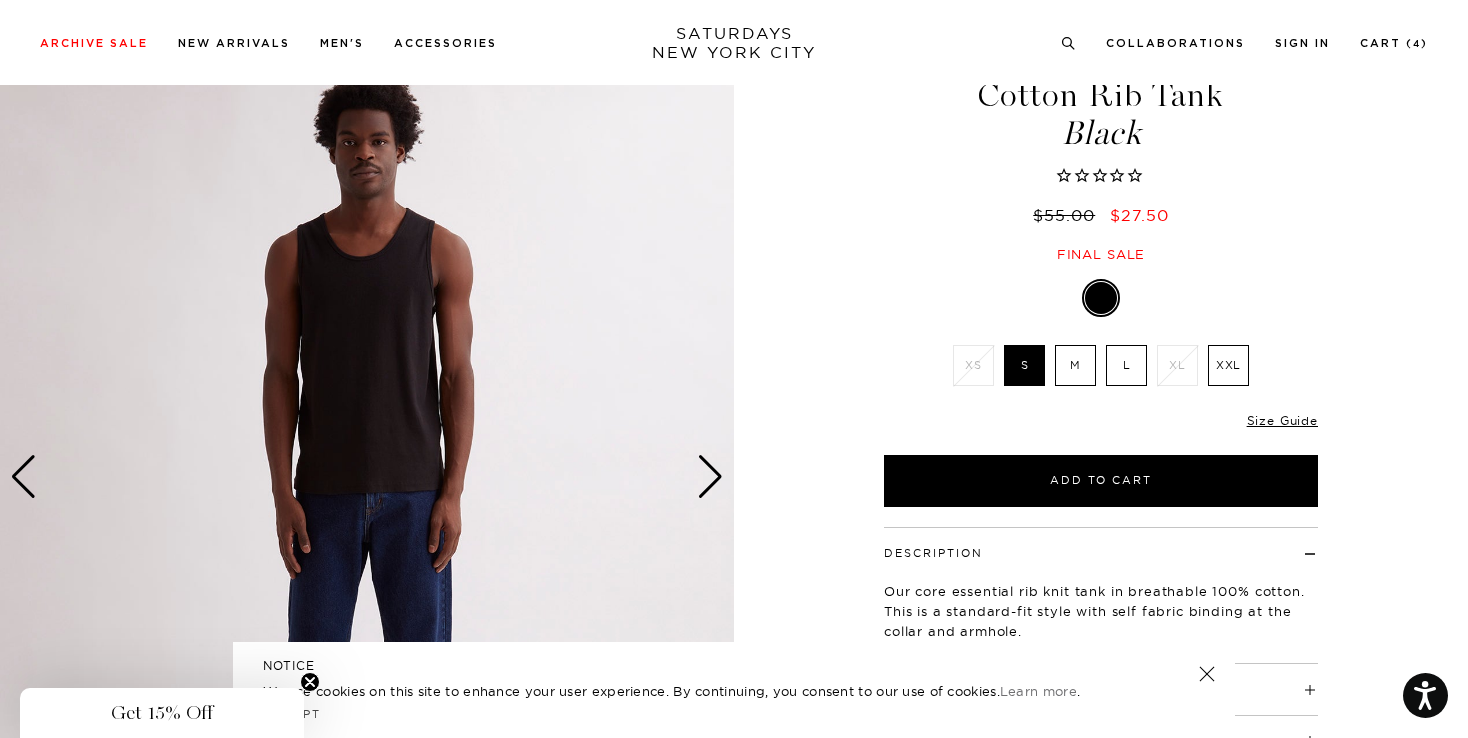 click at bounding box center [710, 477] 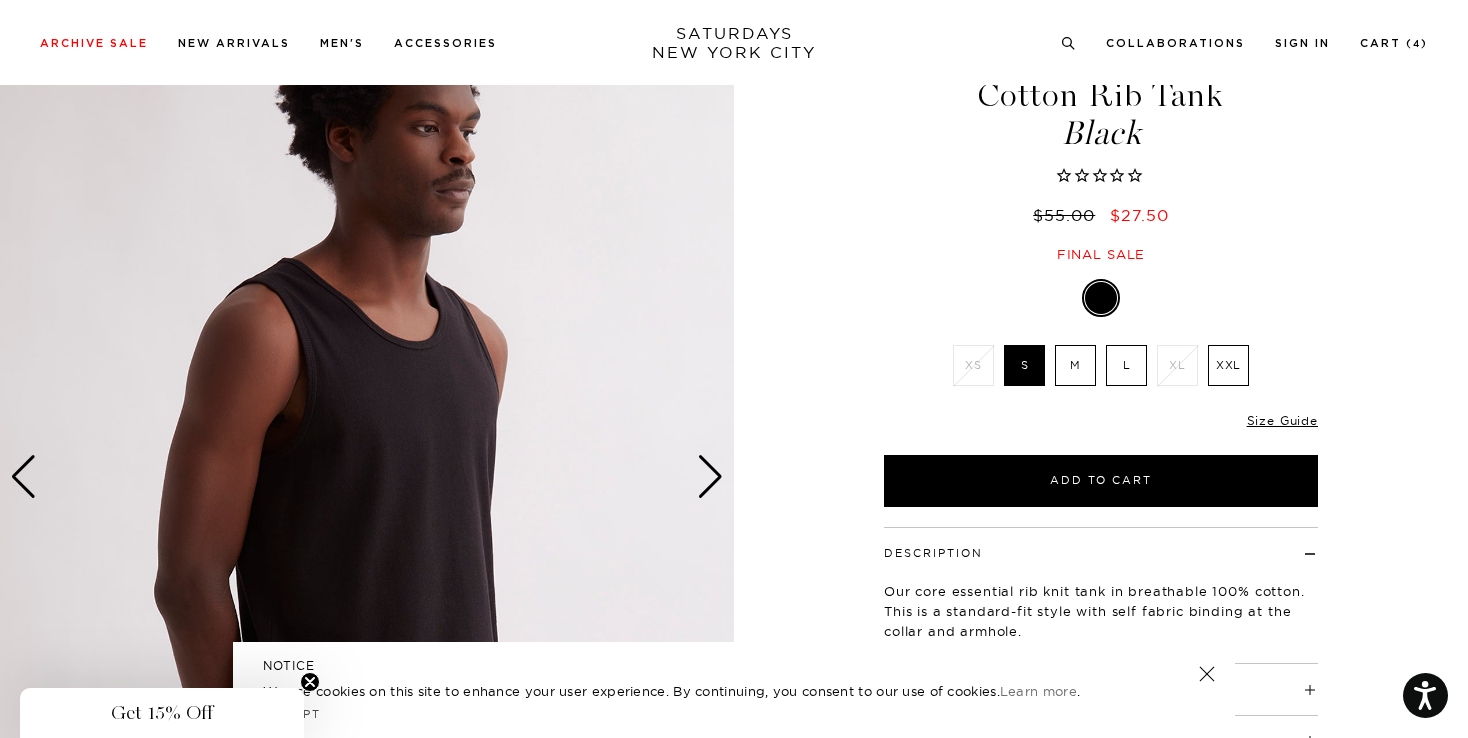 click at bounding box center (710, 477) 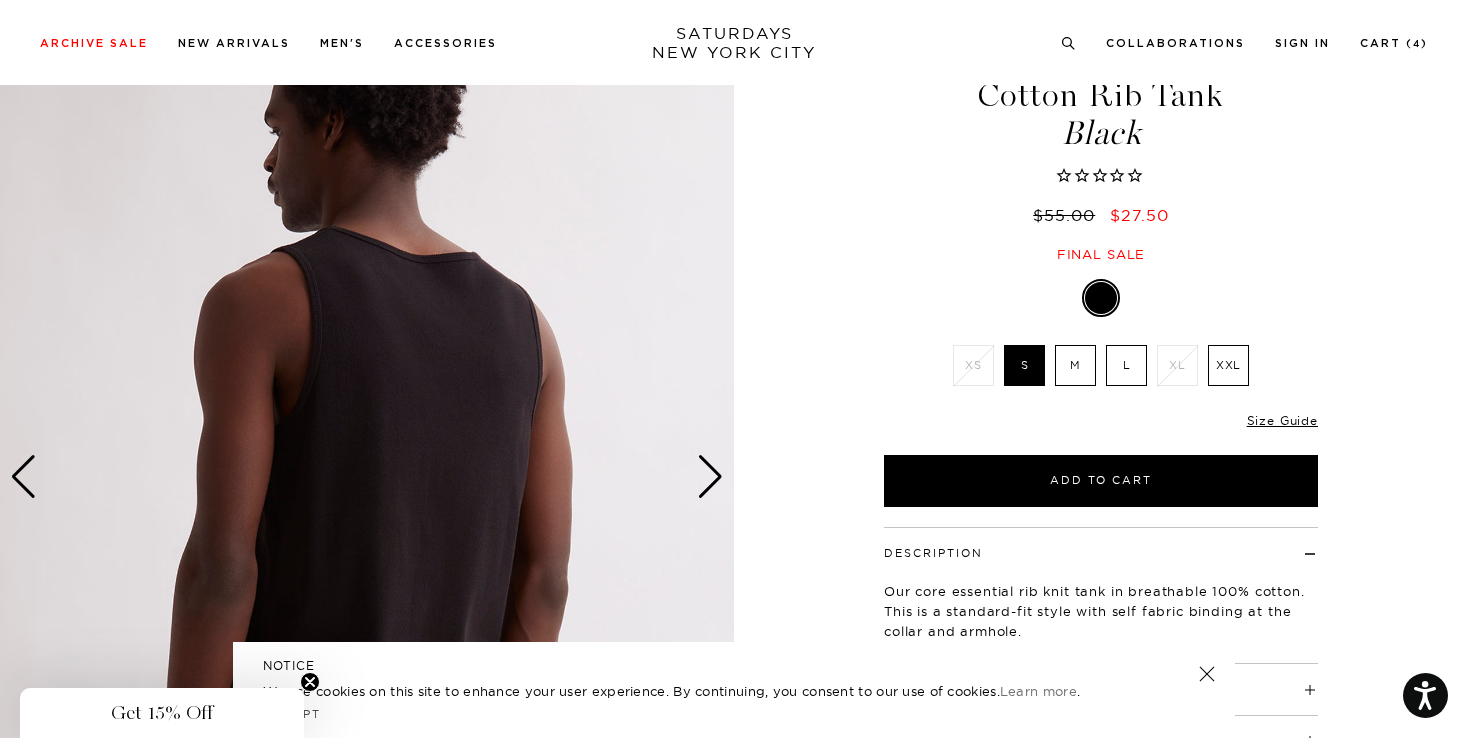 click at bounding box center (710, 477) 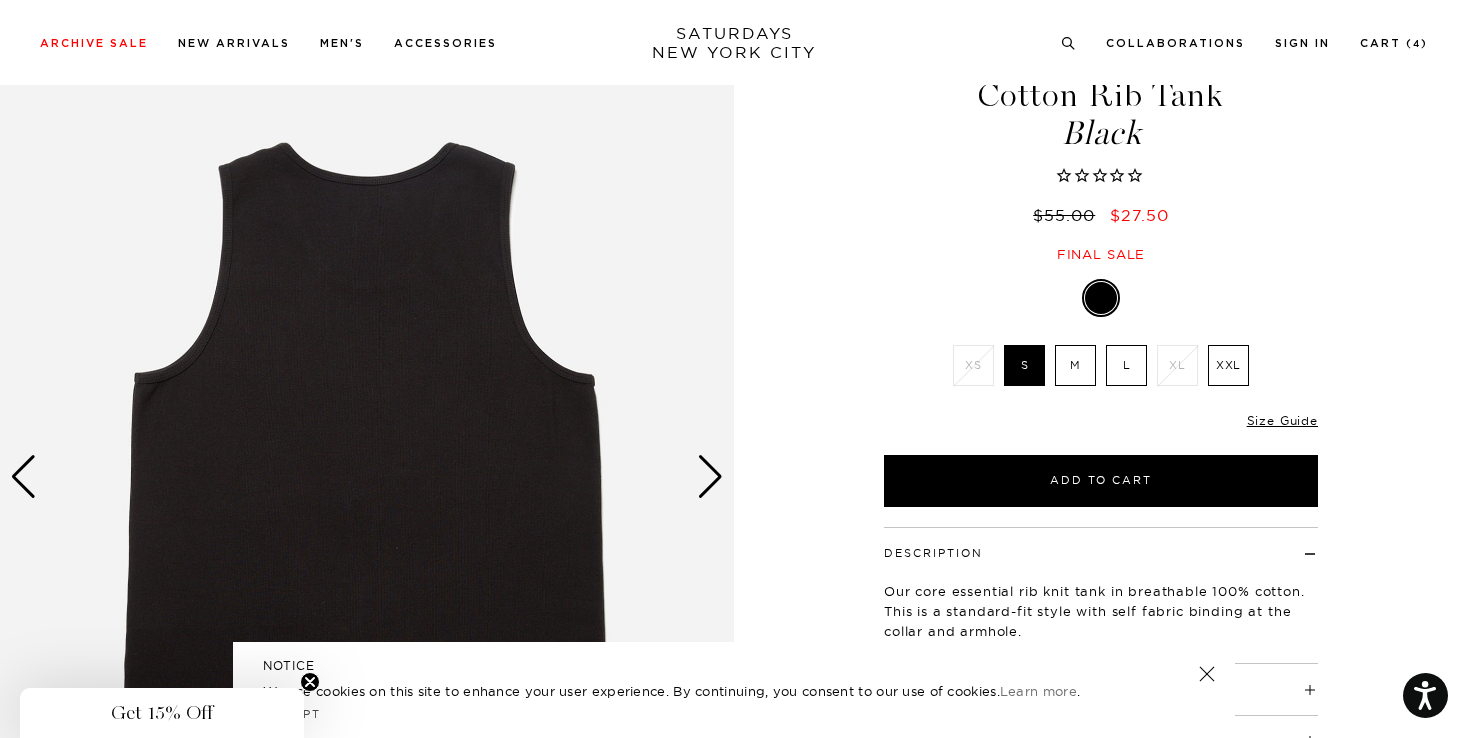 scroll, scrollTop: 84, scrollLeft: 0, axis: vertical 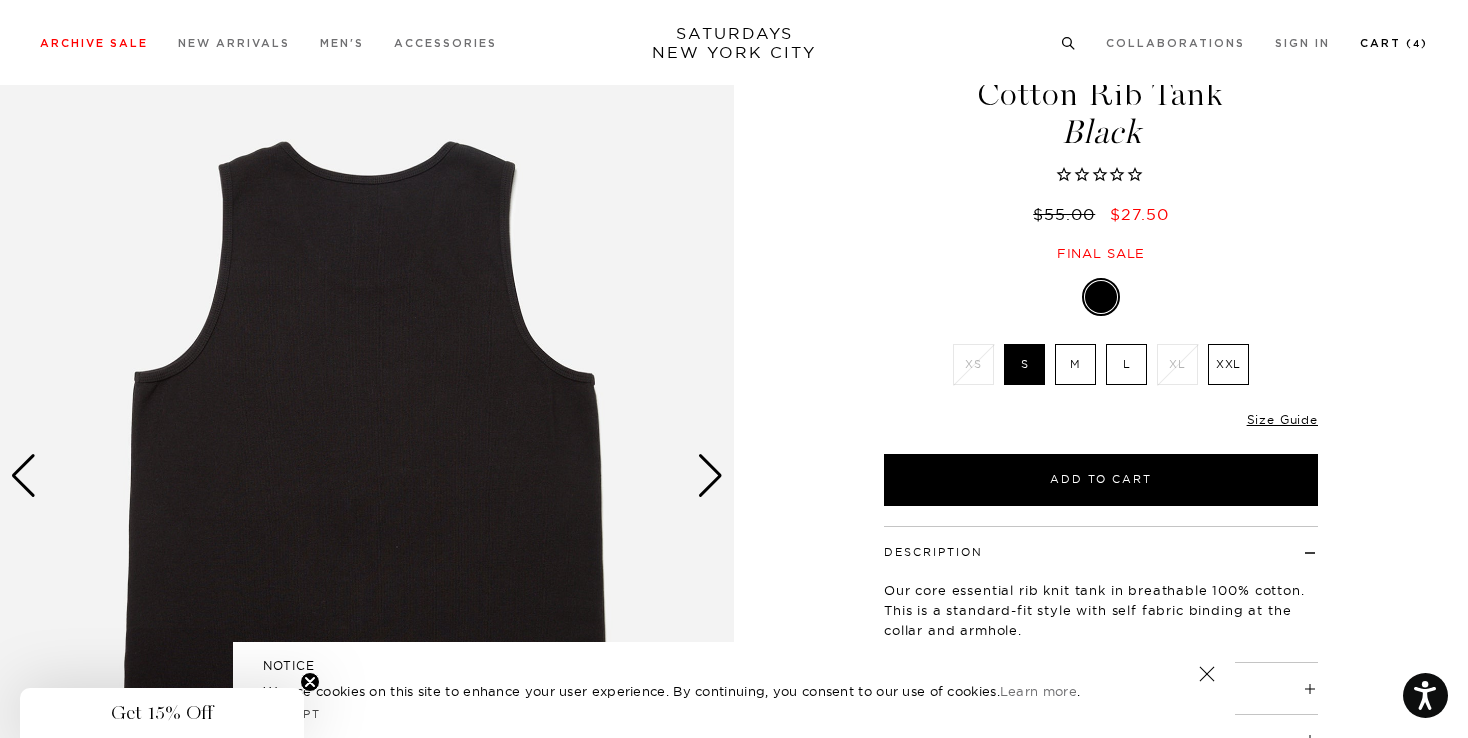 click on "Cart ( 4 )" at bounding box center [1394, 42] 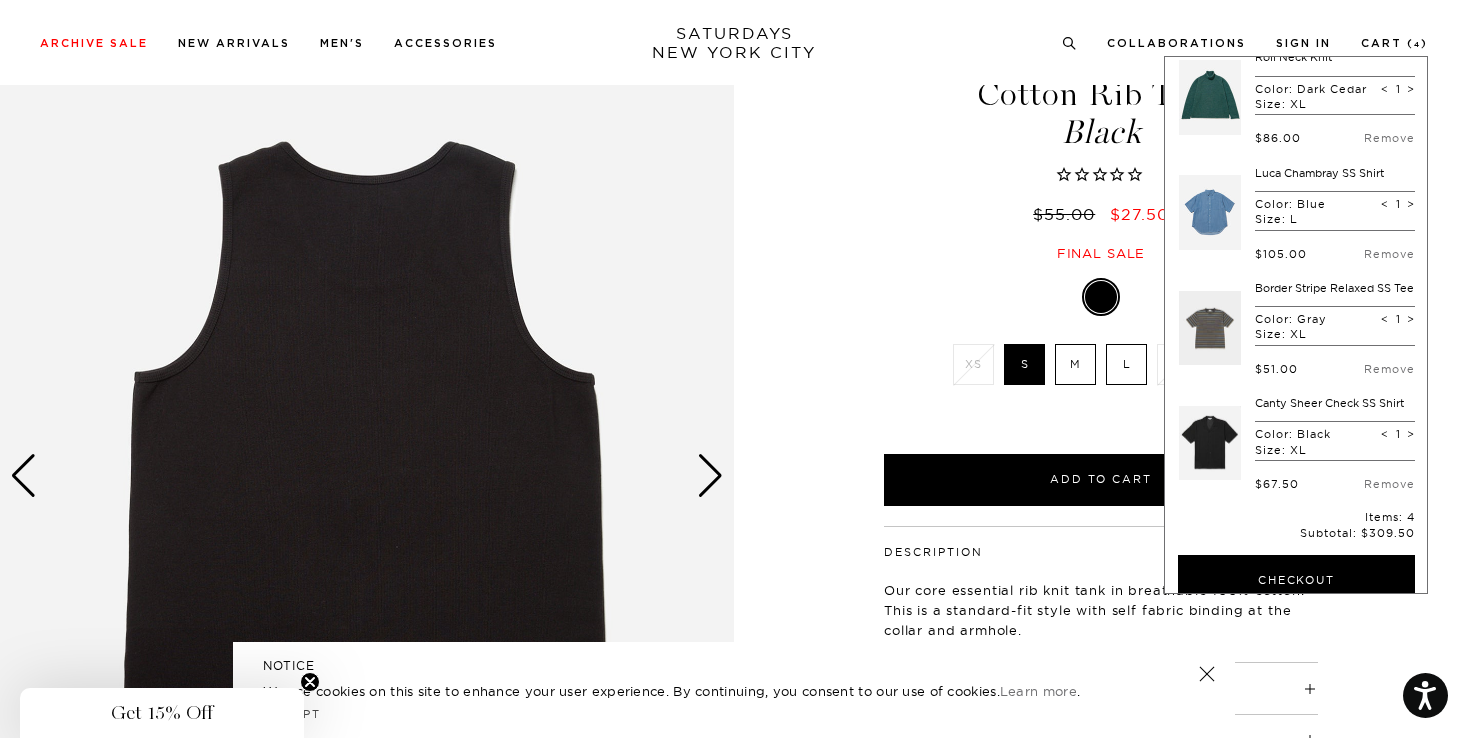 scroll, scrollTop: 0, scrollLeft: 0, axis: both 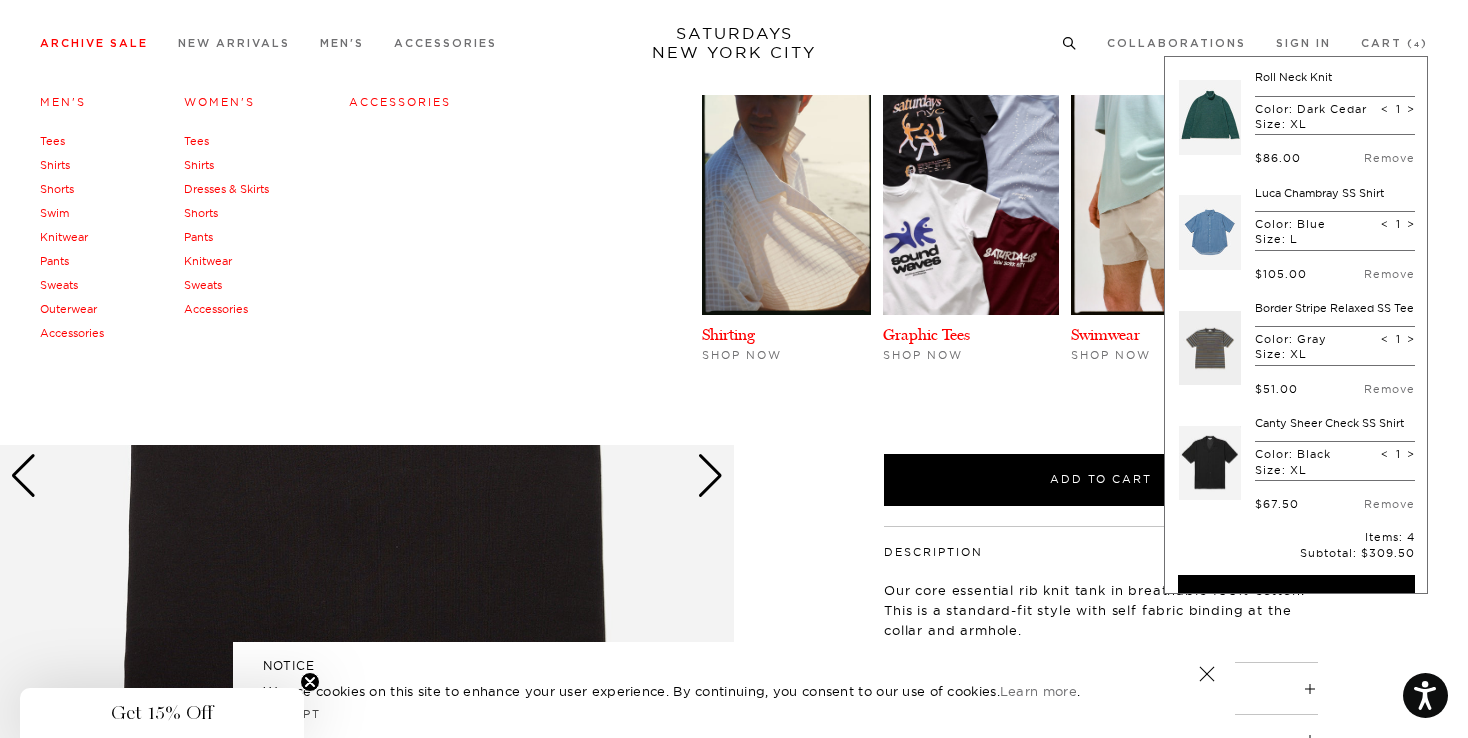 click on "Archive Sale" at bounding box center (94, 43) 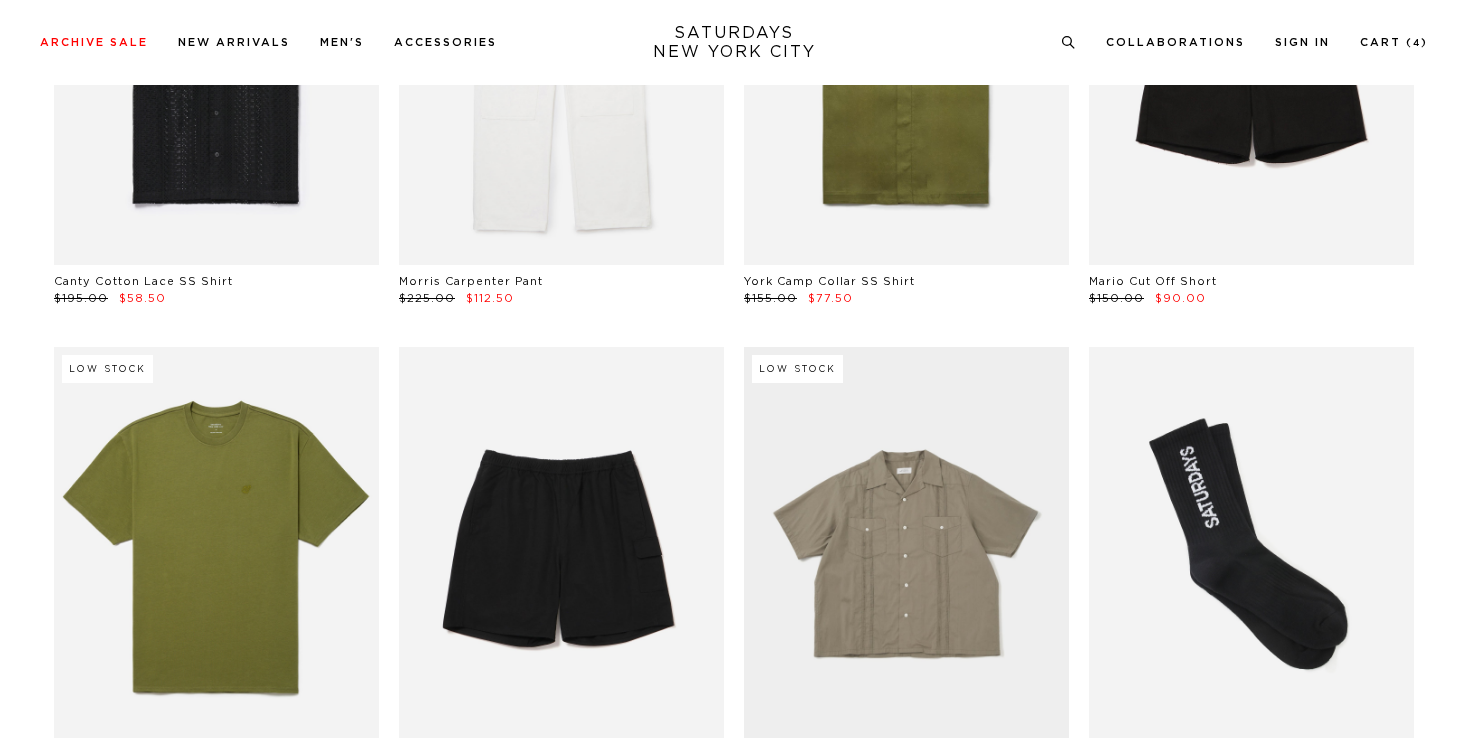 scroll, scrollTop: 545, scrollLeft: 0, axis: vertical 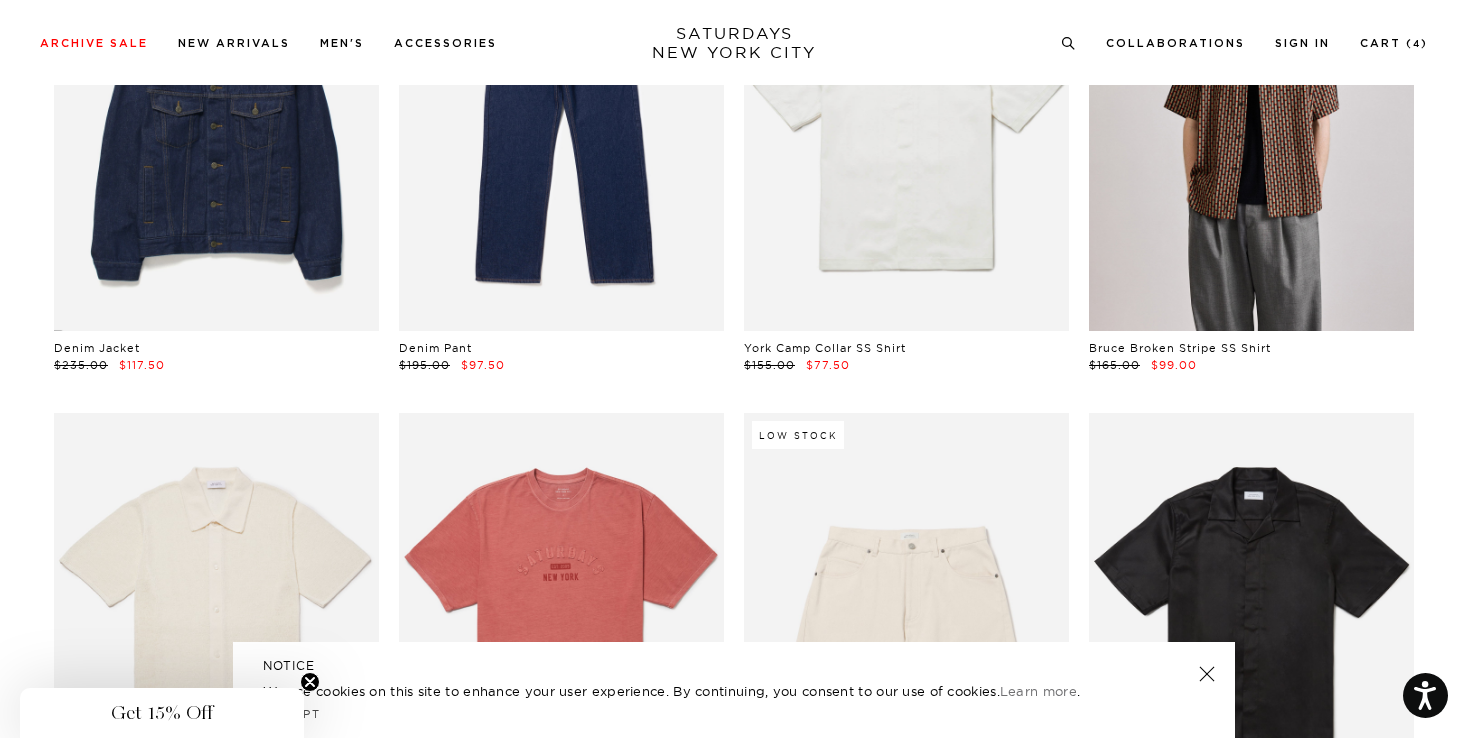 click at bounding box center [1251, 128] 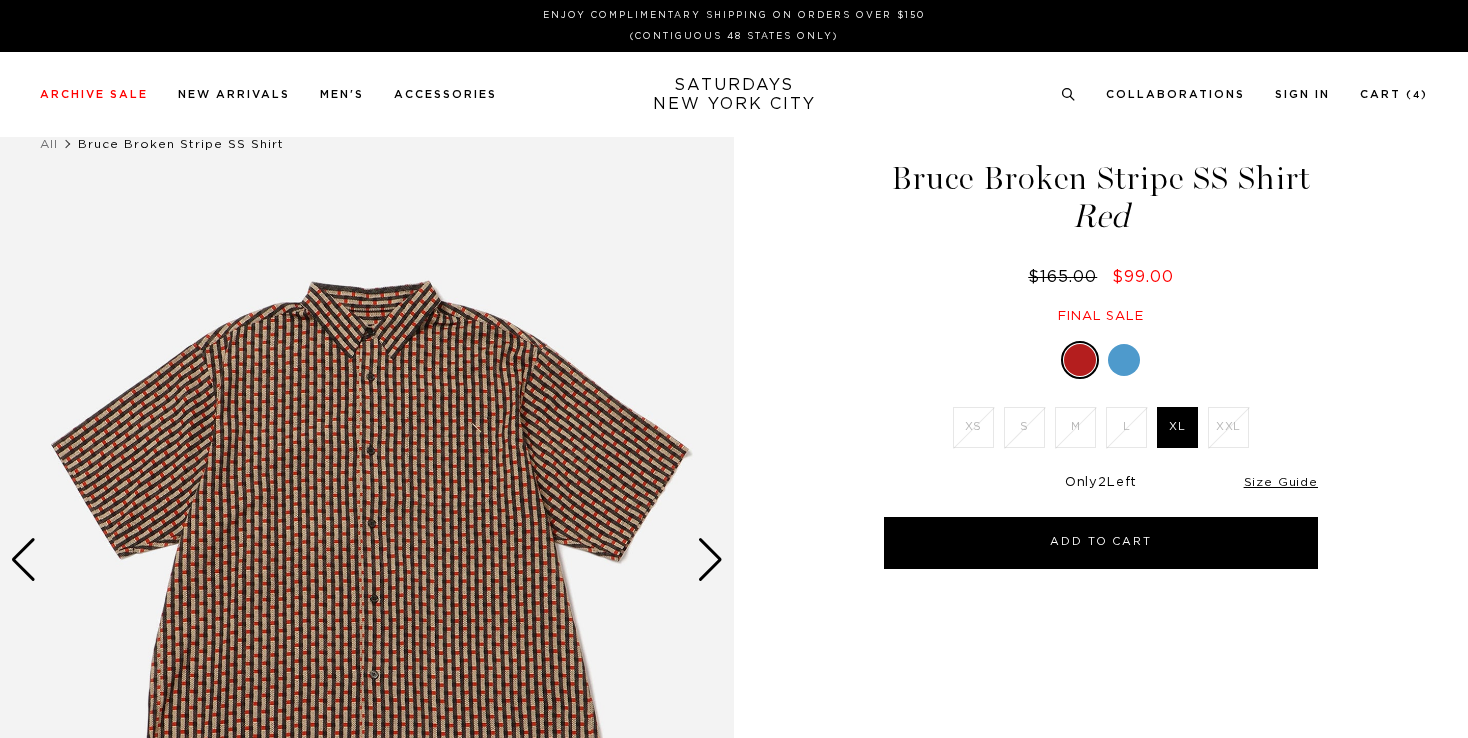scroll, scrollTop: 0, scrollLeft: 0, axis: both 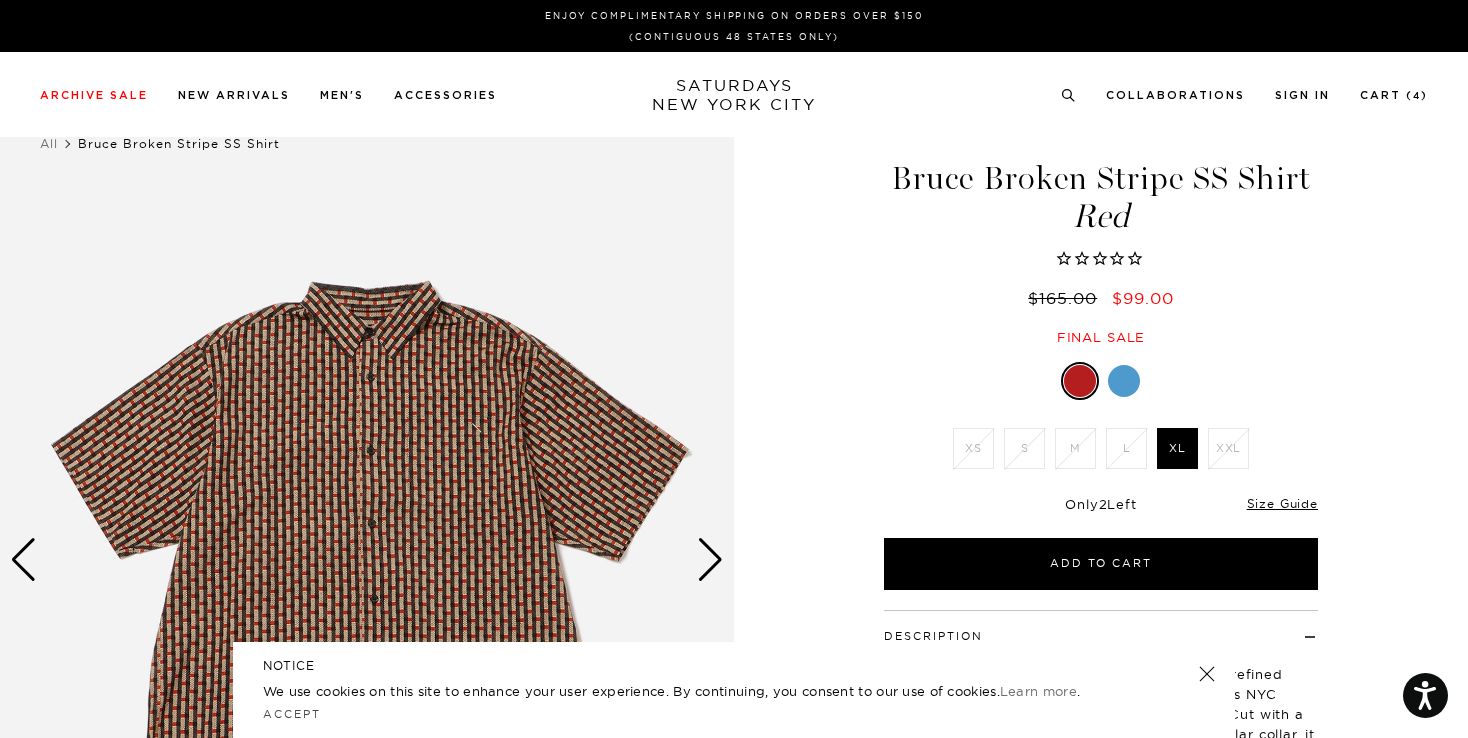 click at bounding box center [1124, 381] 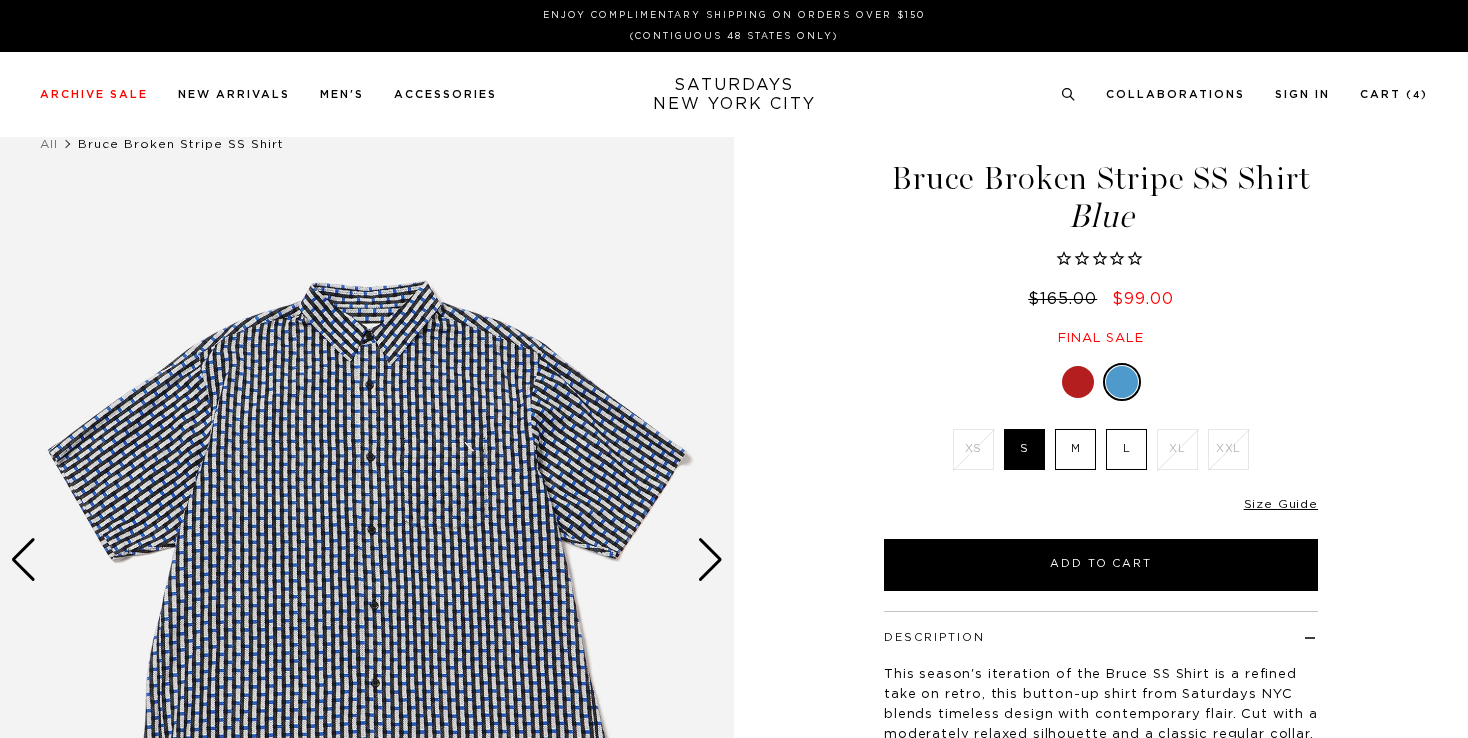 scroll, scrollTop: 0, scrollLeft: 0, axis: both 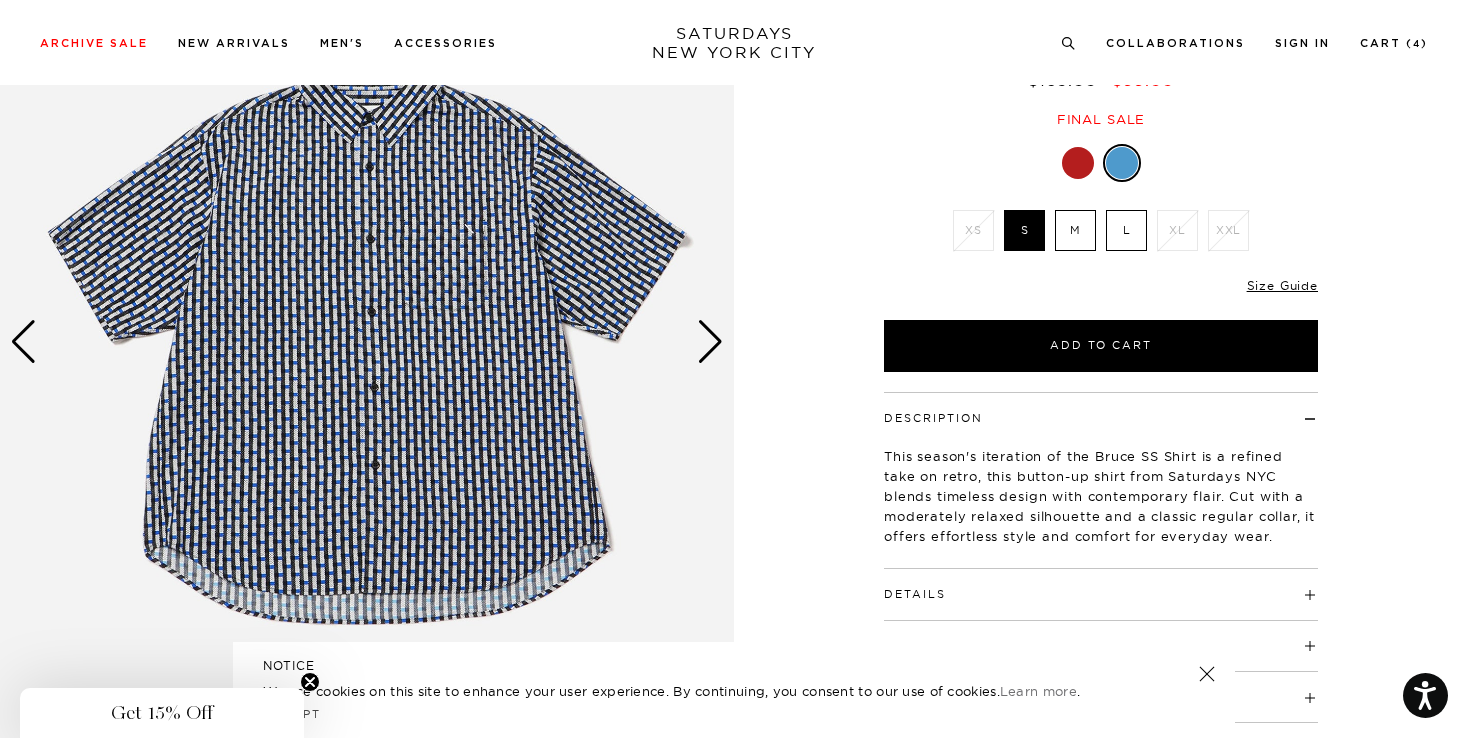 click at bounding box center [710, 342] 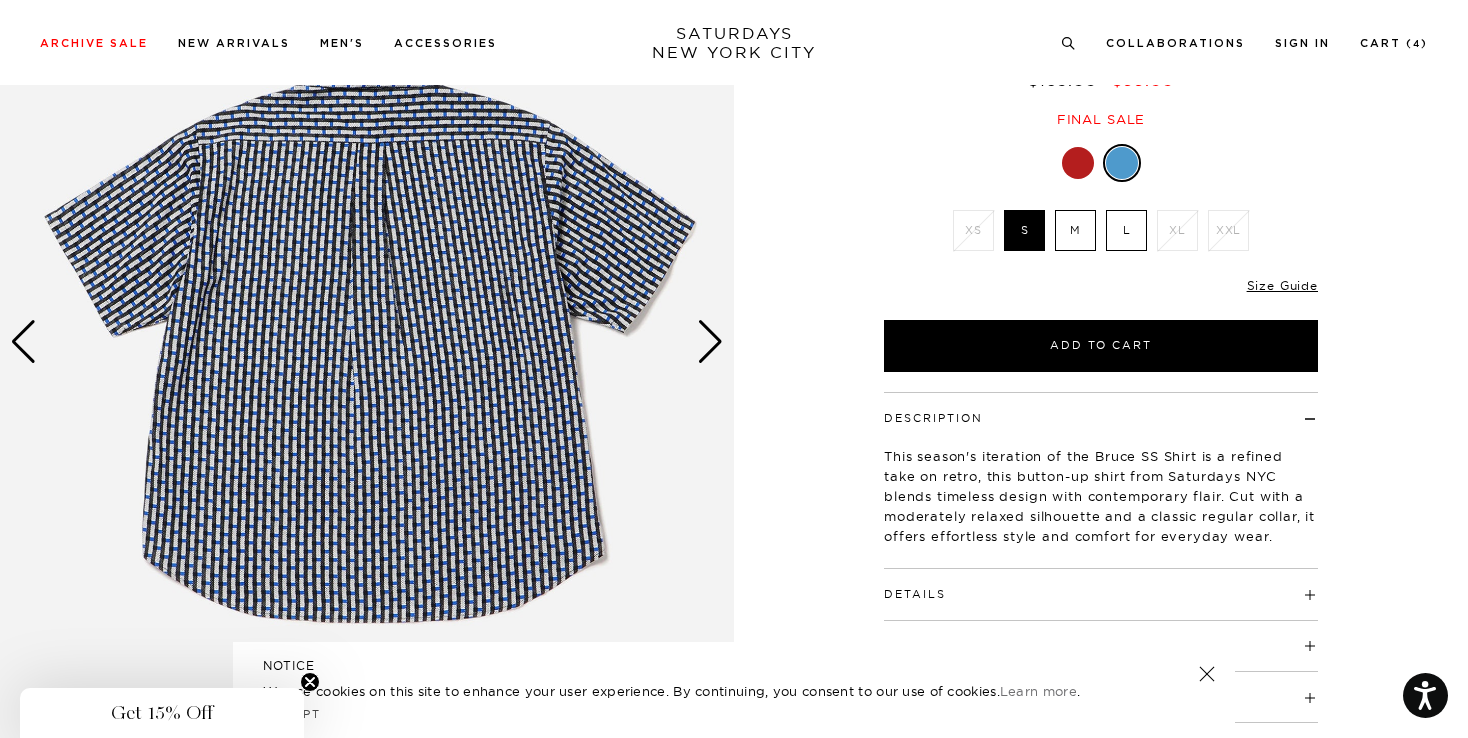 click at bounding box center (710, 342) 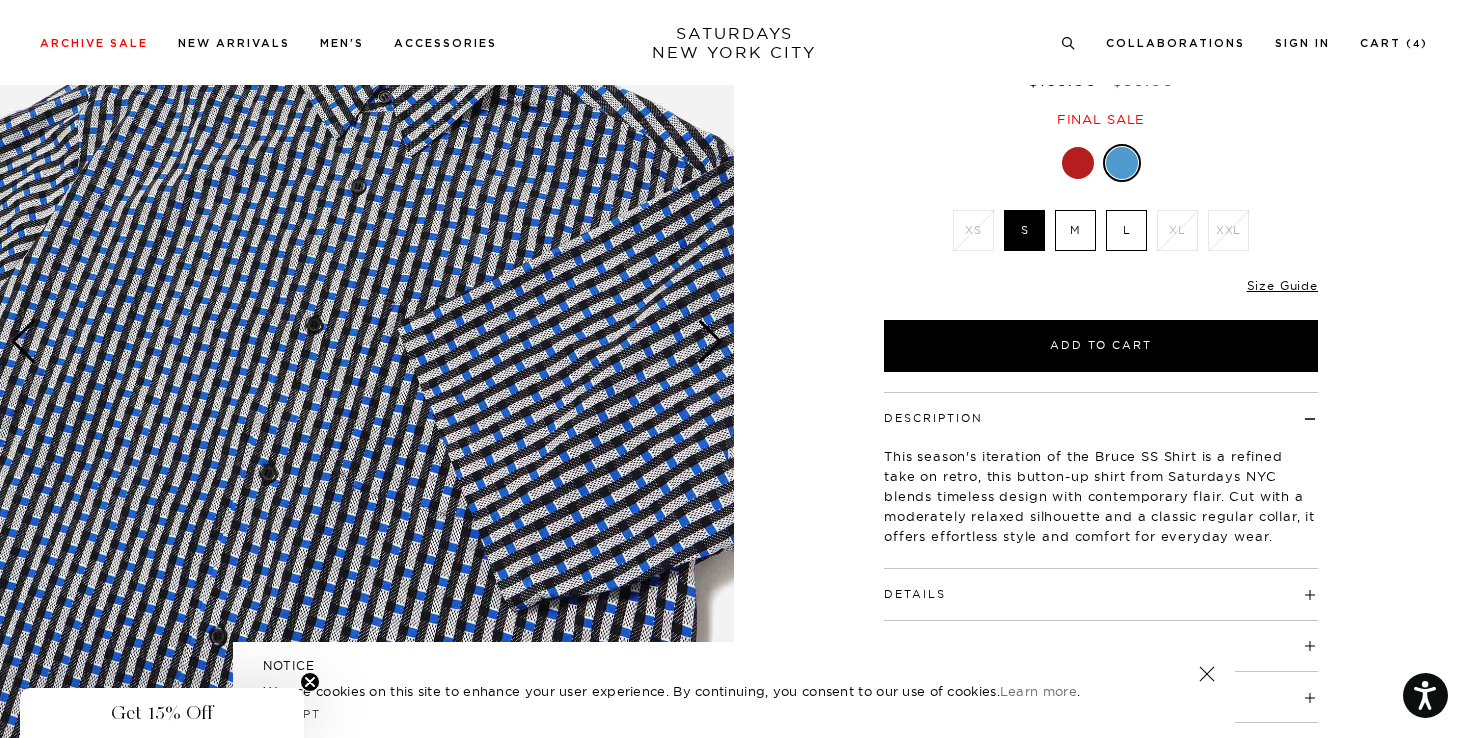click at bounding box center (710, 342) 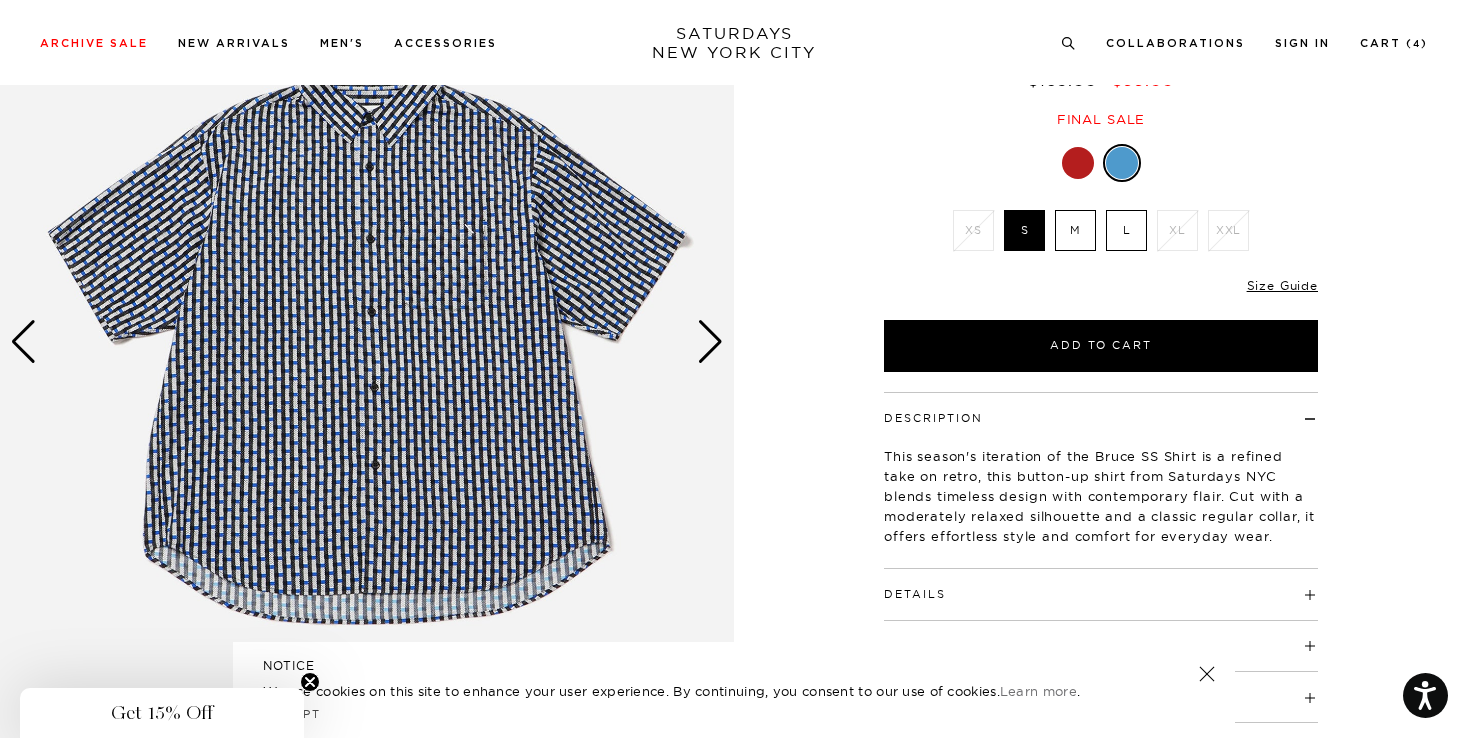 click at bounding box center [710, 342] 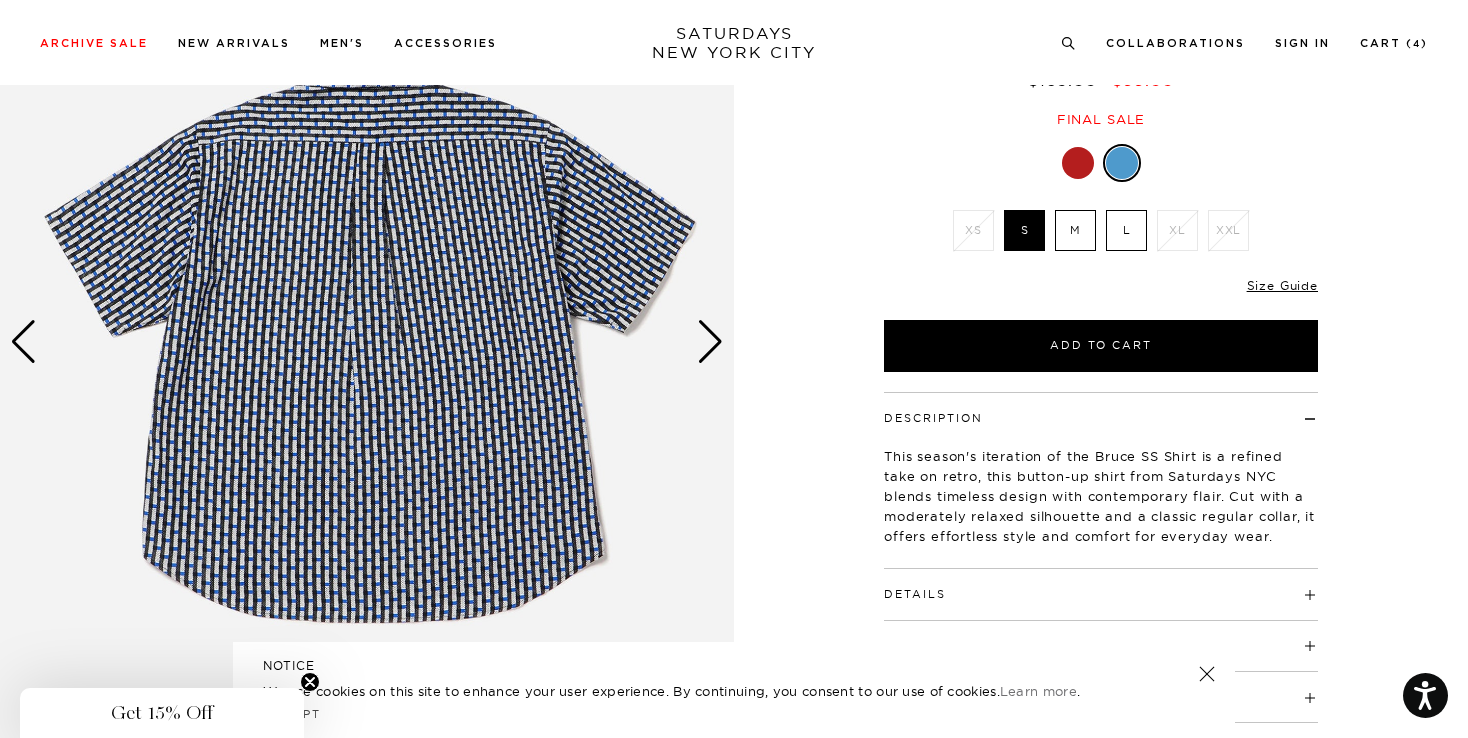 click at bounding box center (710, 342) 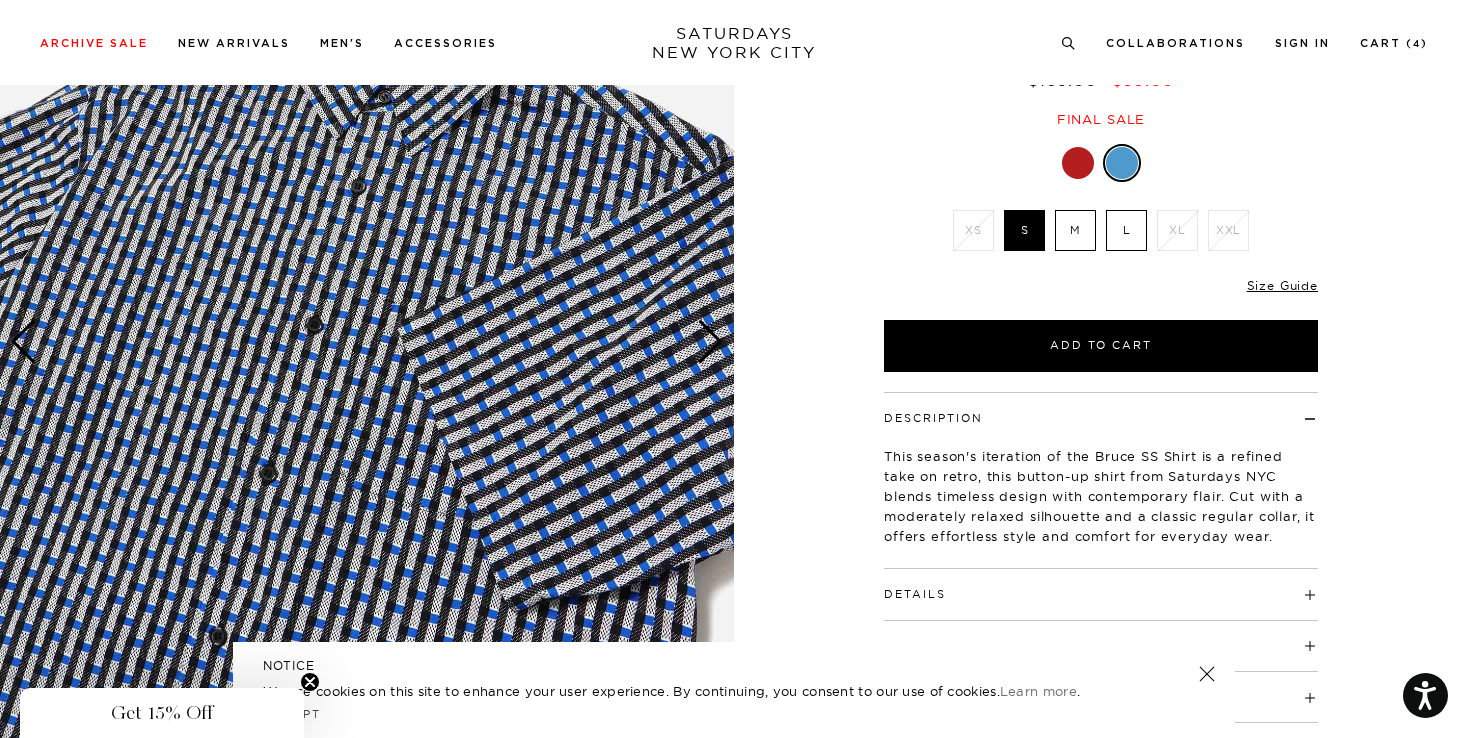 click at bounding box center (710, 342) 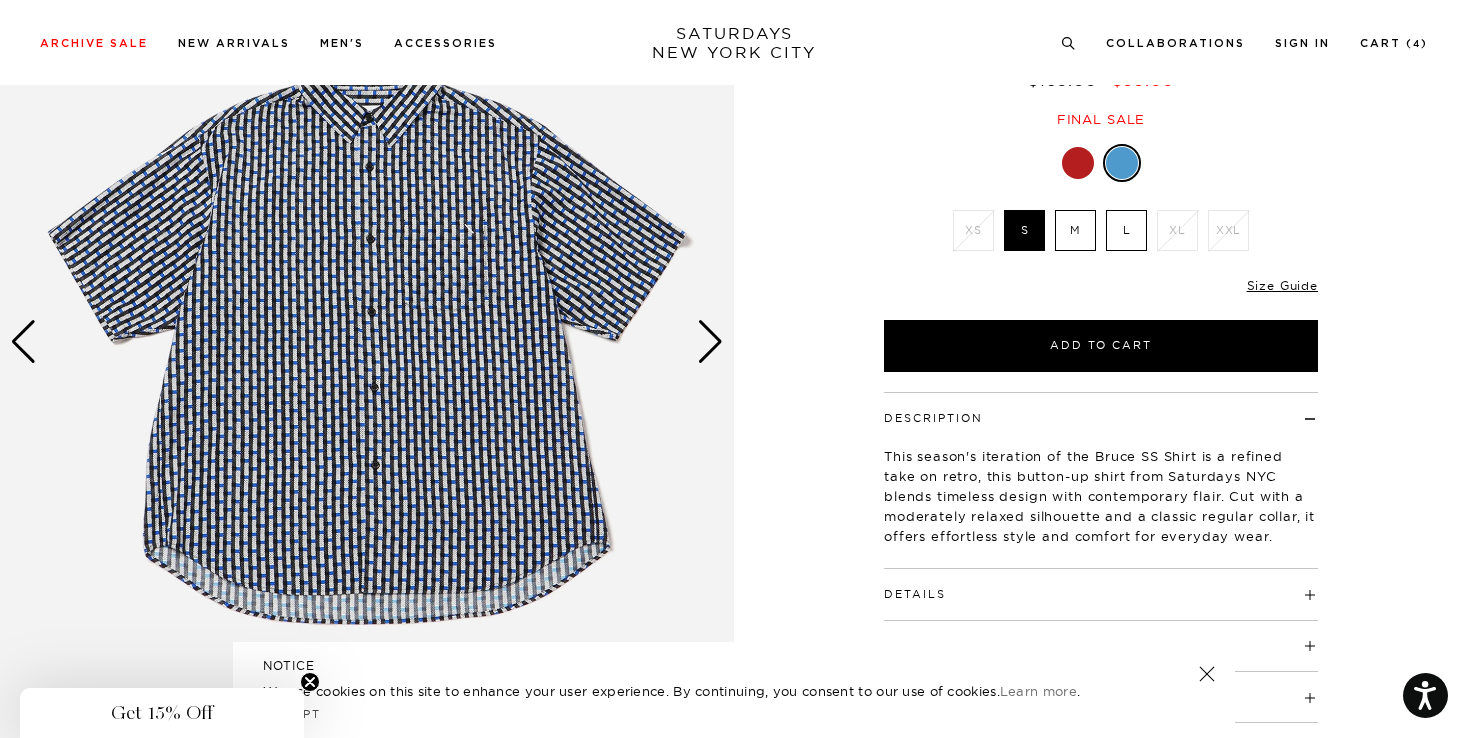 click at bounding box center [710, 342] 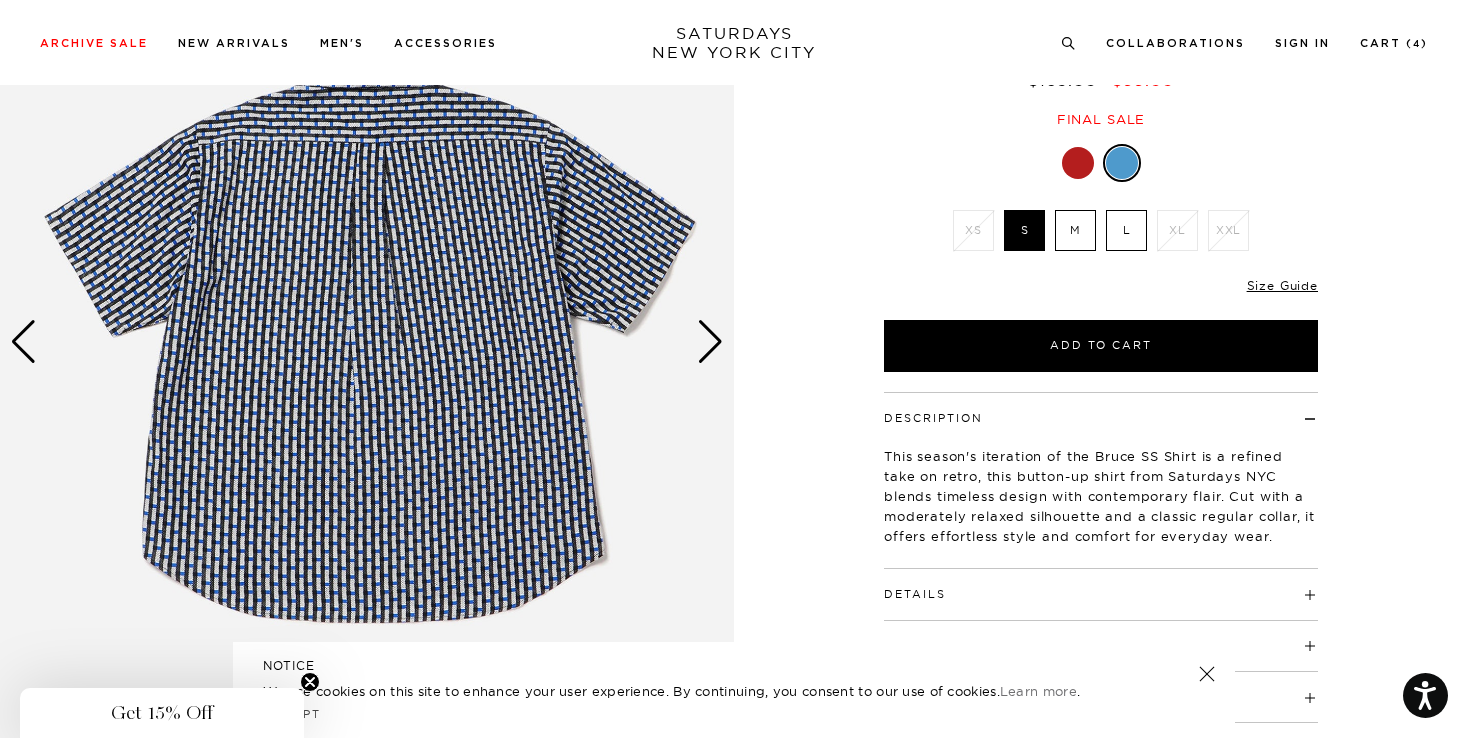 click at bounding box center (710, 342) 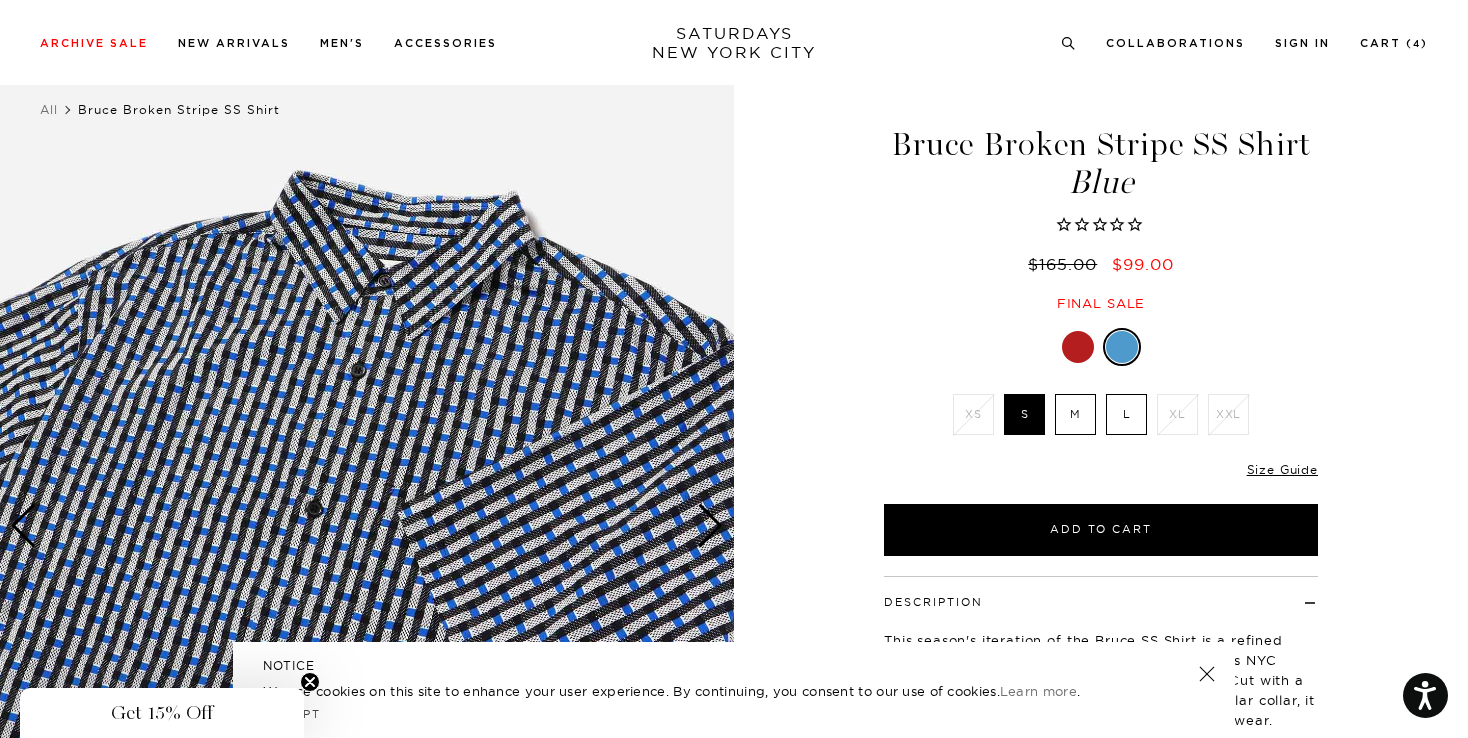 scroll, scrollTop: 353, scrollLeft: 5, axis: both 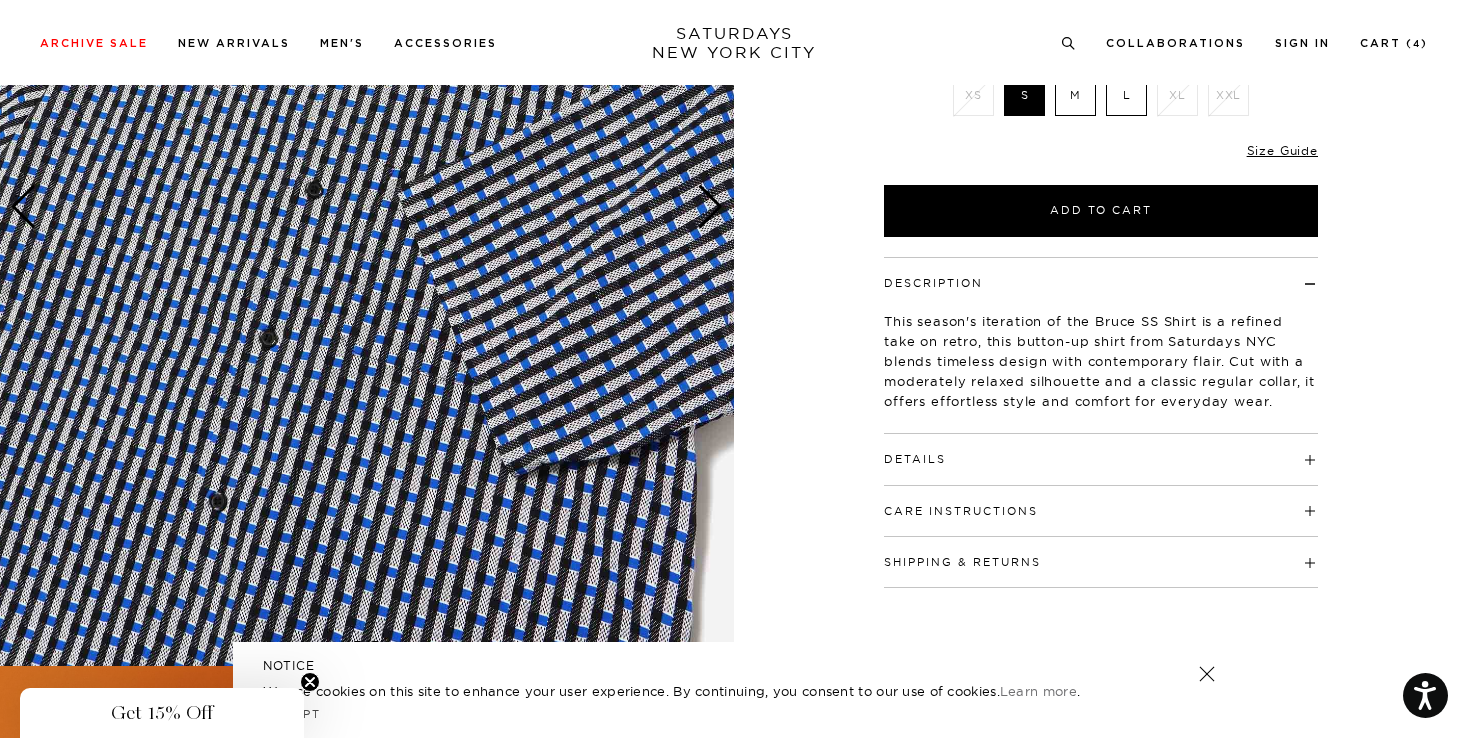 click on "Details" at bounding box center [1101, 450] 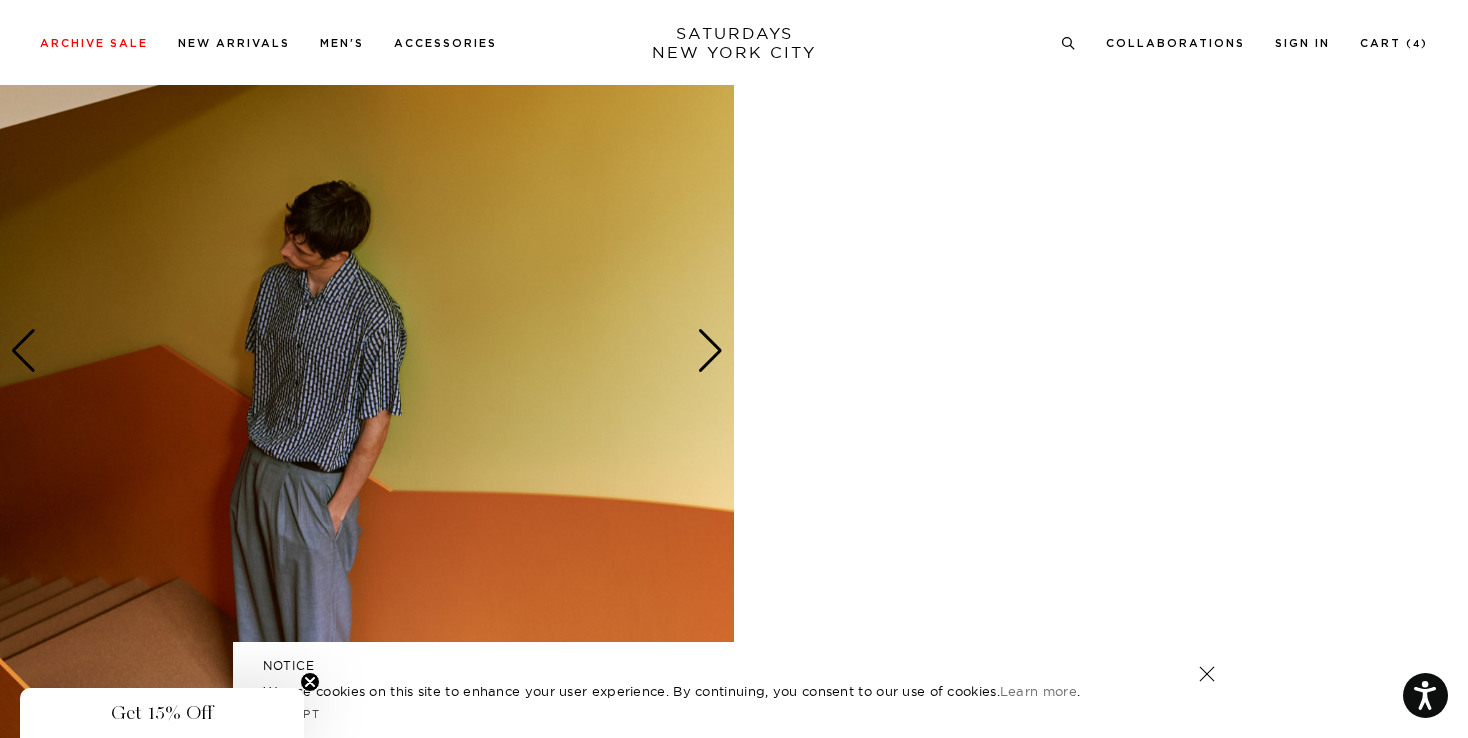 scroll, scrollTop: 1097, scrollLeft: 5, axis: both 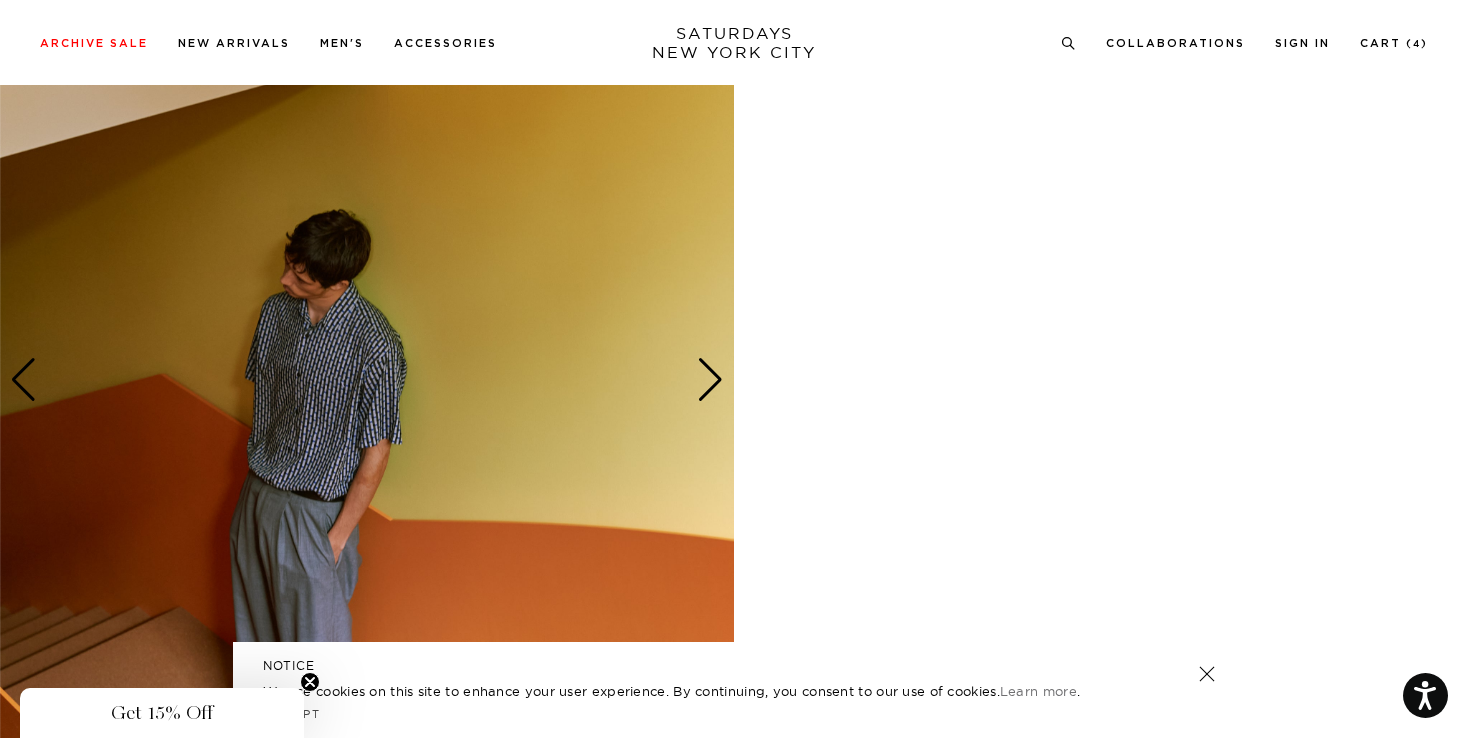 click at bounding box center [710, 380] 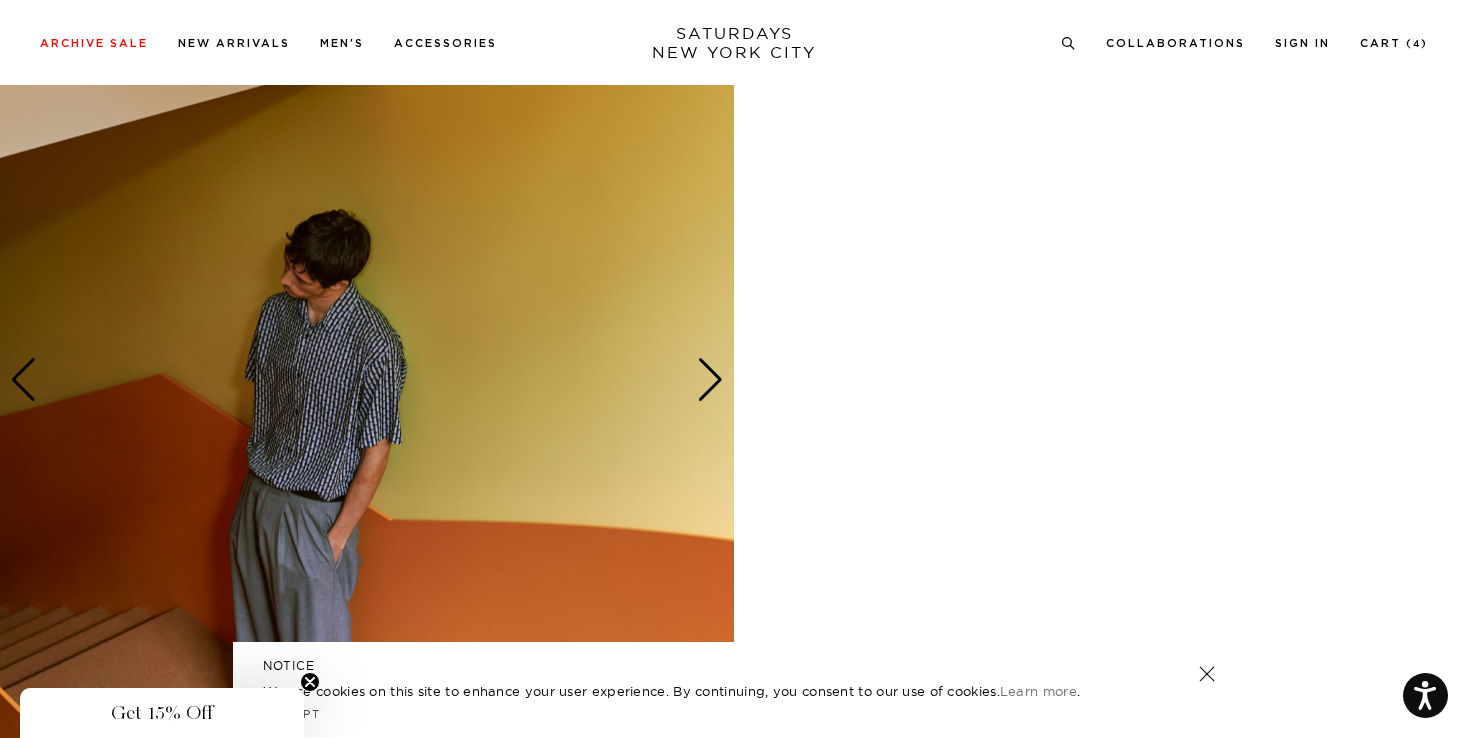 click at bounding box center [710, 380] 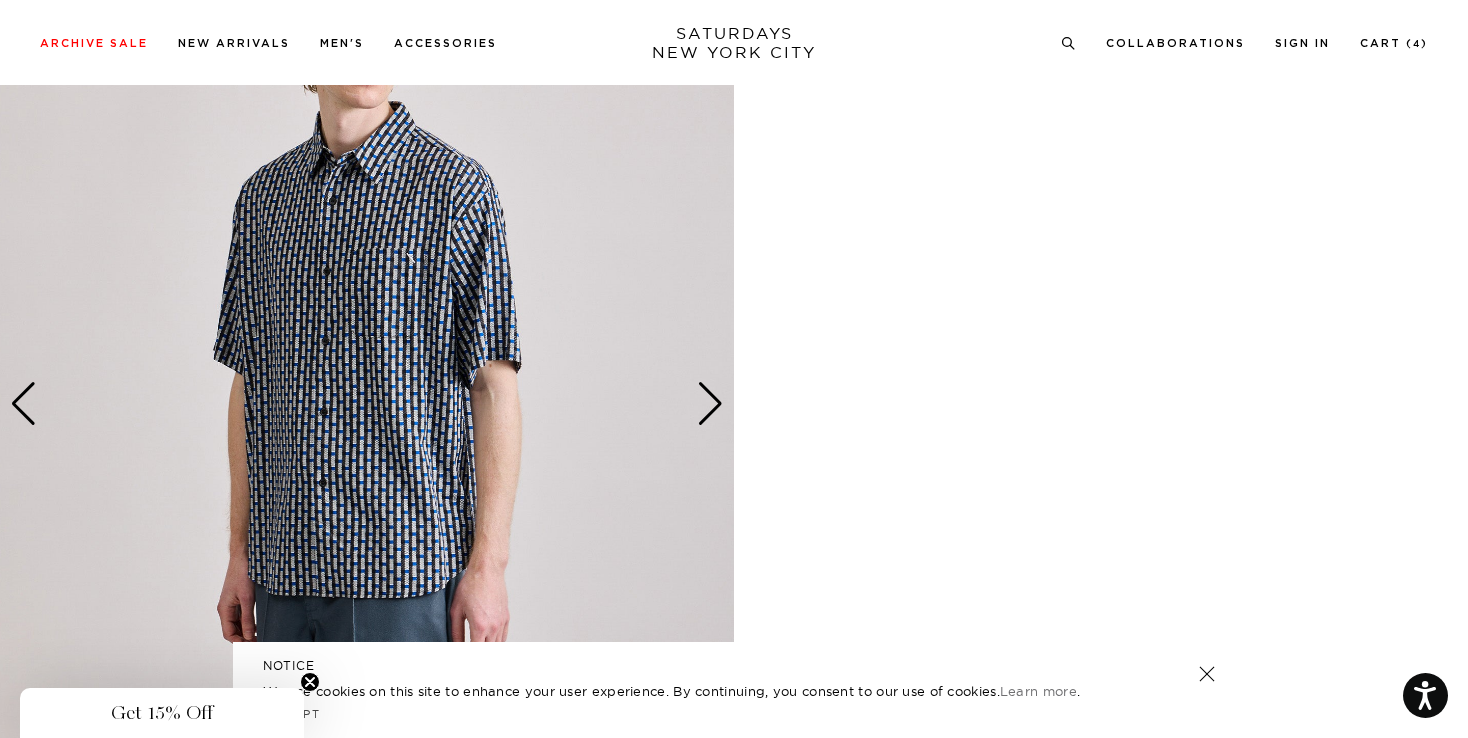 scroll, scrollTop: 1061, scrollLeft: 6, axis: both 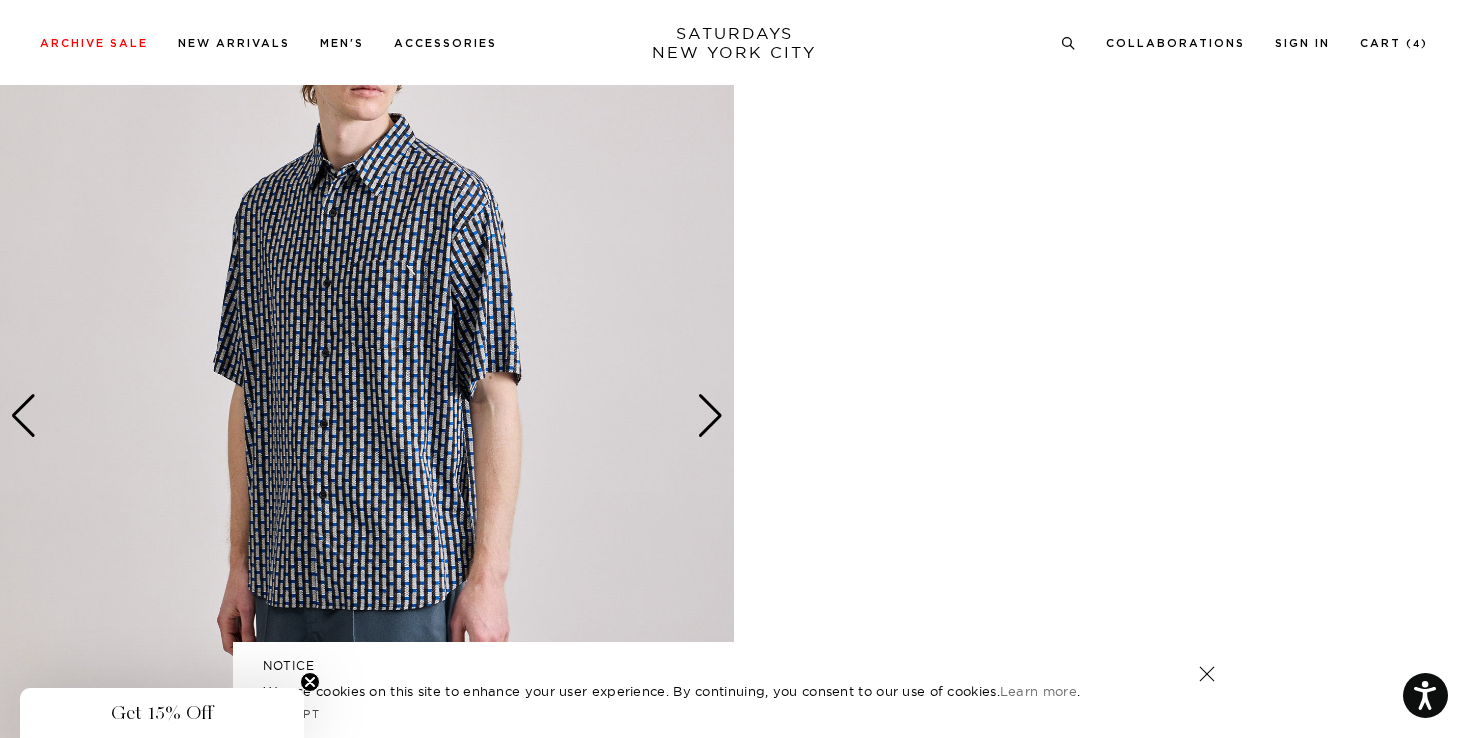 click at bounding box center [710, 416] 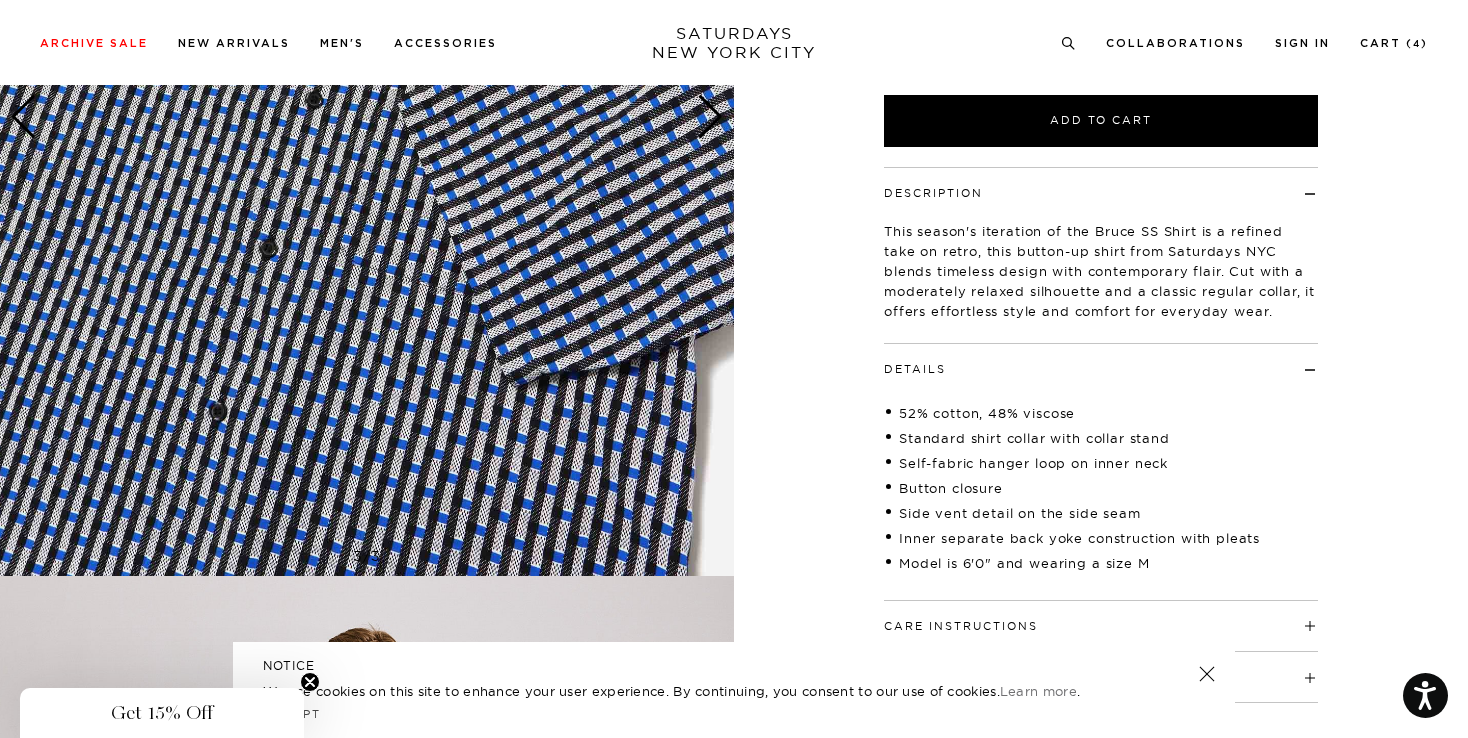 scroll, scrollTop: 165, scrollLeft: 6, axis: both 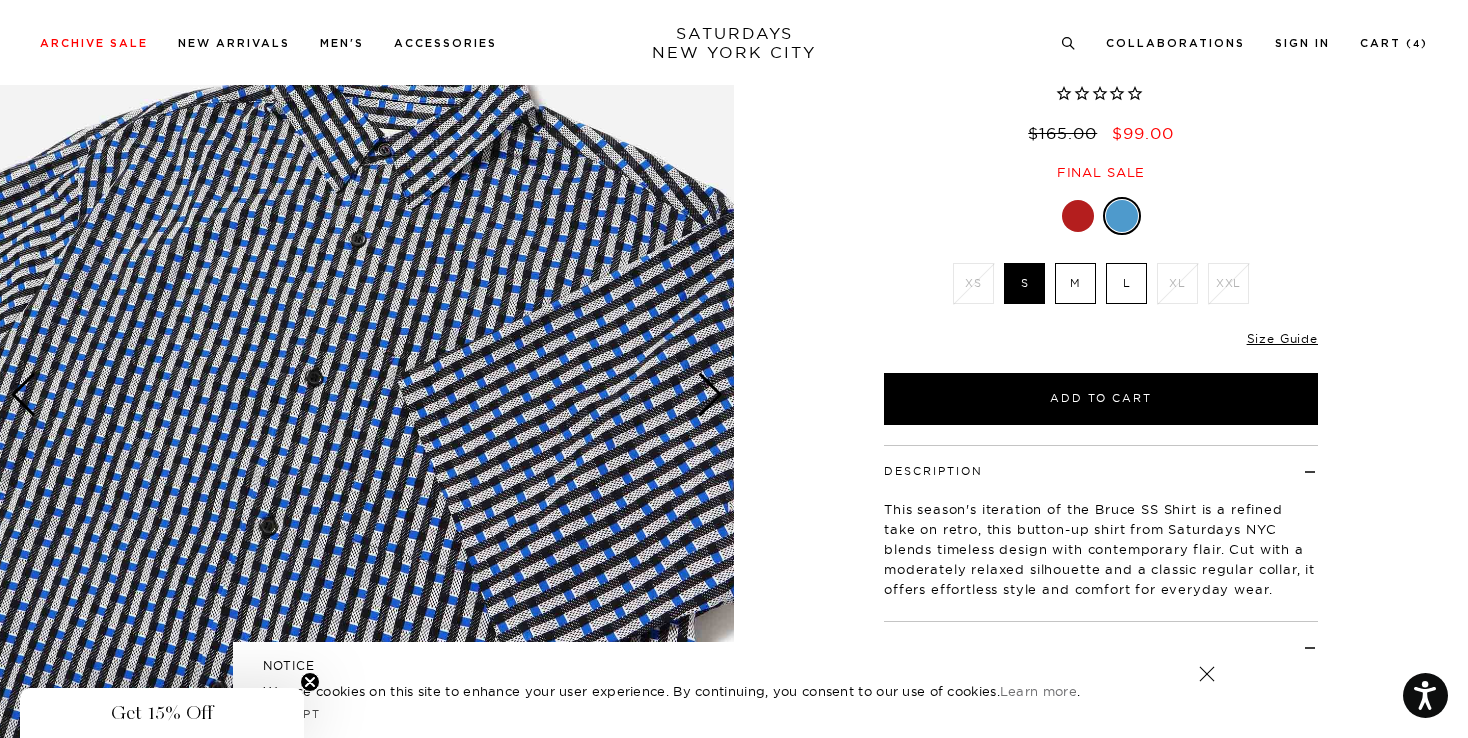click on "L" at bounding box center (1126, 283) 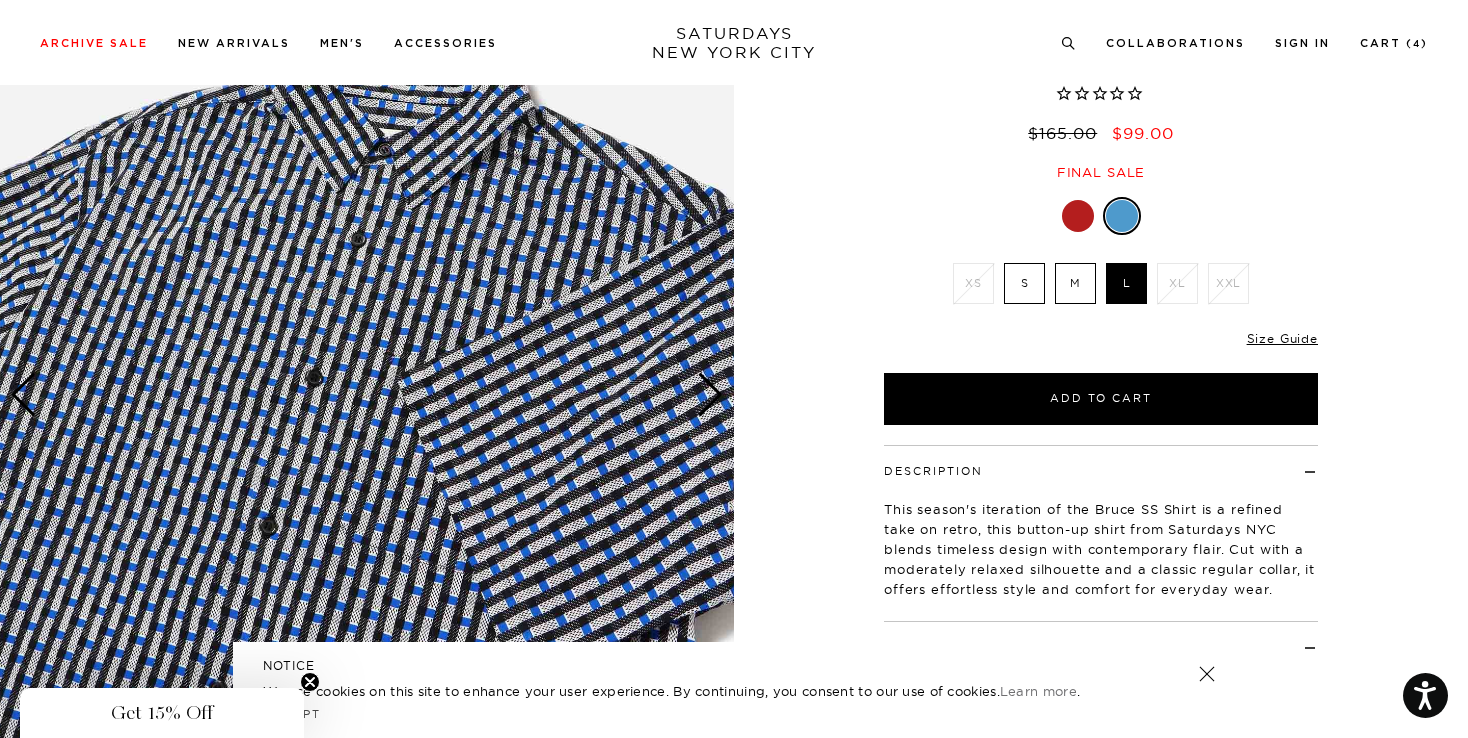 click at bounding box center [1078, 216] 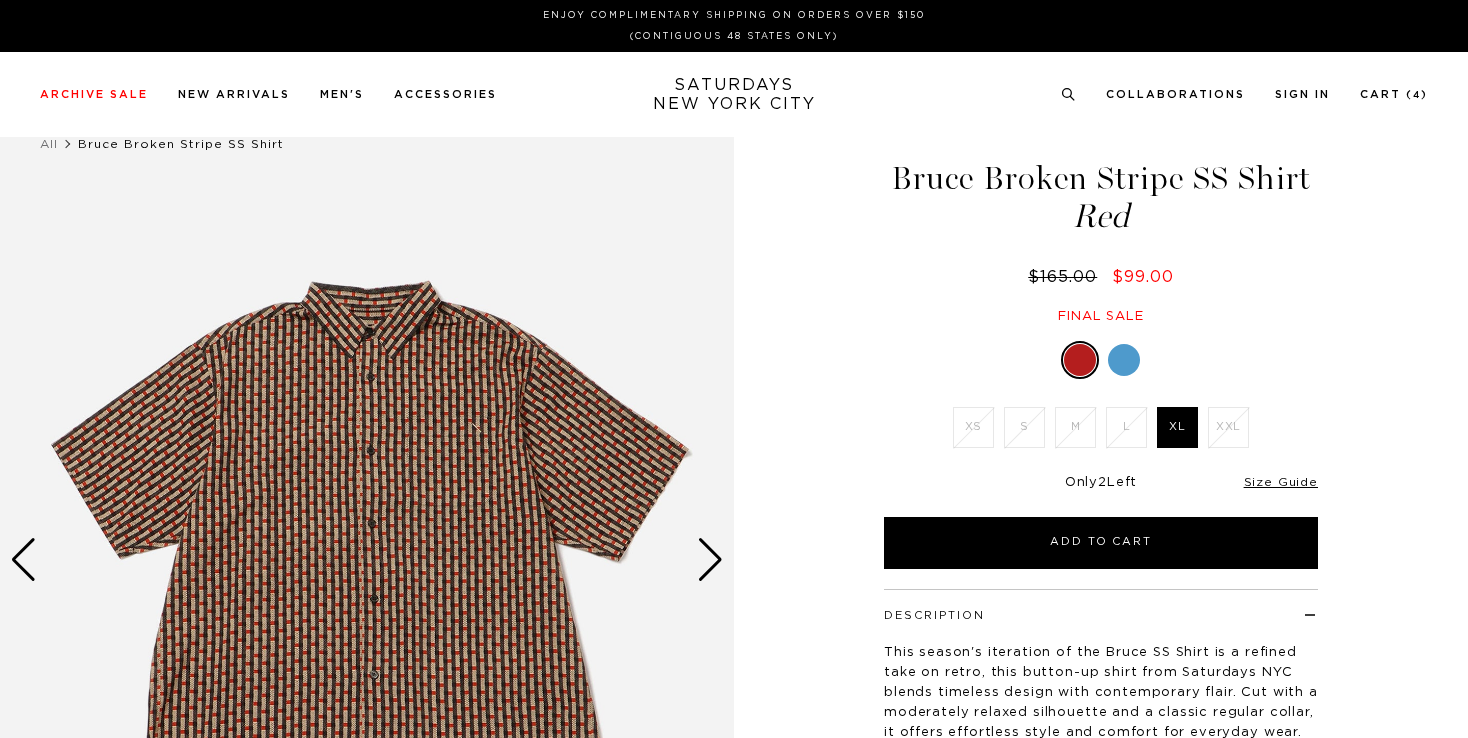 scroll, scrollTop: 0, scrollLeft: 0, axis: both 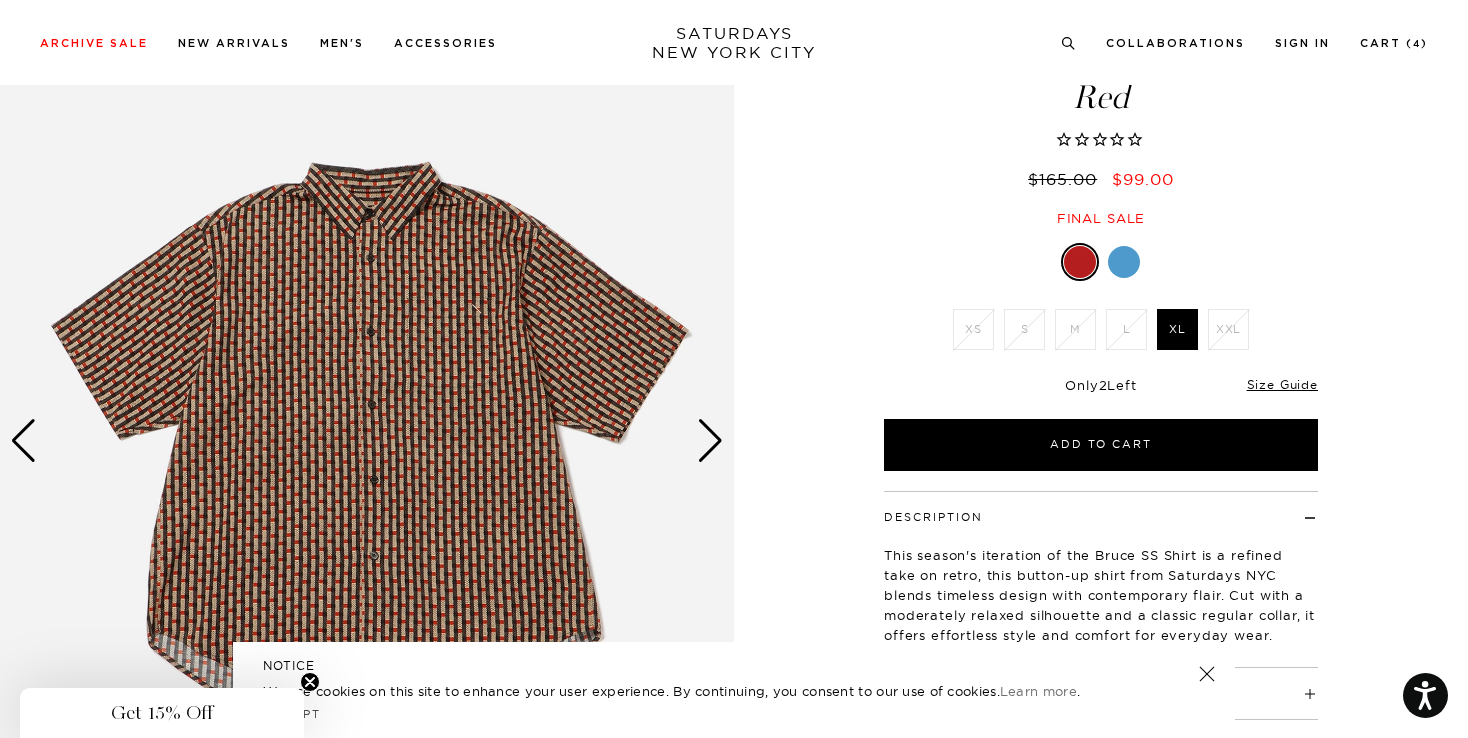 click at bounding box center [710, 441] 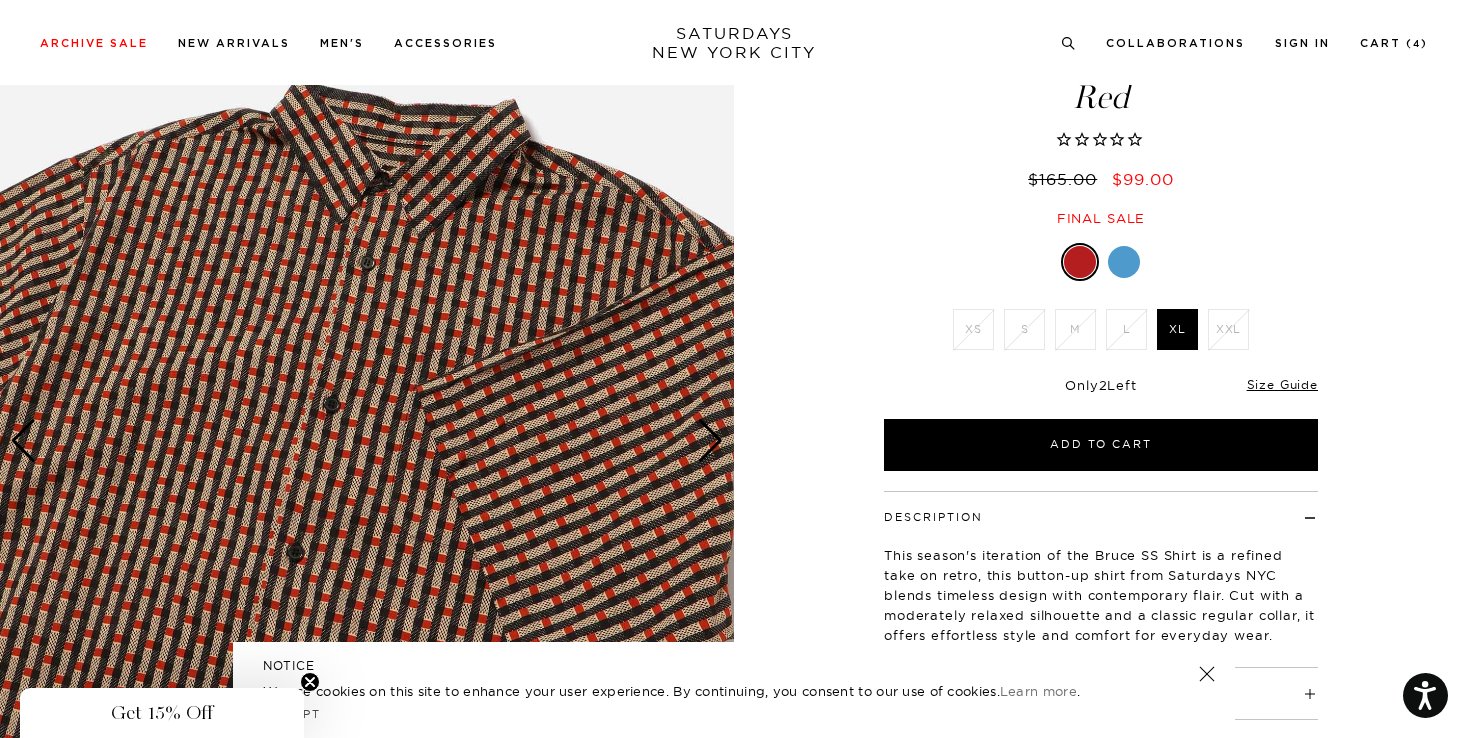 click at bounding box center (710, 441) 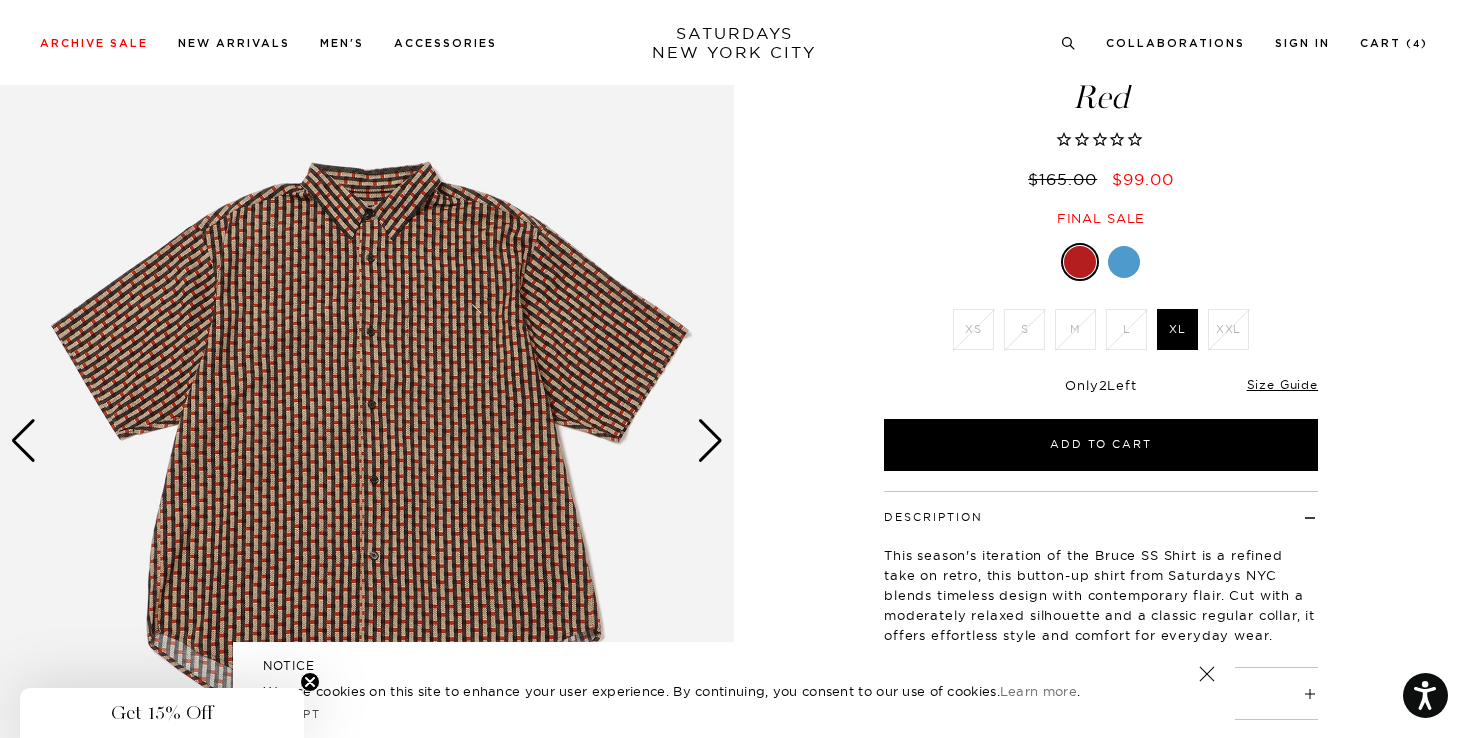 click at bounding box center [710, 441] 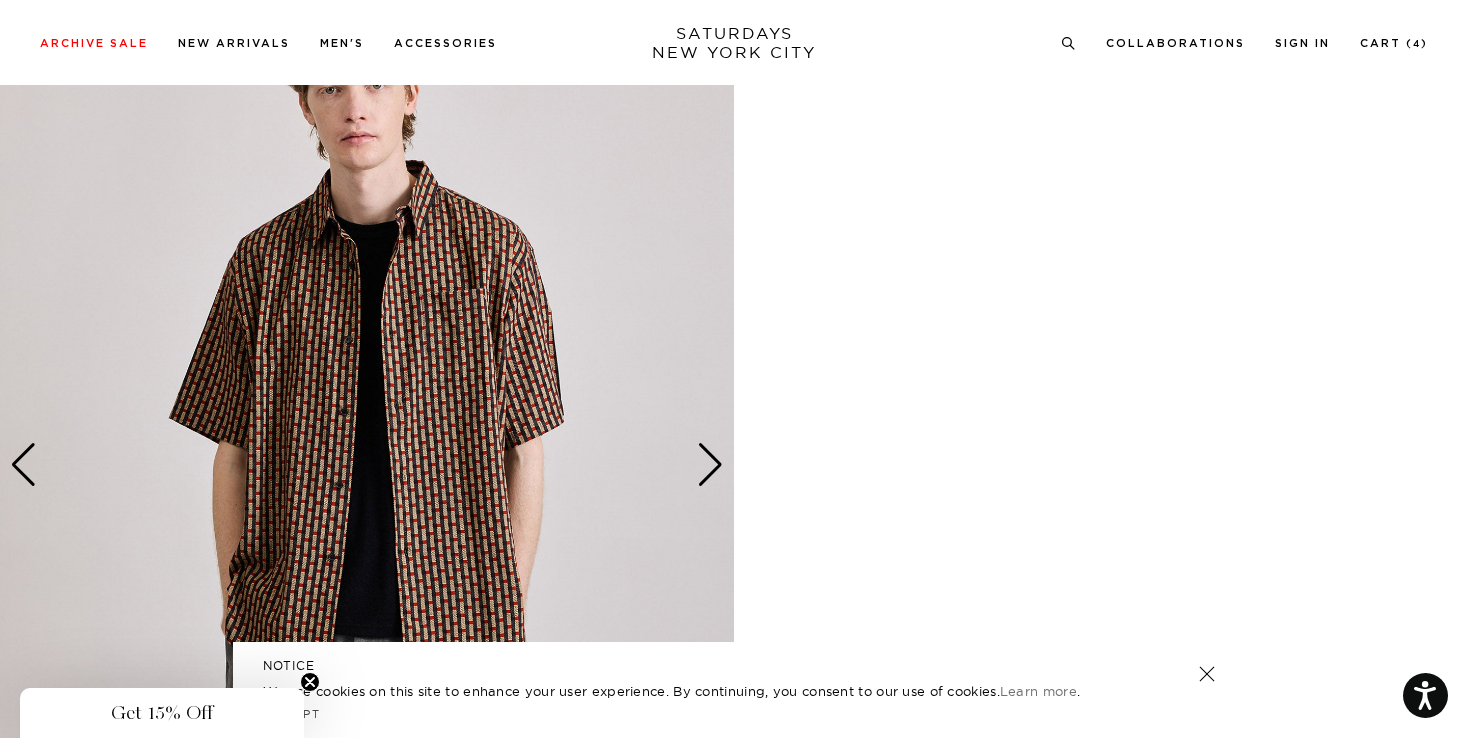 scroll, scrollTop: 1019, scrollLeft: 6, axis: both 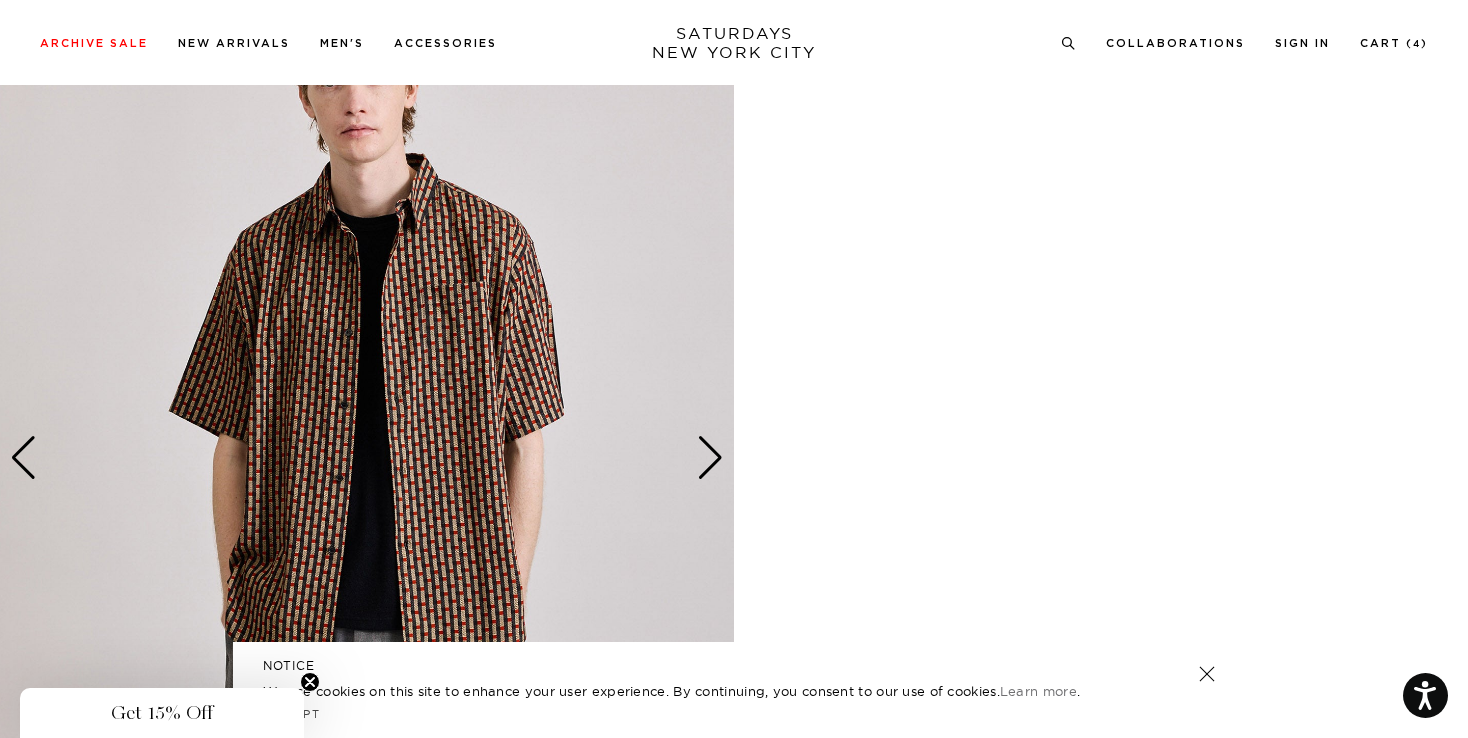 click at bounding box center [710, 458] 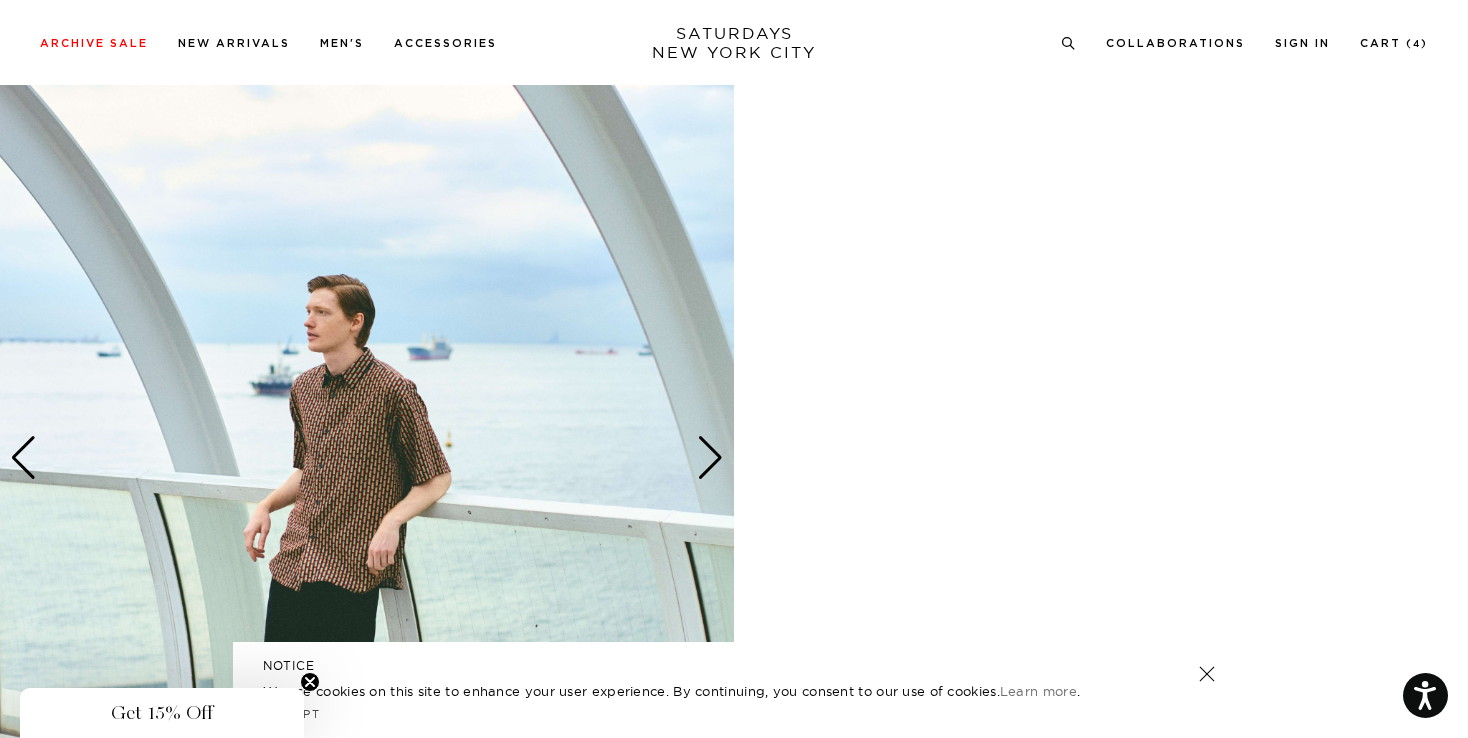 click at bounding box center [710, 458] 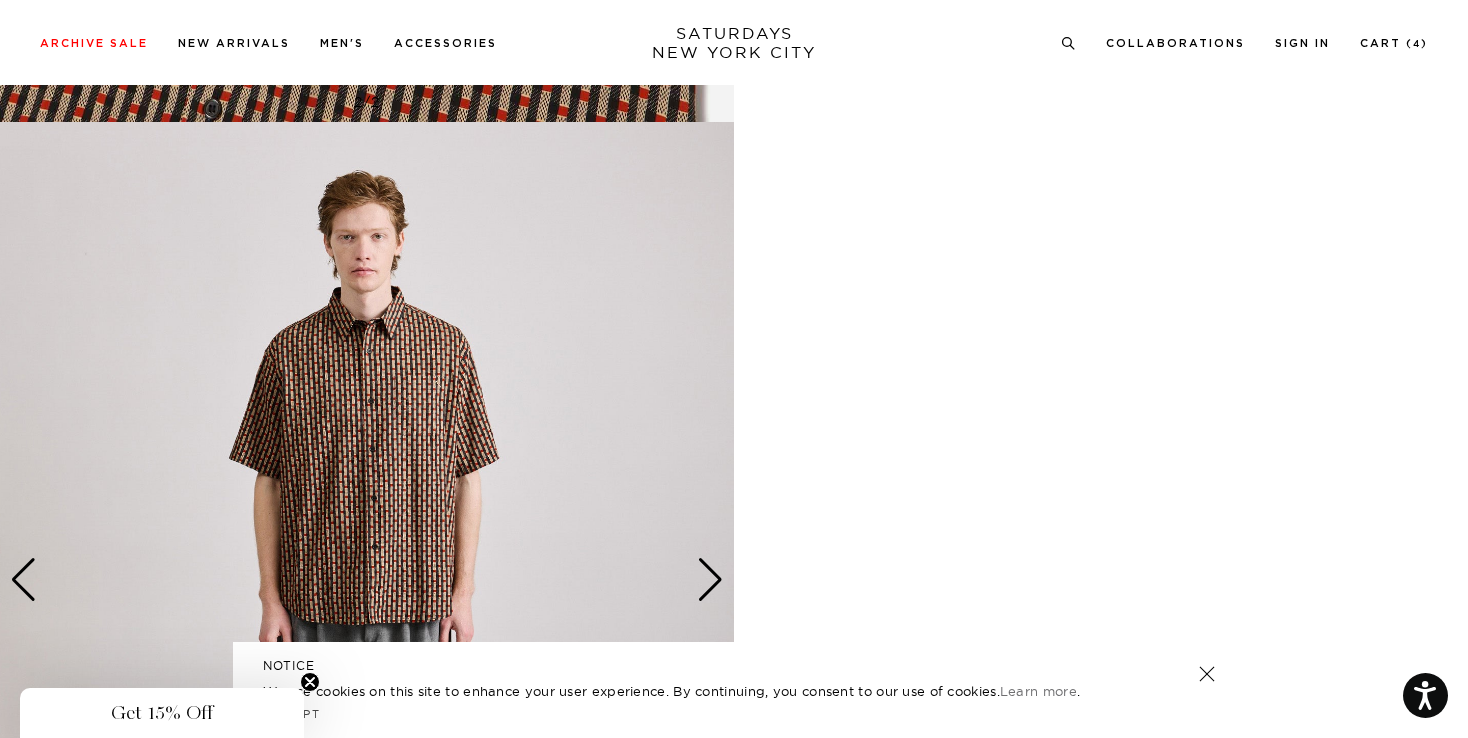 scroll, scrollTop: 272, scrollLeft: 6, axis: both 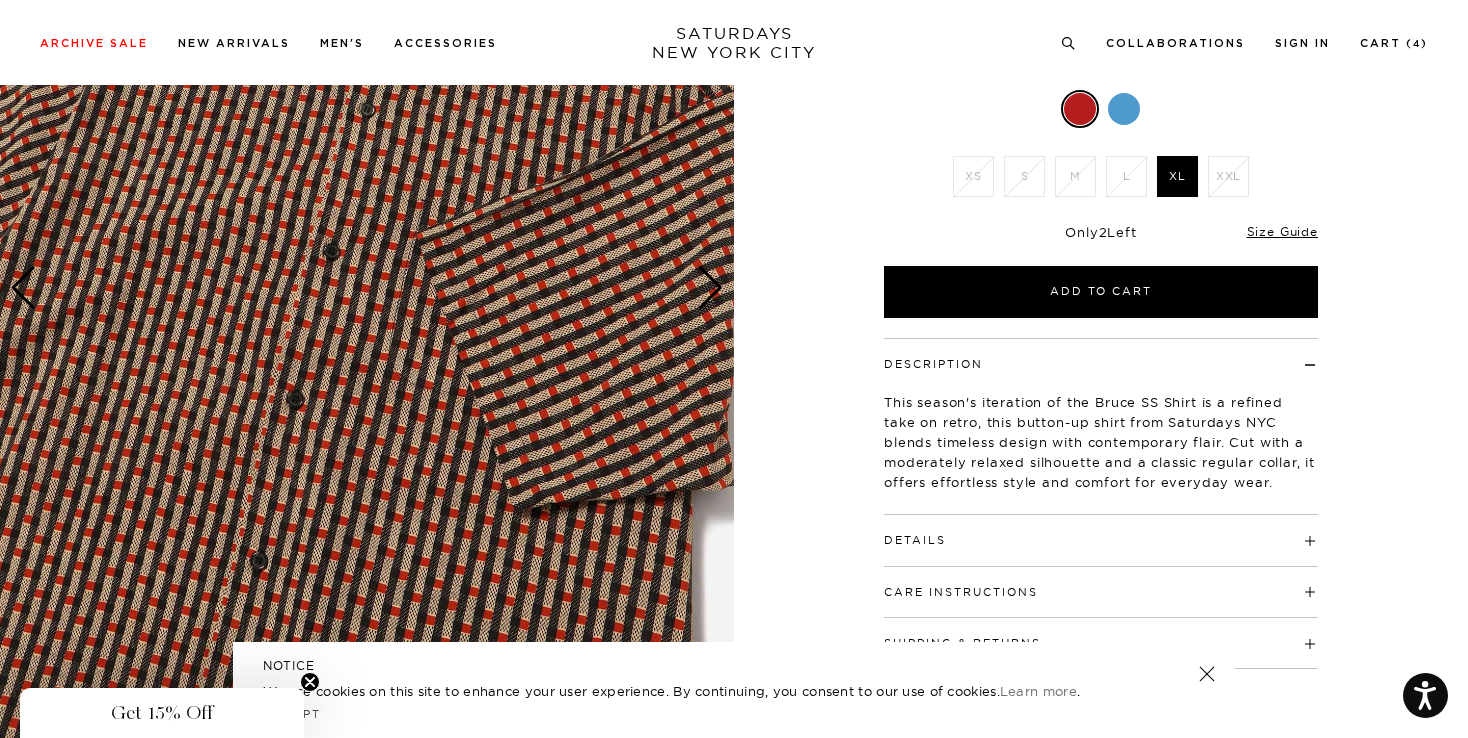 click at bounding box center (1124, 109) 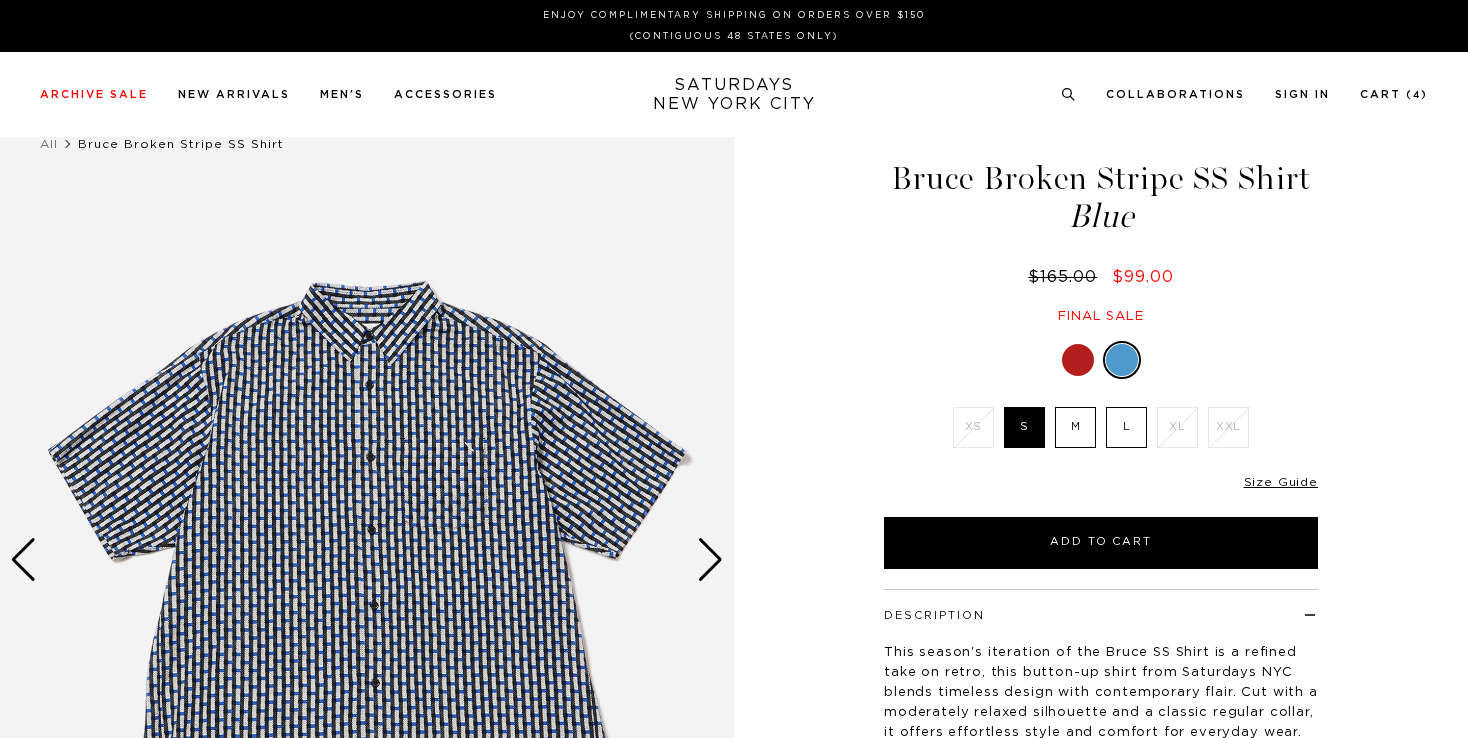 scroll, scrollTop: 0, scrollLeft: 0, axis: both 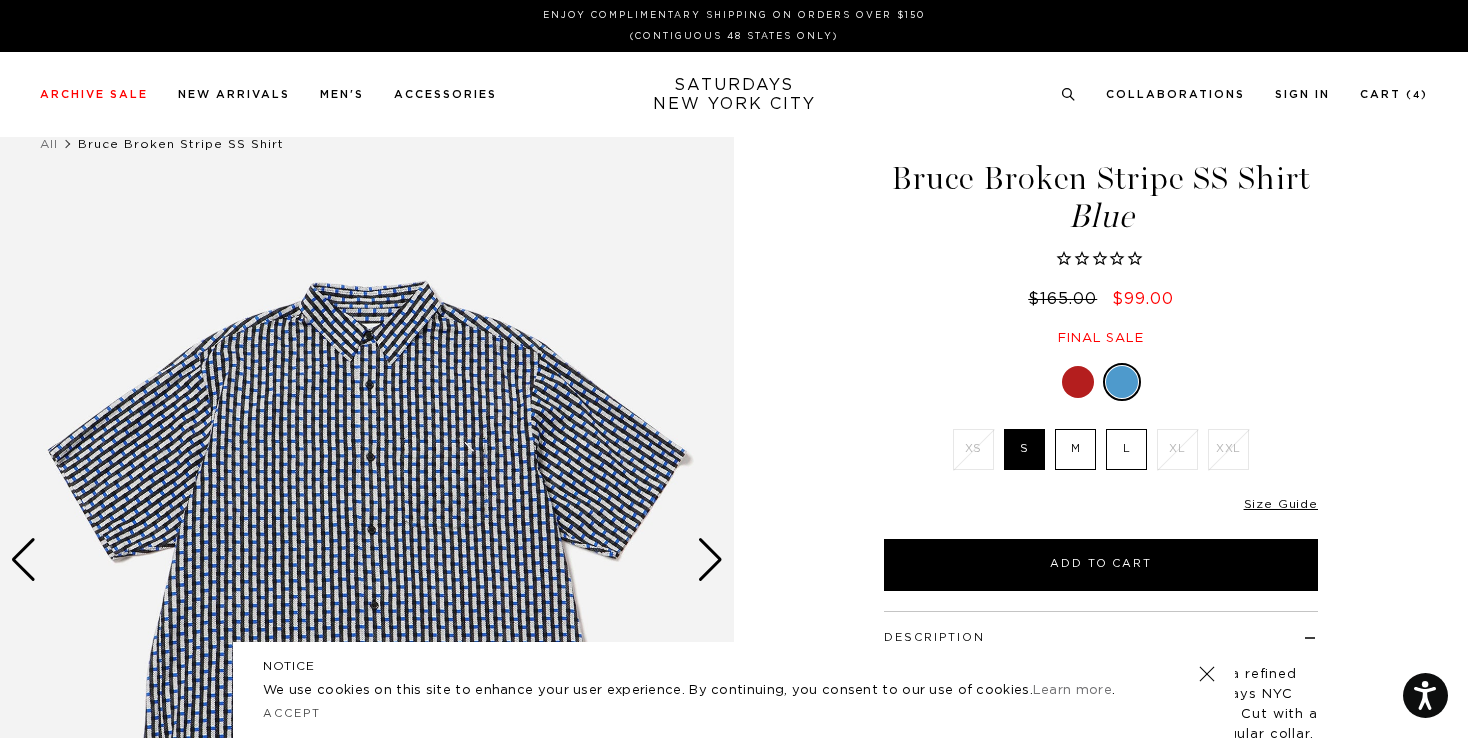 click on "L" at bounding box center (1126, 449) 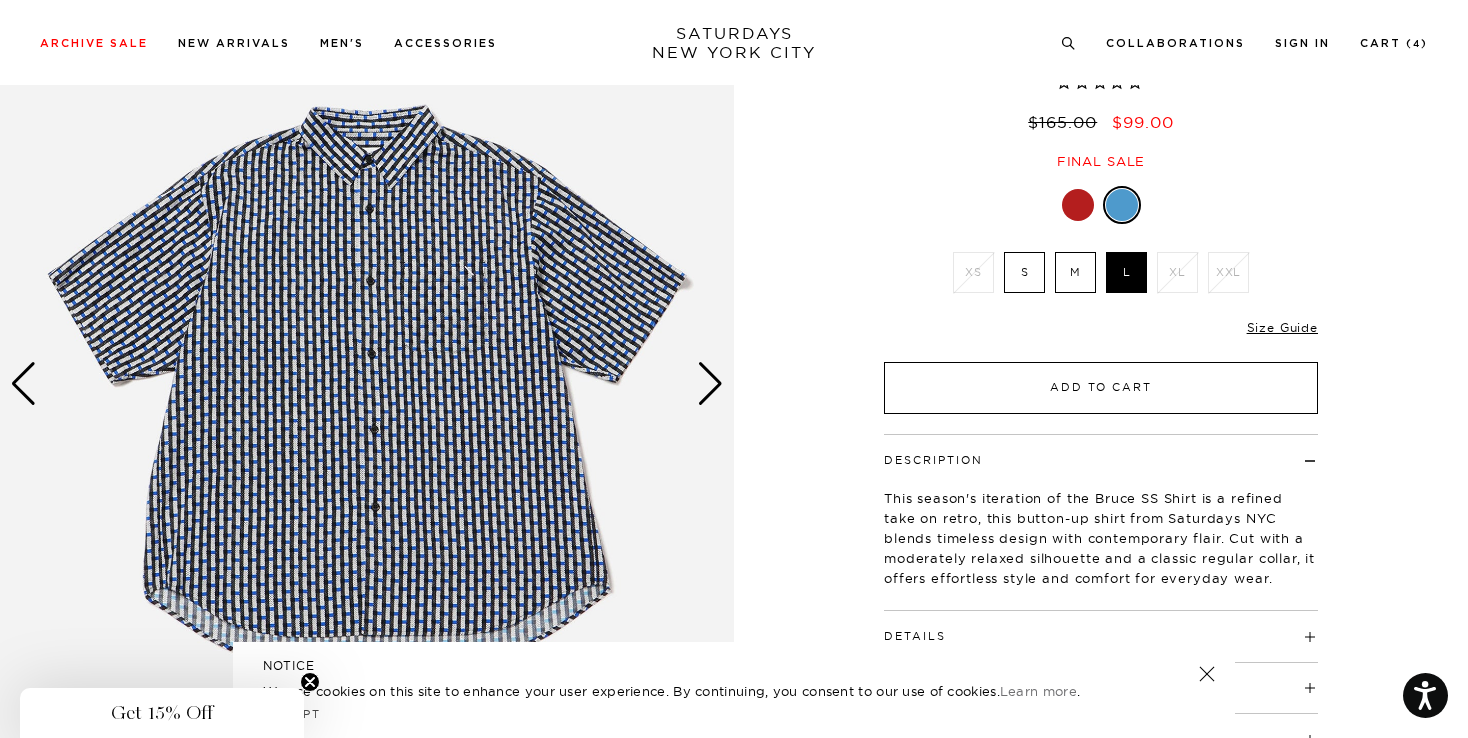 scroll, scrollTop: 178, scrollLeft: 0, axis: vertical 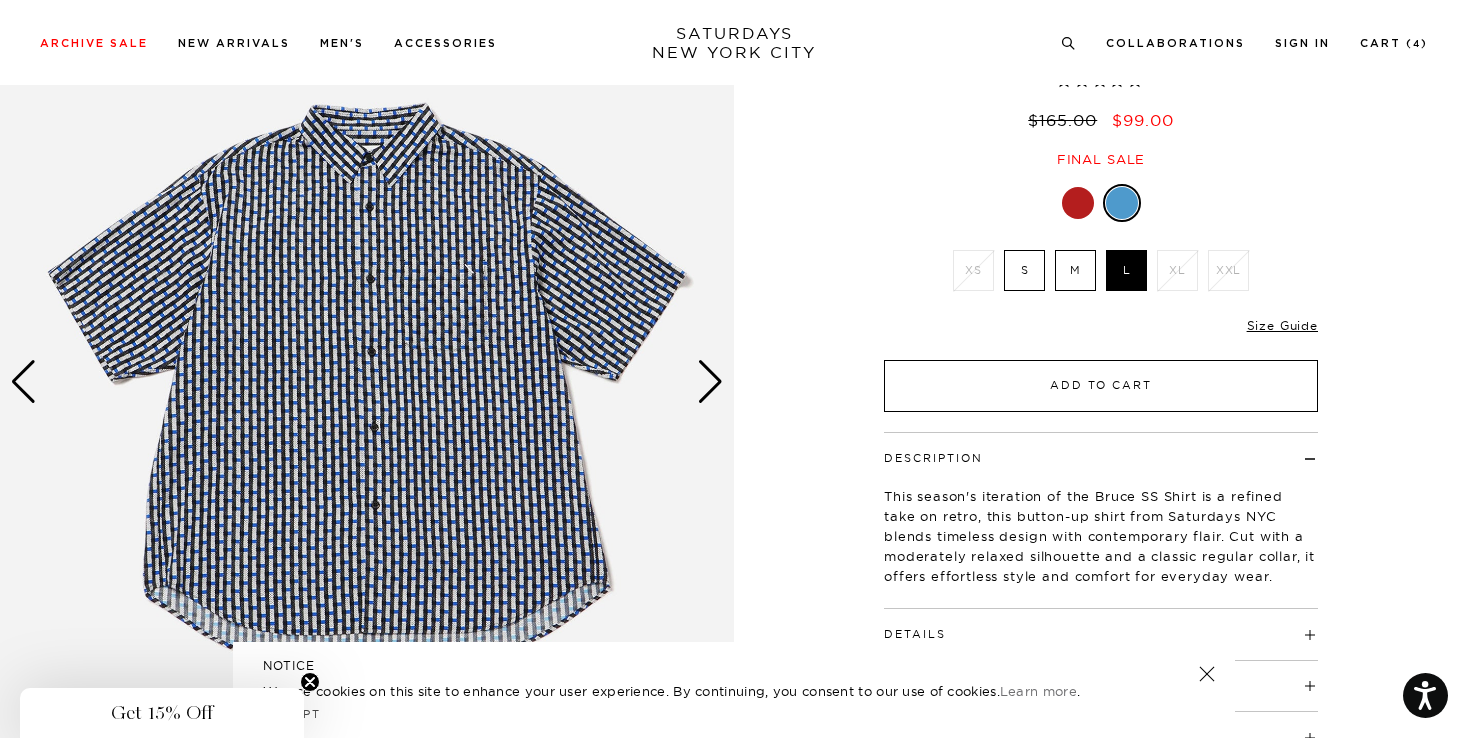 click on "Add to Cart" at bounding box center [1101, 386] 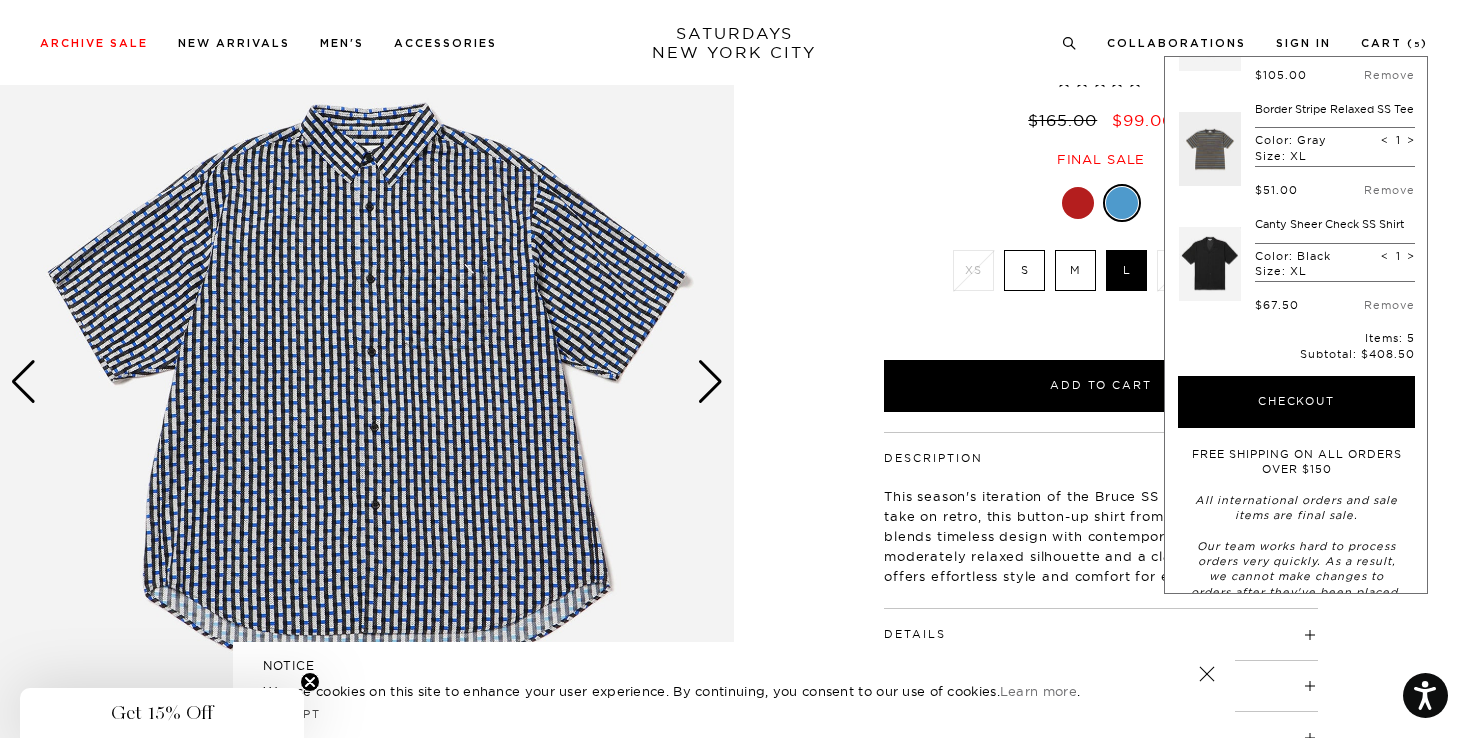 scroll, scrollTop: 310, scrollLeft: 0, axis: vertical 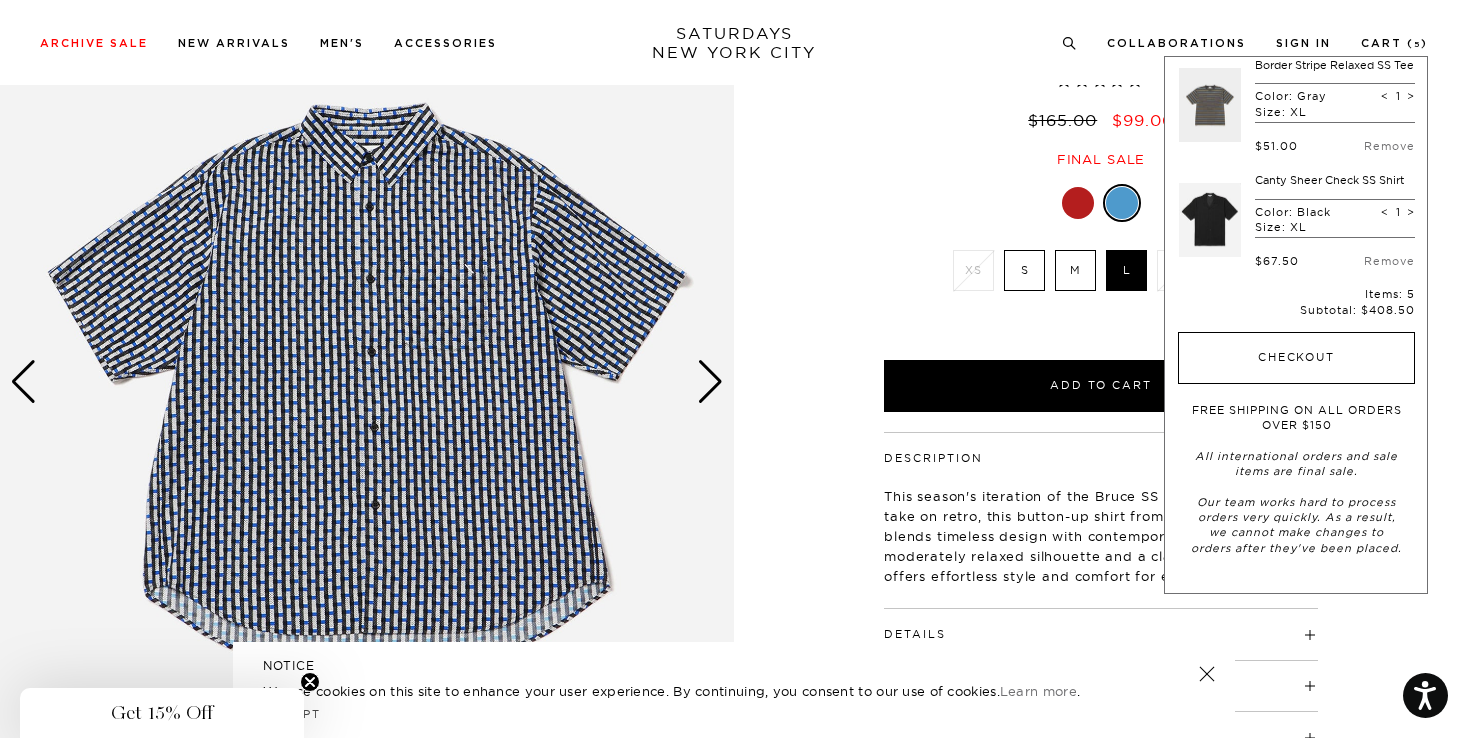 click on "Checkout" at bounding box center [1296, 358] 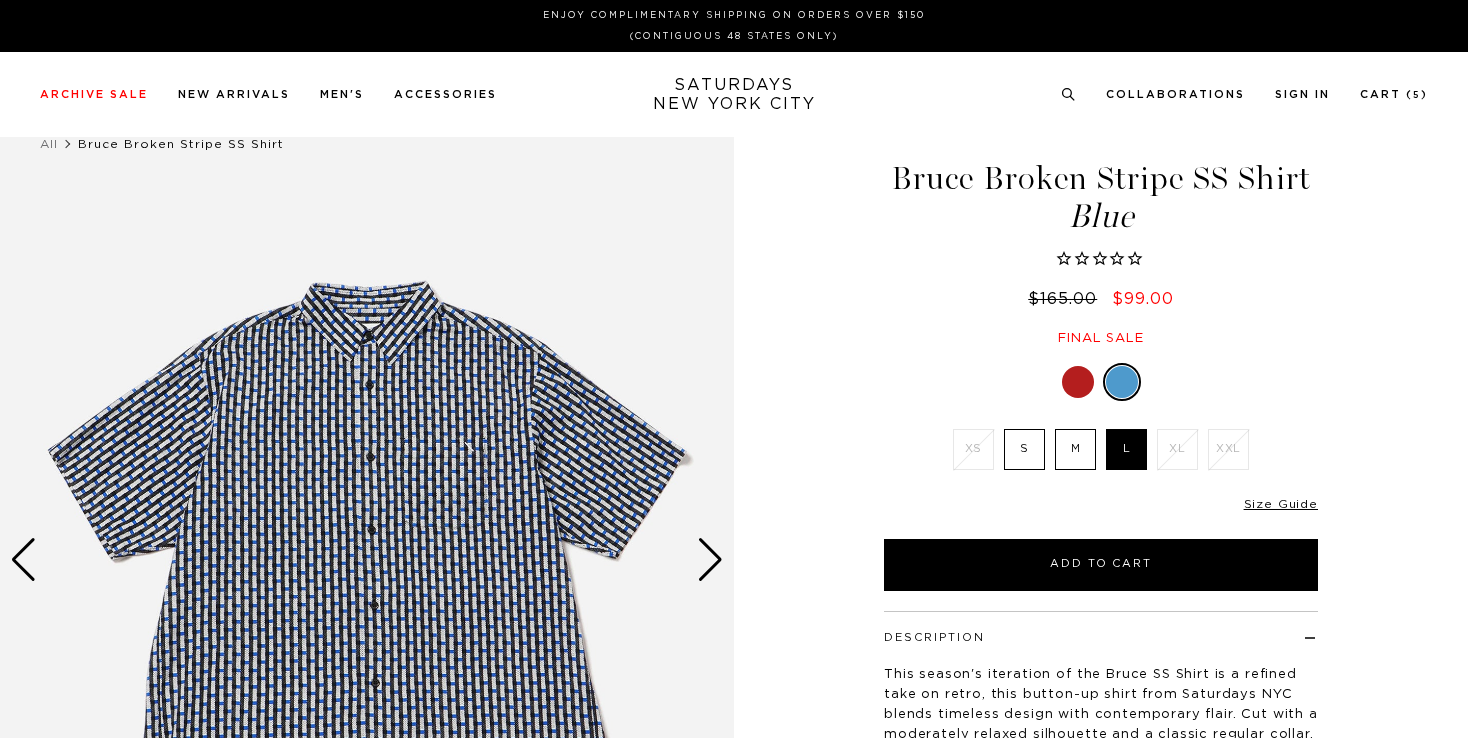 scroll, scrollTop: 178, scrollLeft: 0, axis: vertical 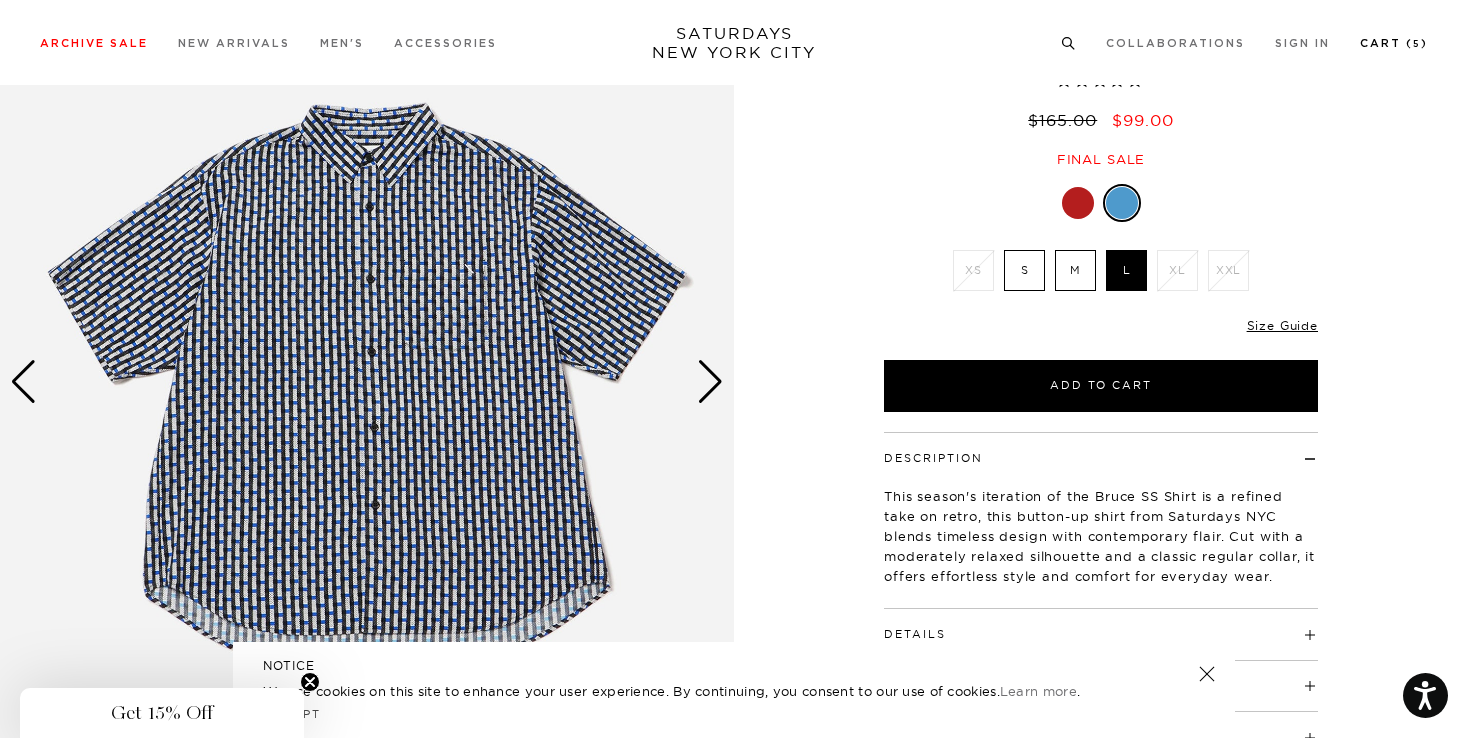 click on "Cart ( 5 )" at bounding box center (1394, 43) 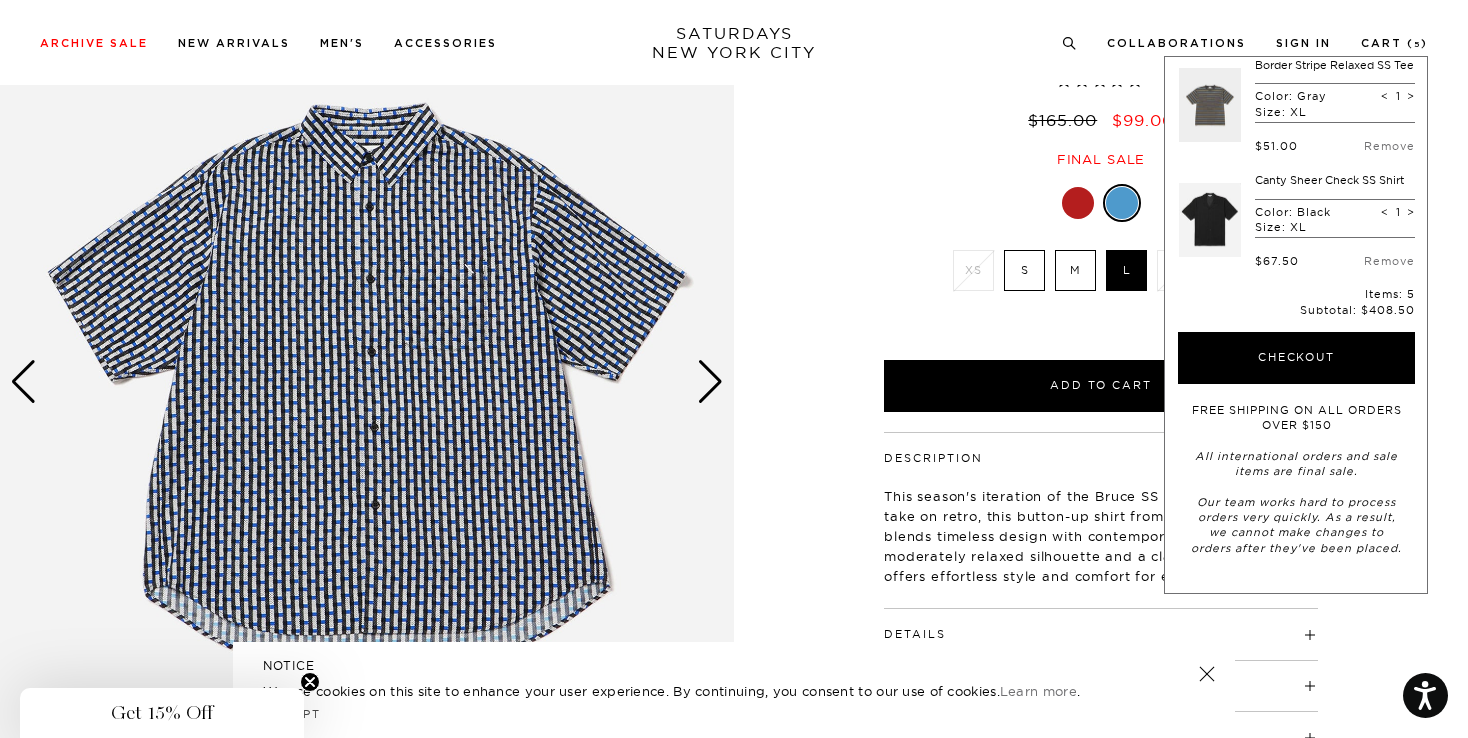 scroll, scrollTop: 418, scrollLeft: 0, axis: vertical 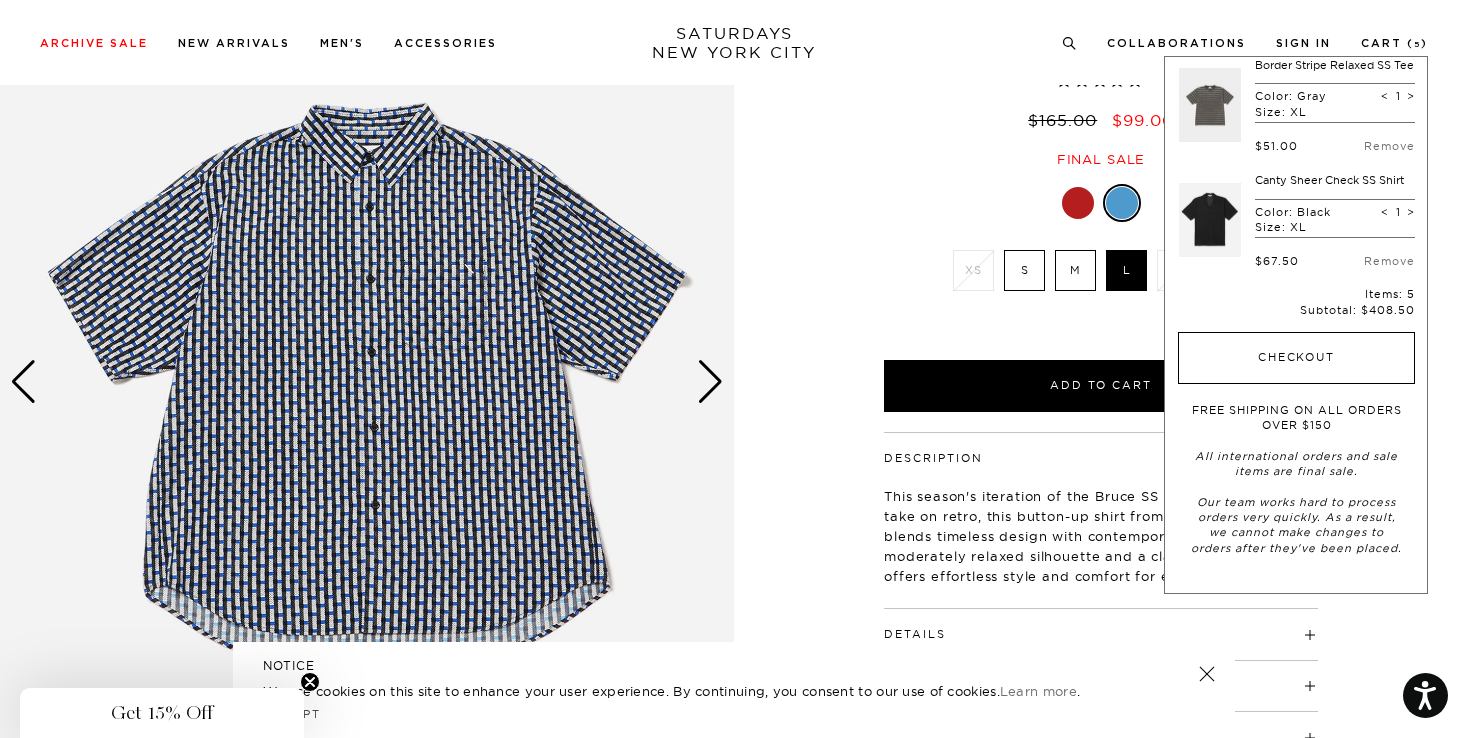 click on "Checkout" at bounding box center (1296, 358) 